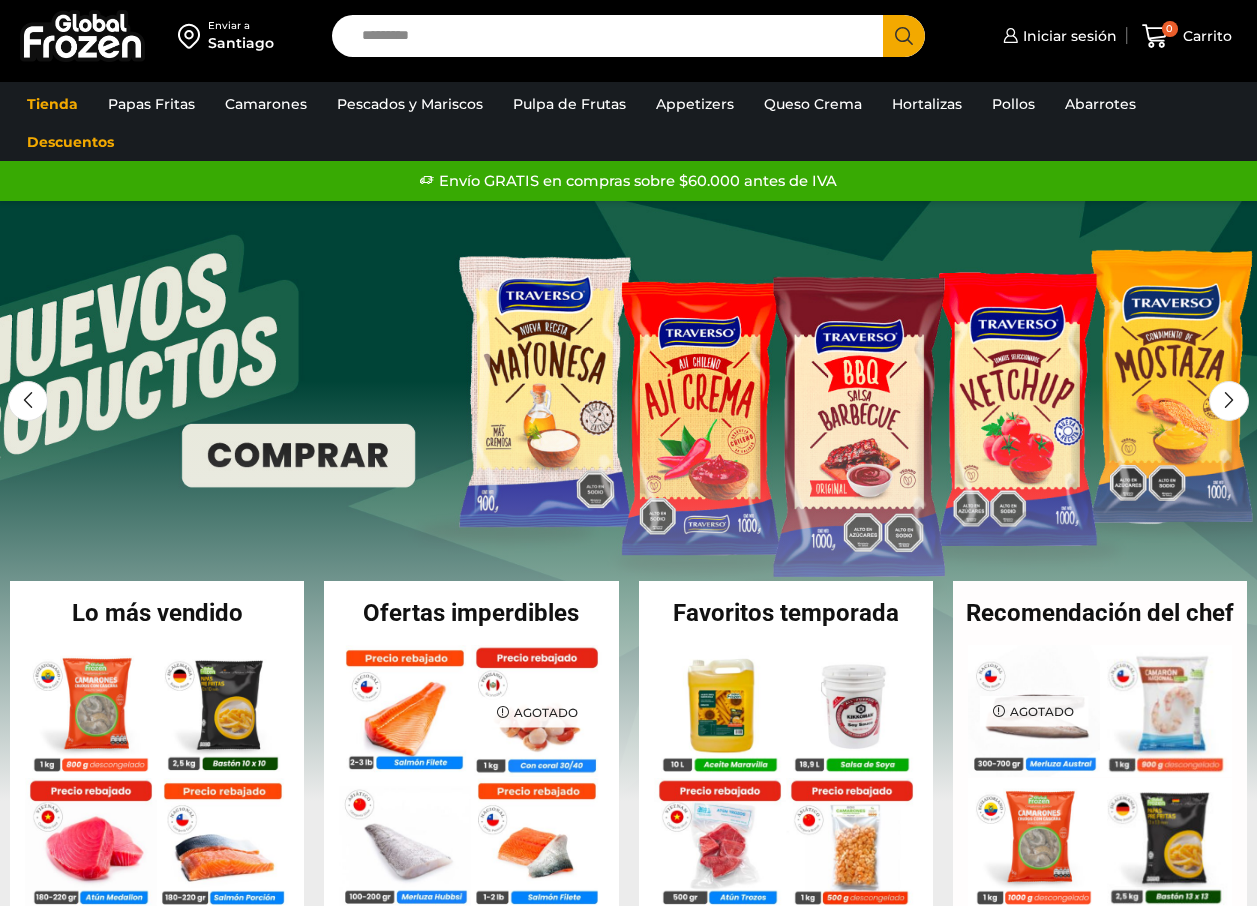 scroll, scrollTop: 0, scrollLeft: 0, axis: both 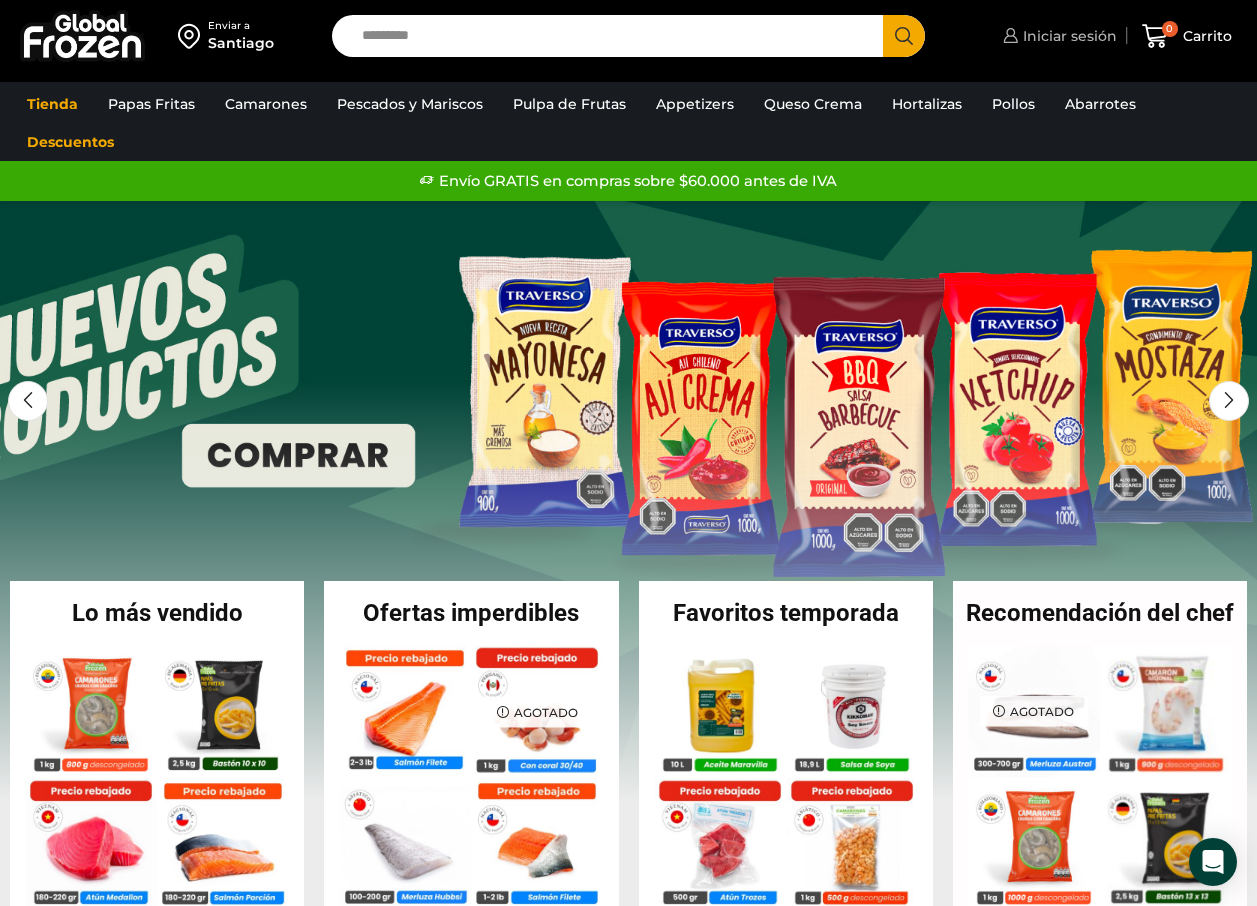 click on "Iniciar sesión" at bounding box center (1067, 36) 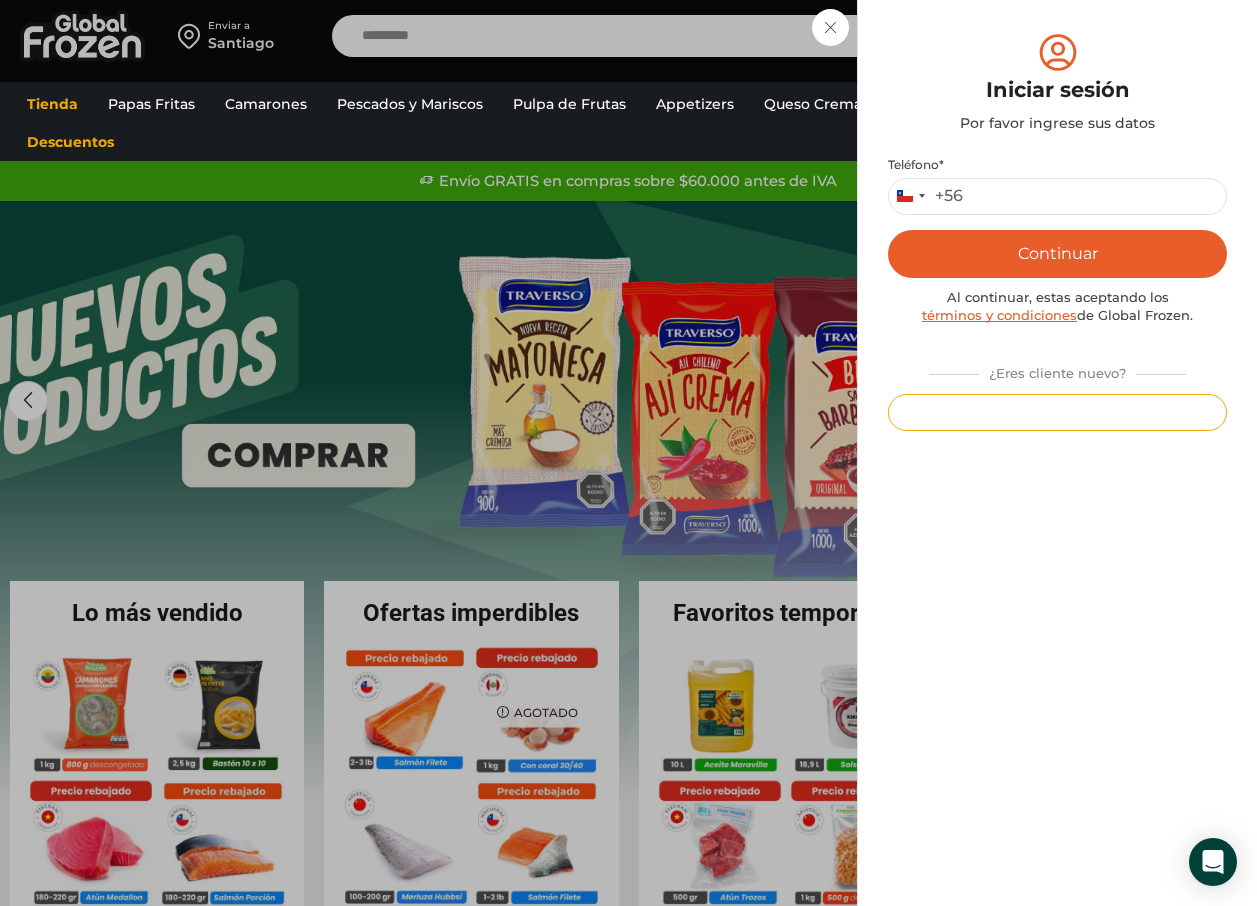 drag, startPoint x: 1007, startPoint y: 425, endPoint x: 874, endPoint y: 443, distance: 134.21252 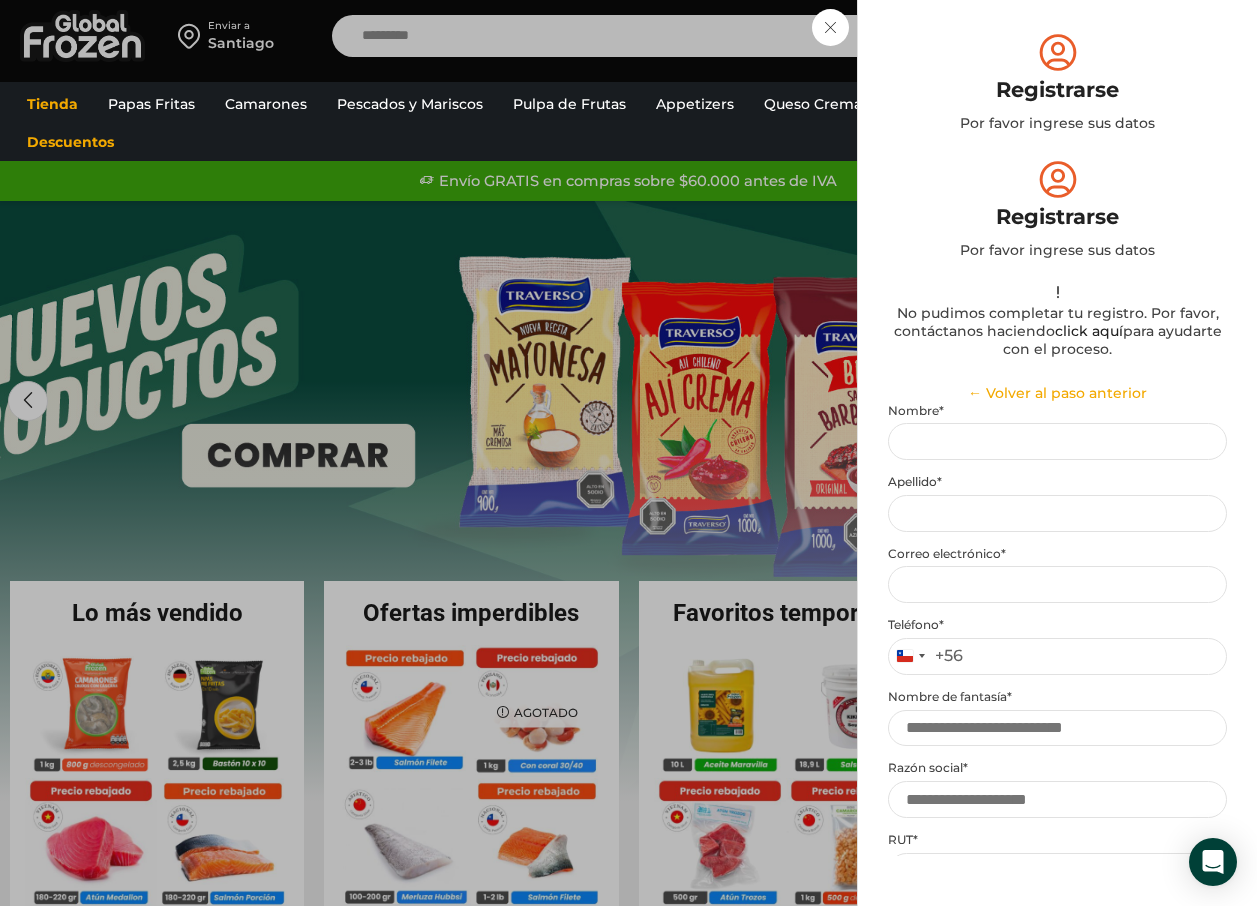 click on "Iniciar sesión
Mi cuenta
Login
Register
Iniciar sesión
Por favor ingrese sus datos
Iniciar sesión
Se envió un mensaje de WhatsApp con el código de verificación a tu teléfono
* ." at bounding box center [1057, 36] 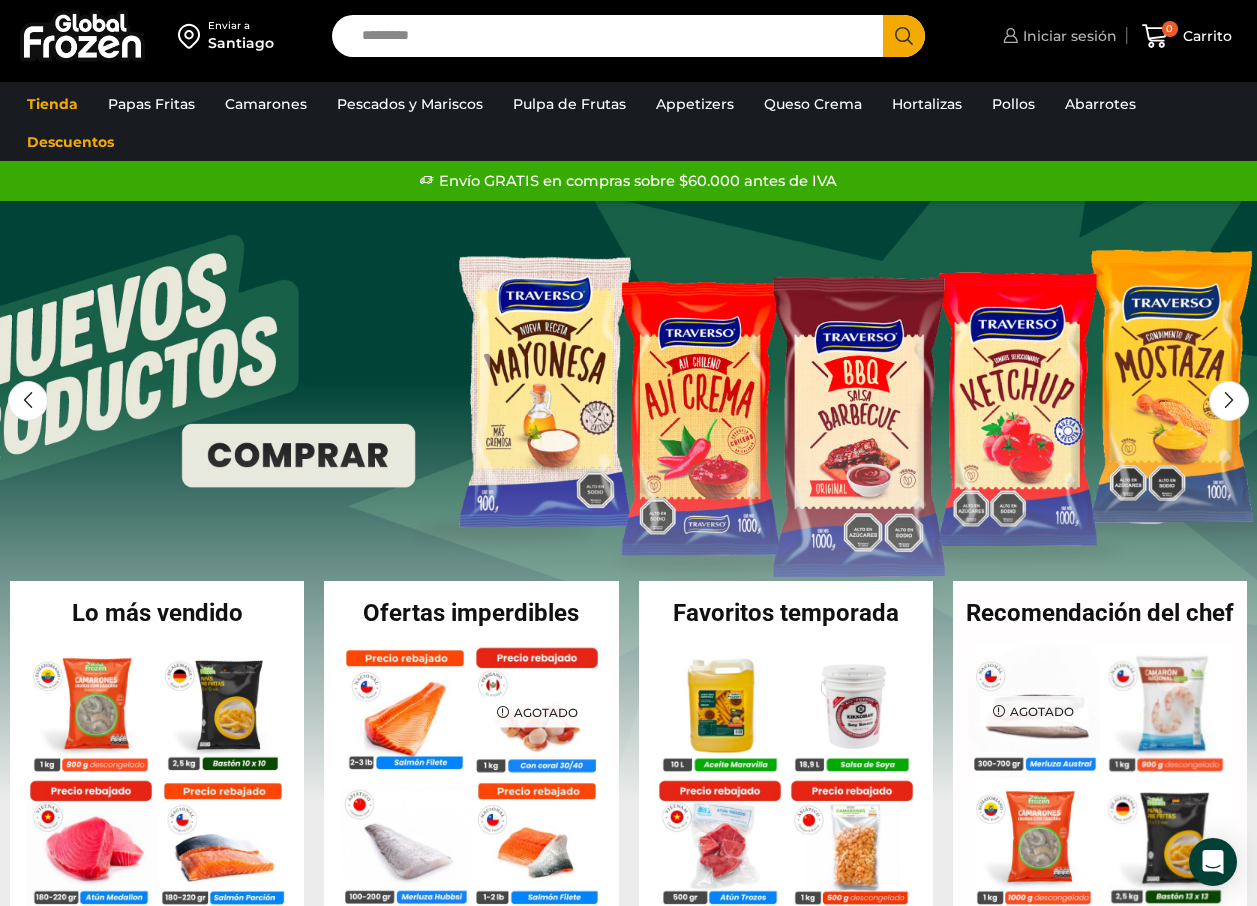 click on "Iniciar sesión" at bounding box center (1067, 36) 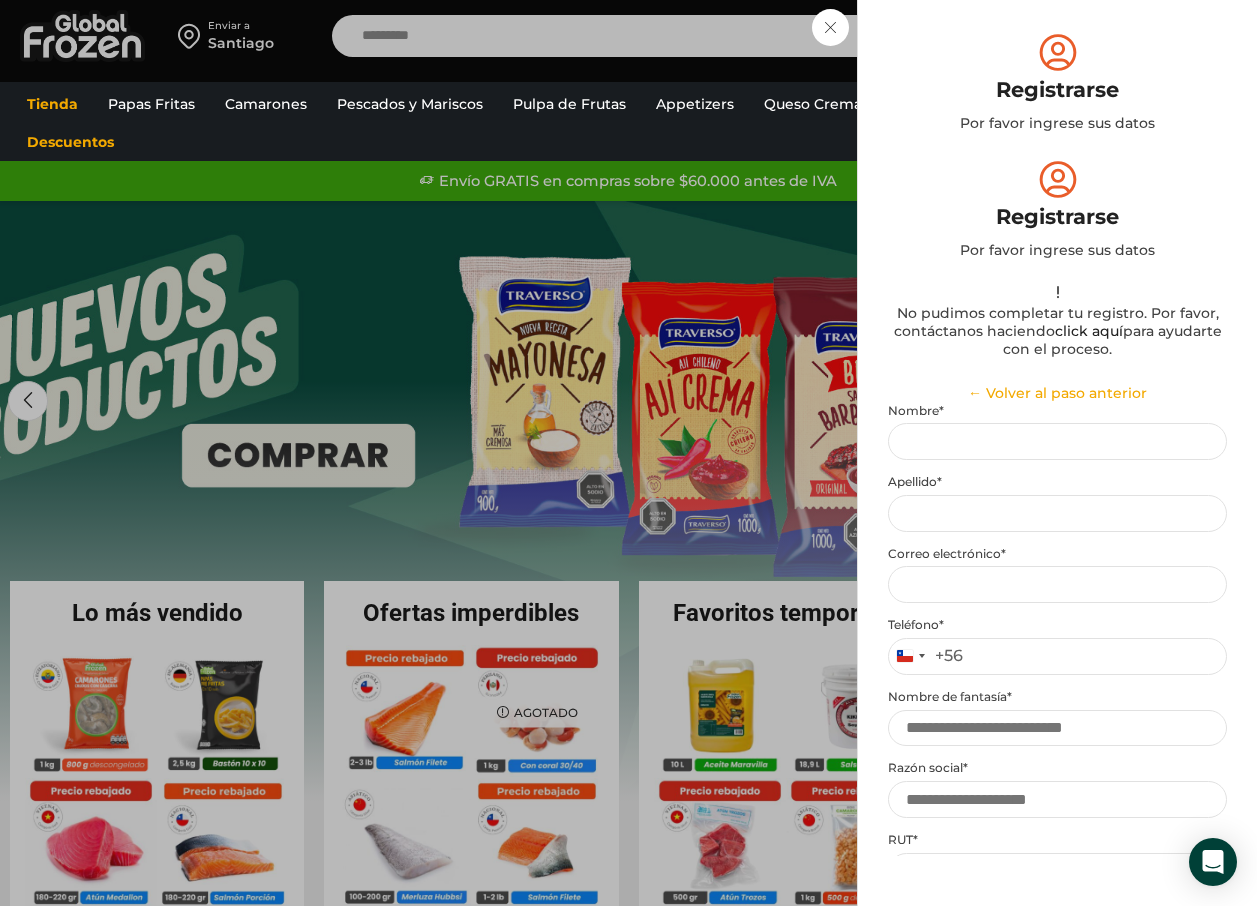 click on "← Volver al paso anterior" at bounding box center [1057, 393] 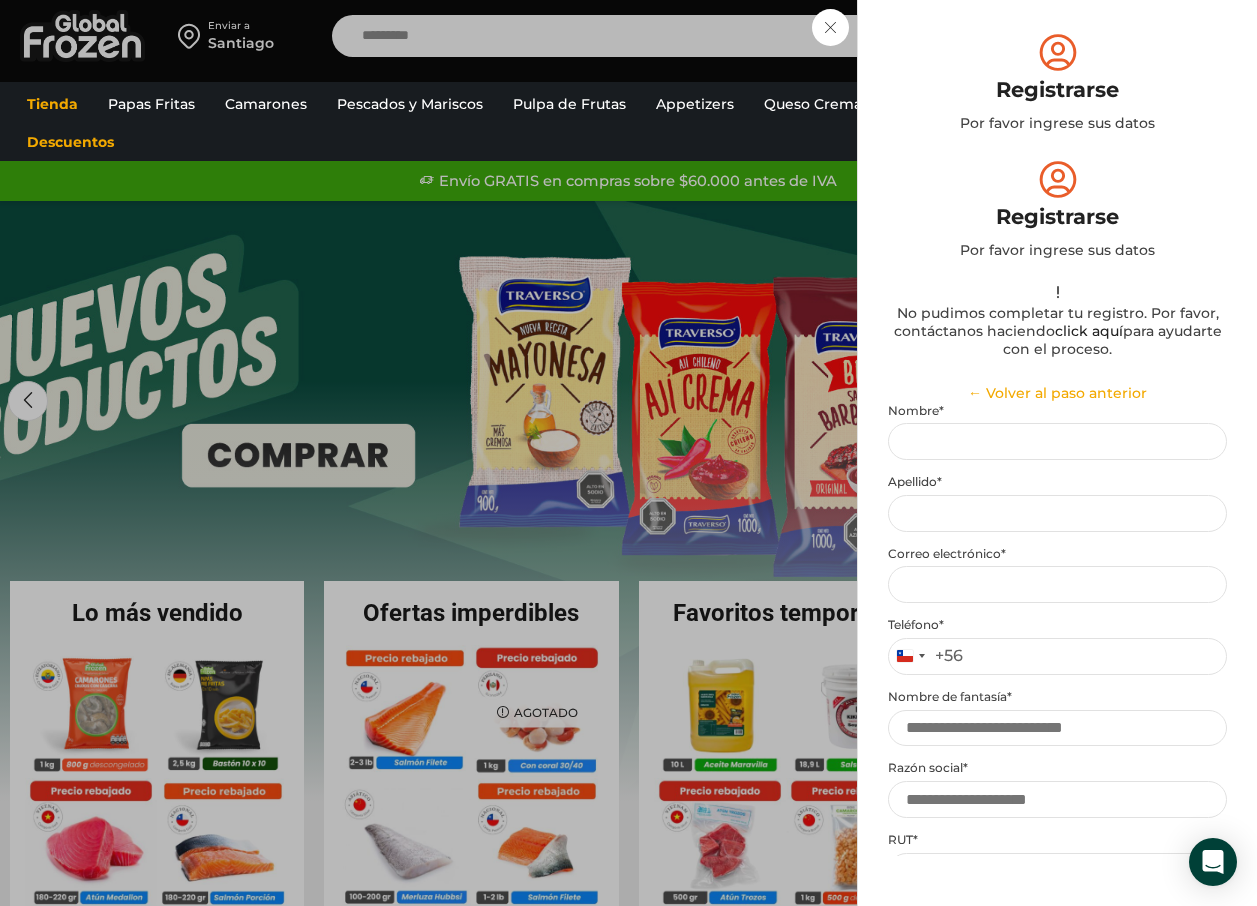 click on "← Volver al paso anterior" at bounding box center (1057, 393) 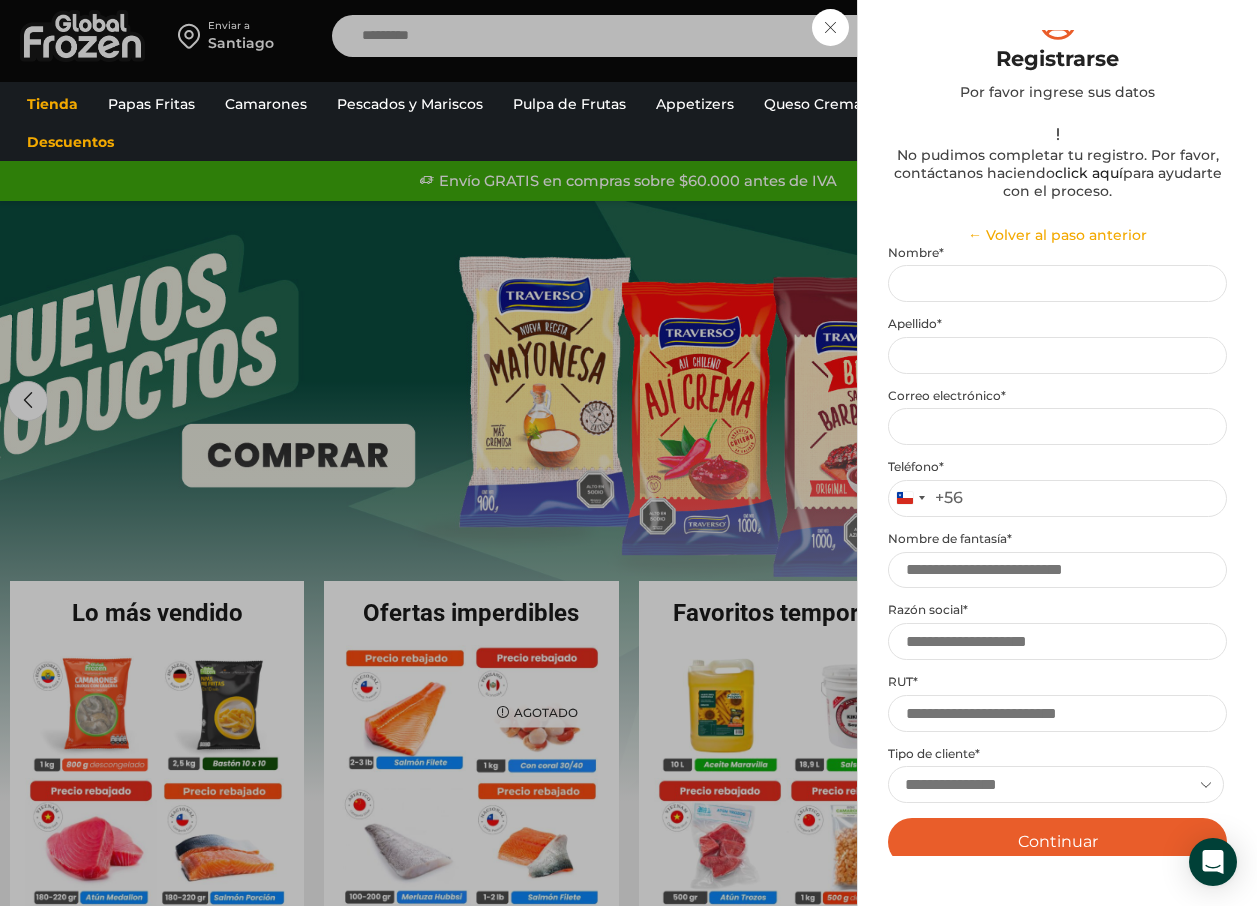 scroll, scrollTop: 300, scrollLeft: 0, axis: vertical 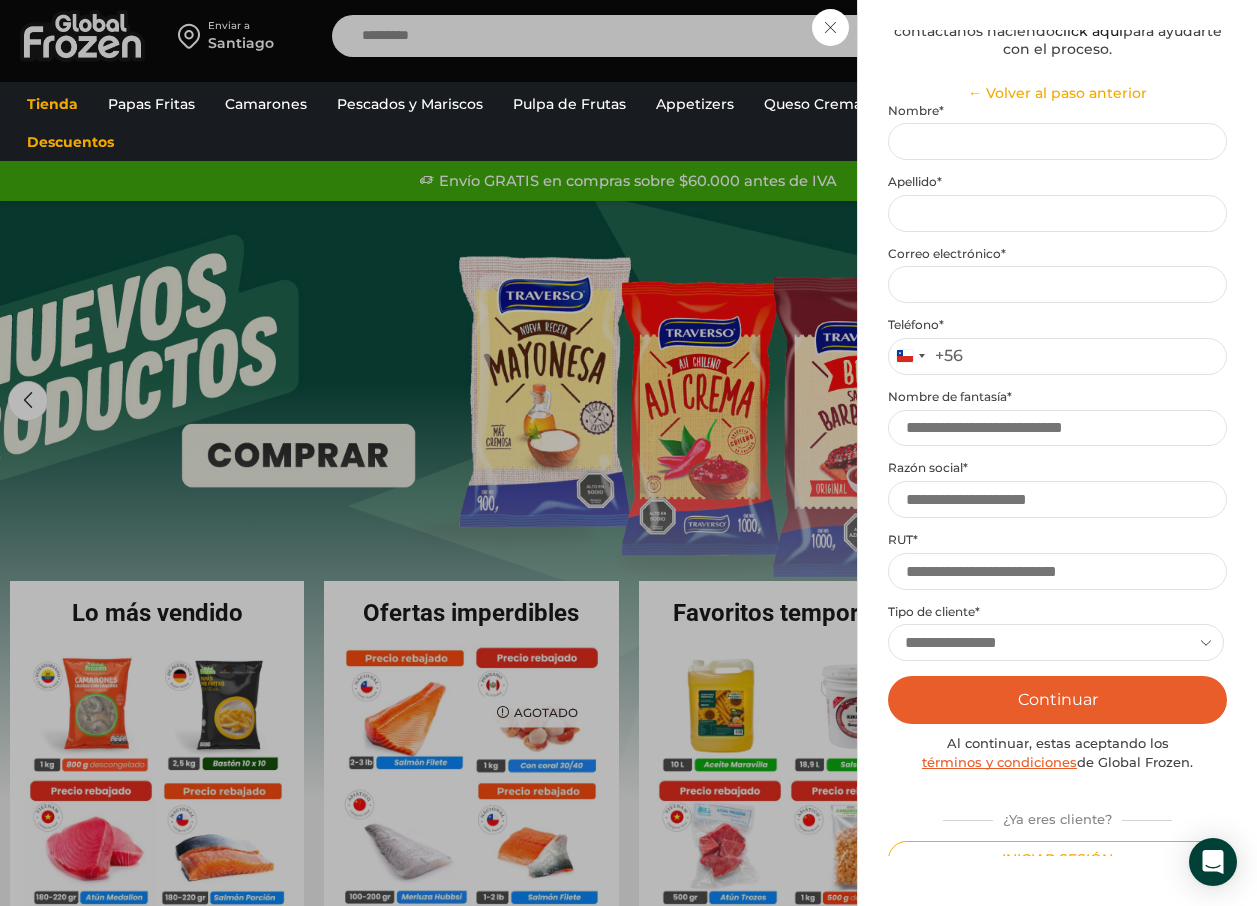 click on "**********" at bounding box center [1056, 642] 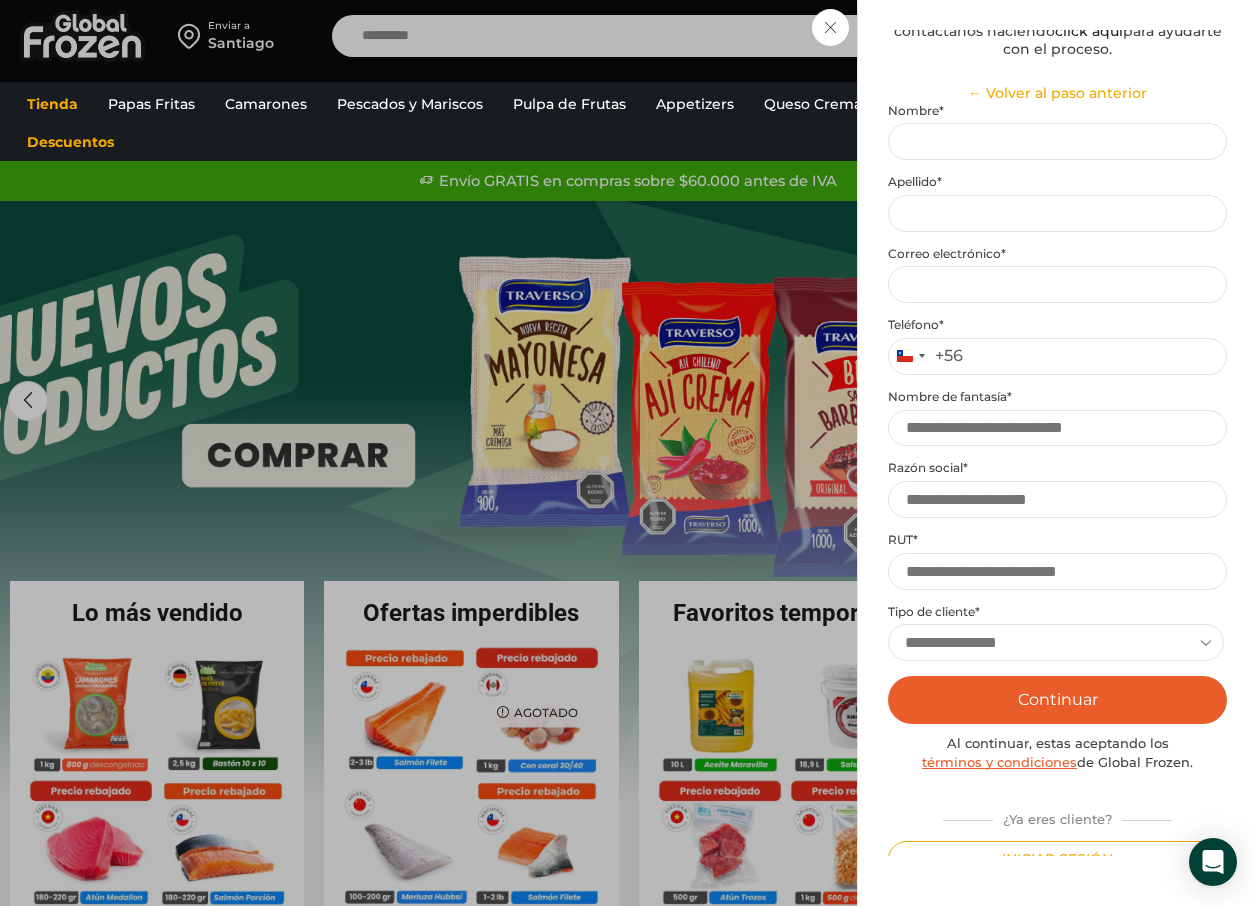 click on "Iniciar sesión
Mi cuenta
Login
Register
Iniciar sesión
Por favor ingrese sus datos
Iniciar sesión
Se envió un mensaje de WhatsApp con el código de verificación a tu teléfono
* ." at bounding box center (1057, 36) 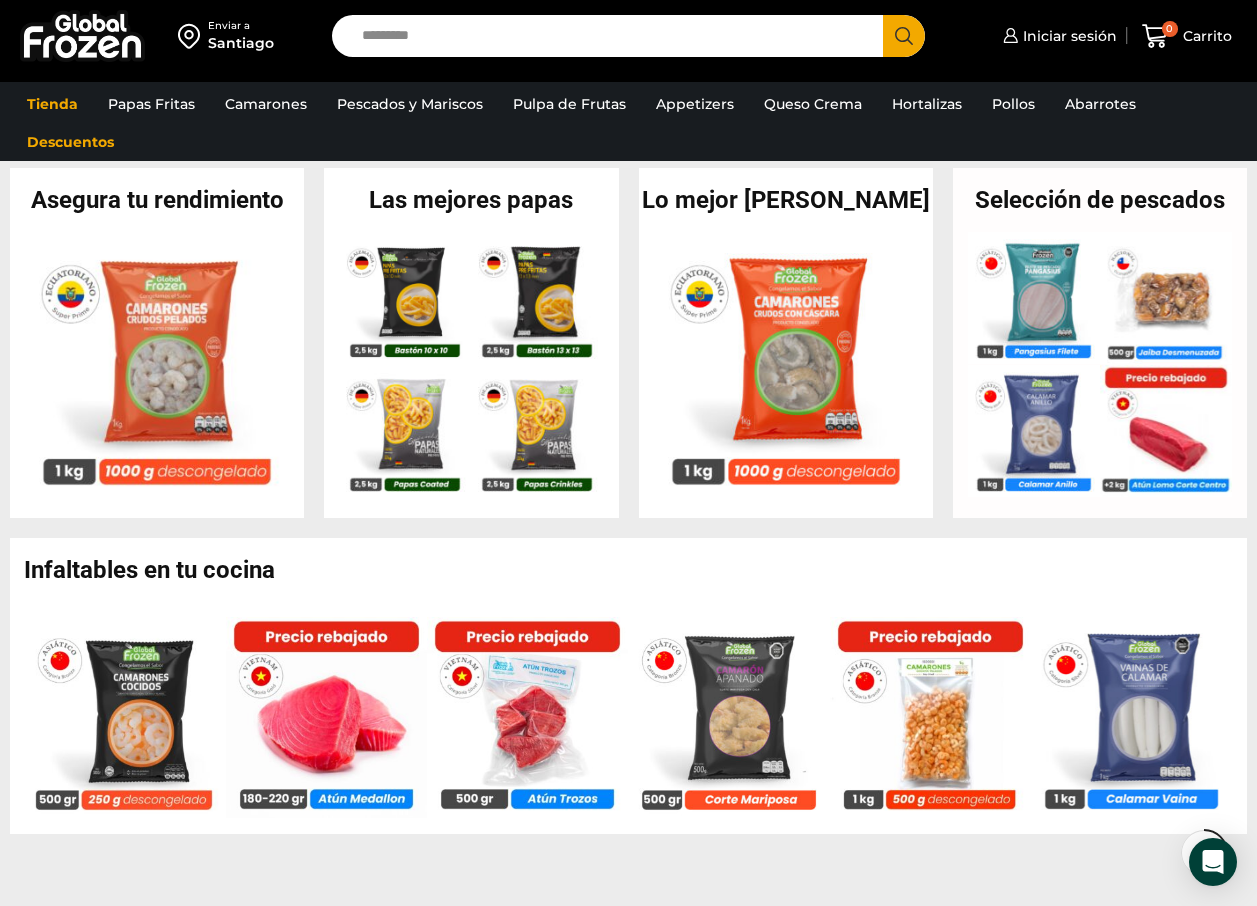 scroll, scrollTop: 800, scrollLeft: 0, axis: vertical 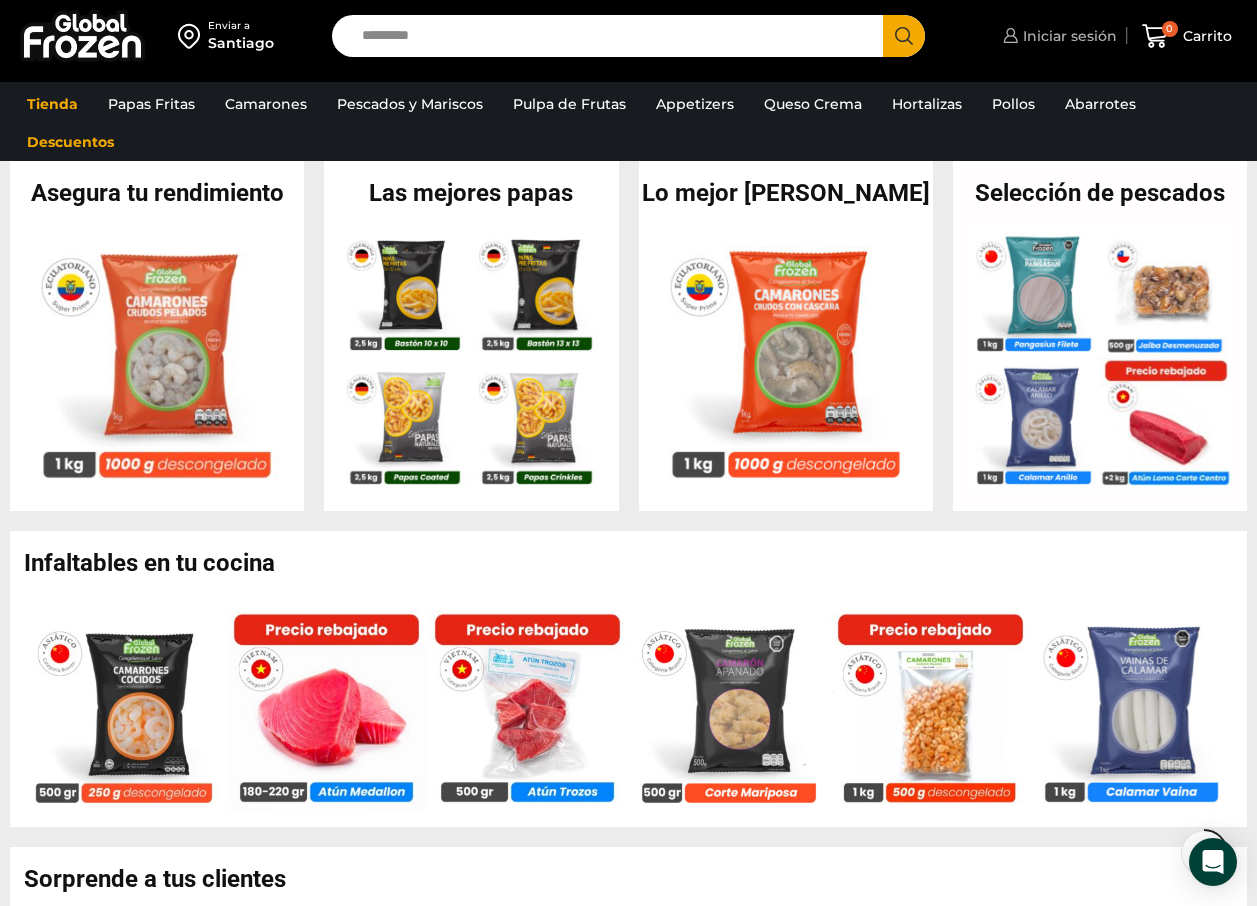 click on "Iniciar sesión" at bounding box center (1067, 36) 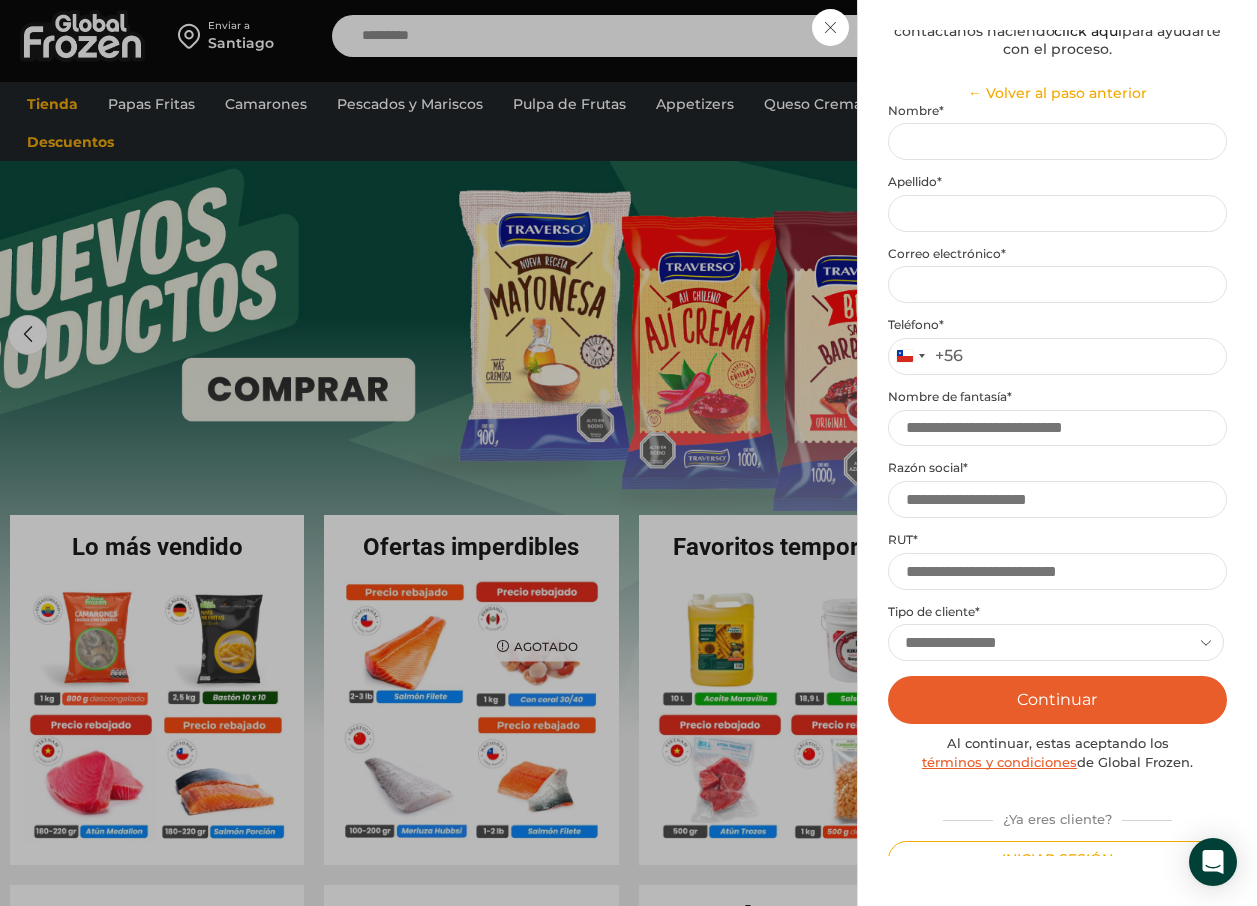 scroll, scrollTop: 0, scrollLeft: 0, axis: both 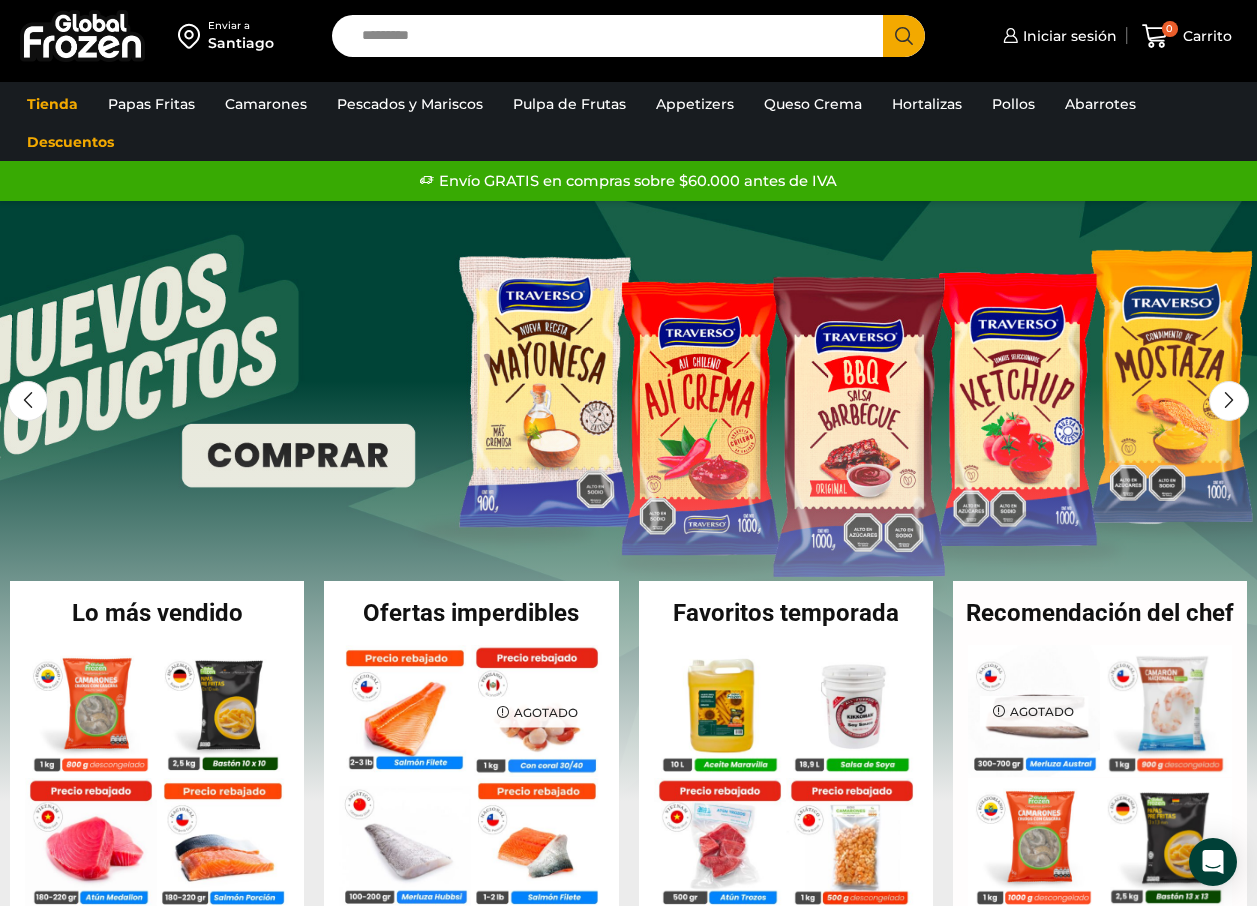 click on "Search input" at bounding box center (613, 36) 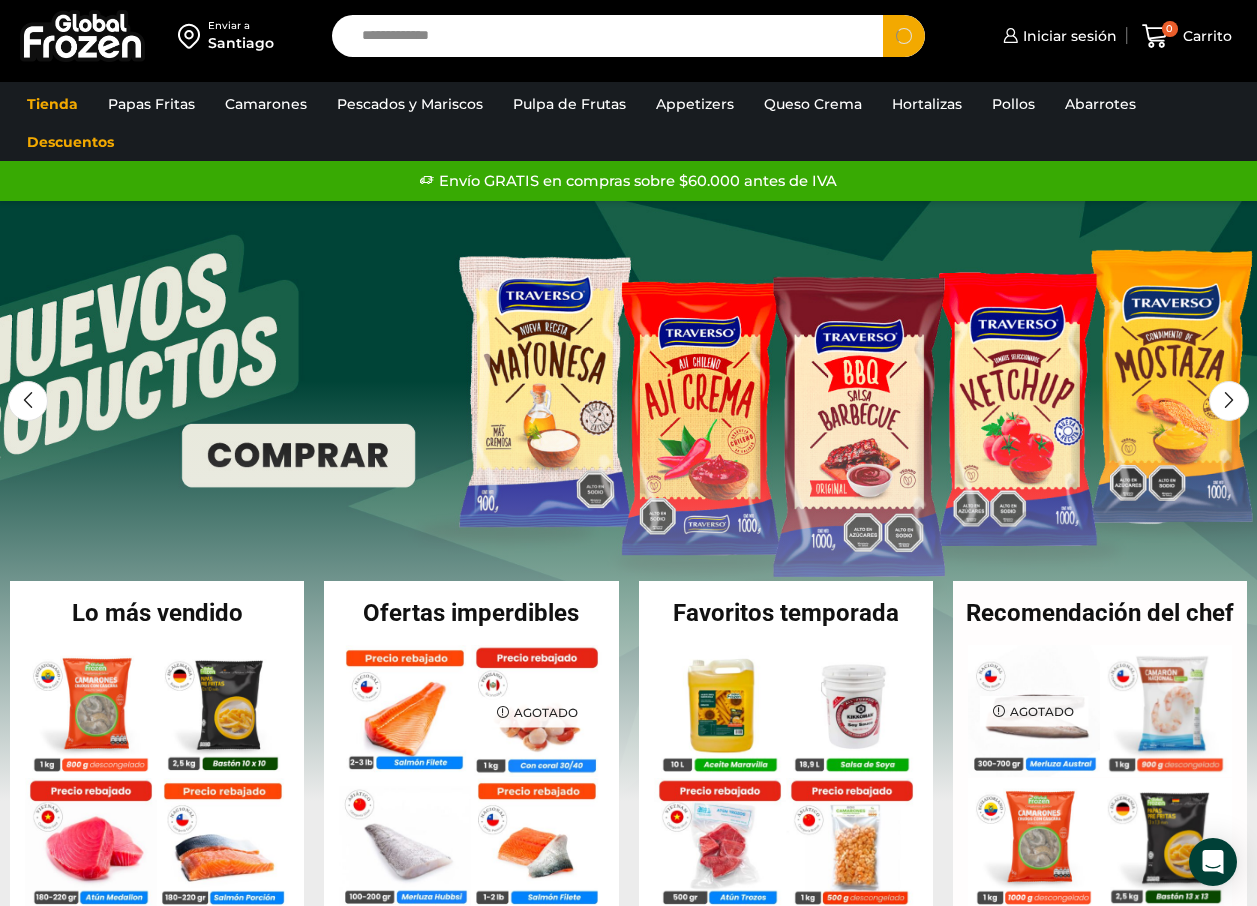 type on "**********" 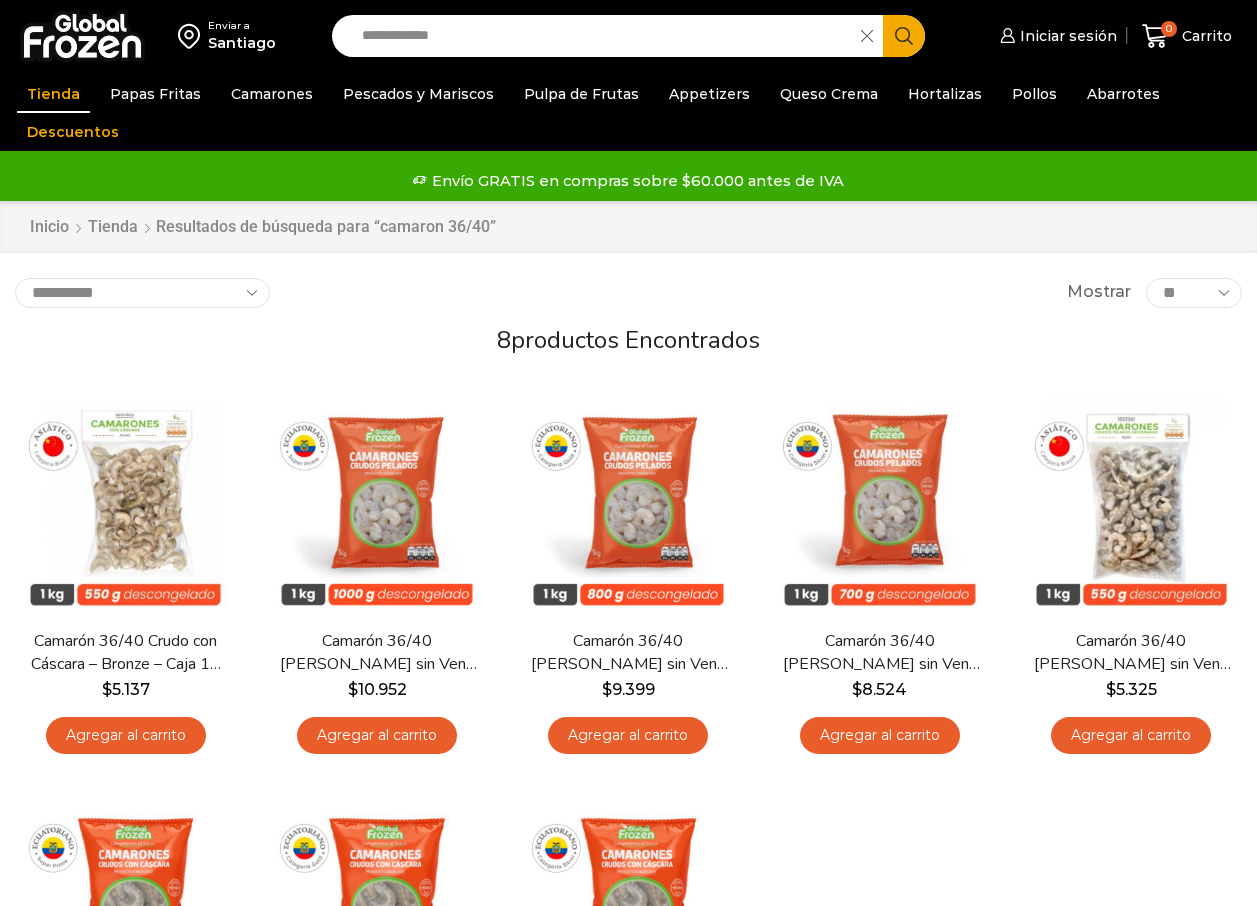 scroll, scrollTop: 0, scrollLeft: 0, axis: both 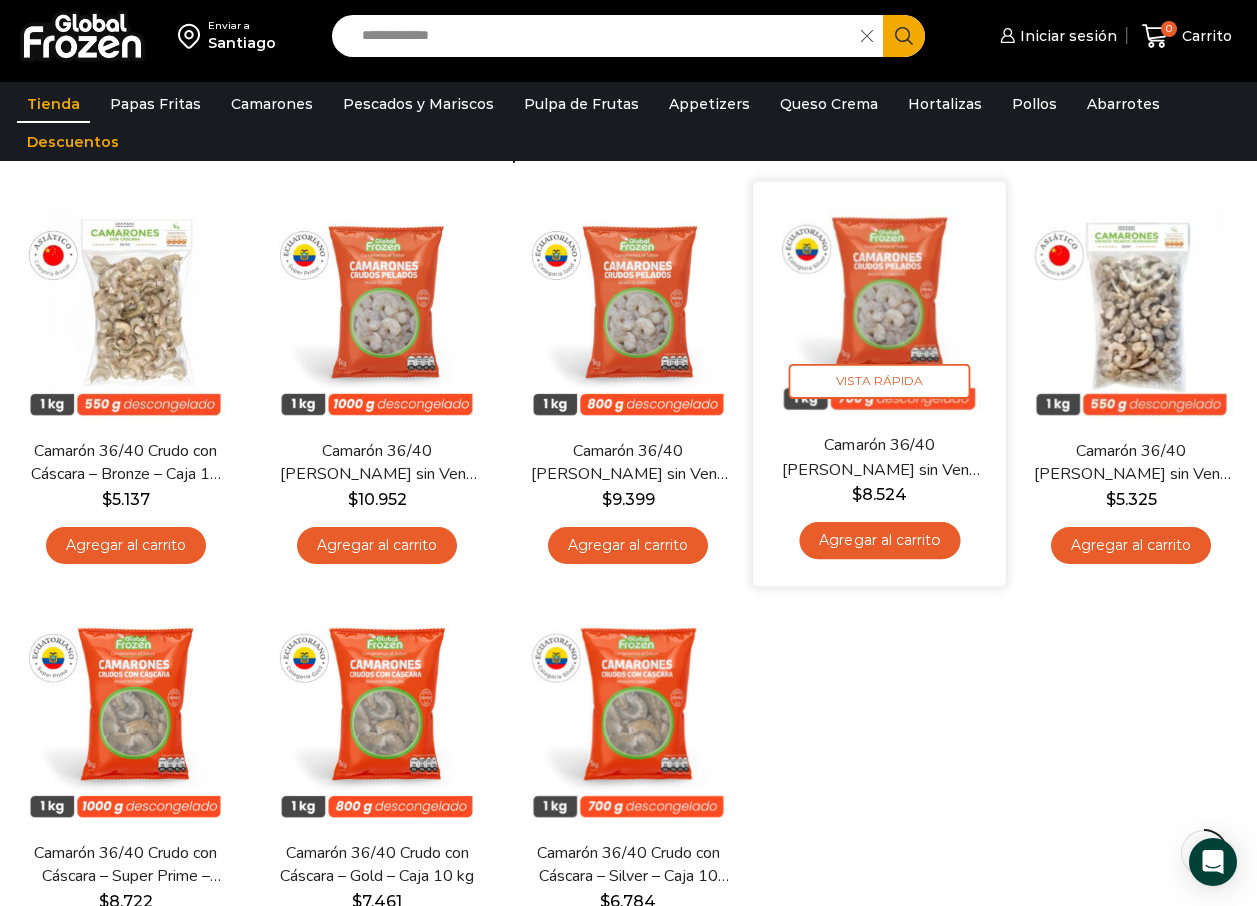 click on "Agregar al carrito" at bounding box center (879, 541) 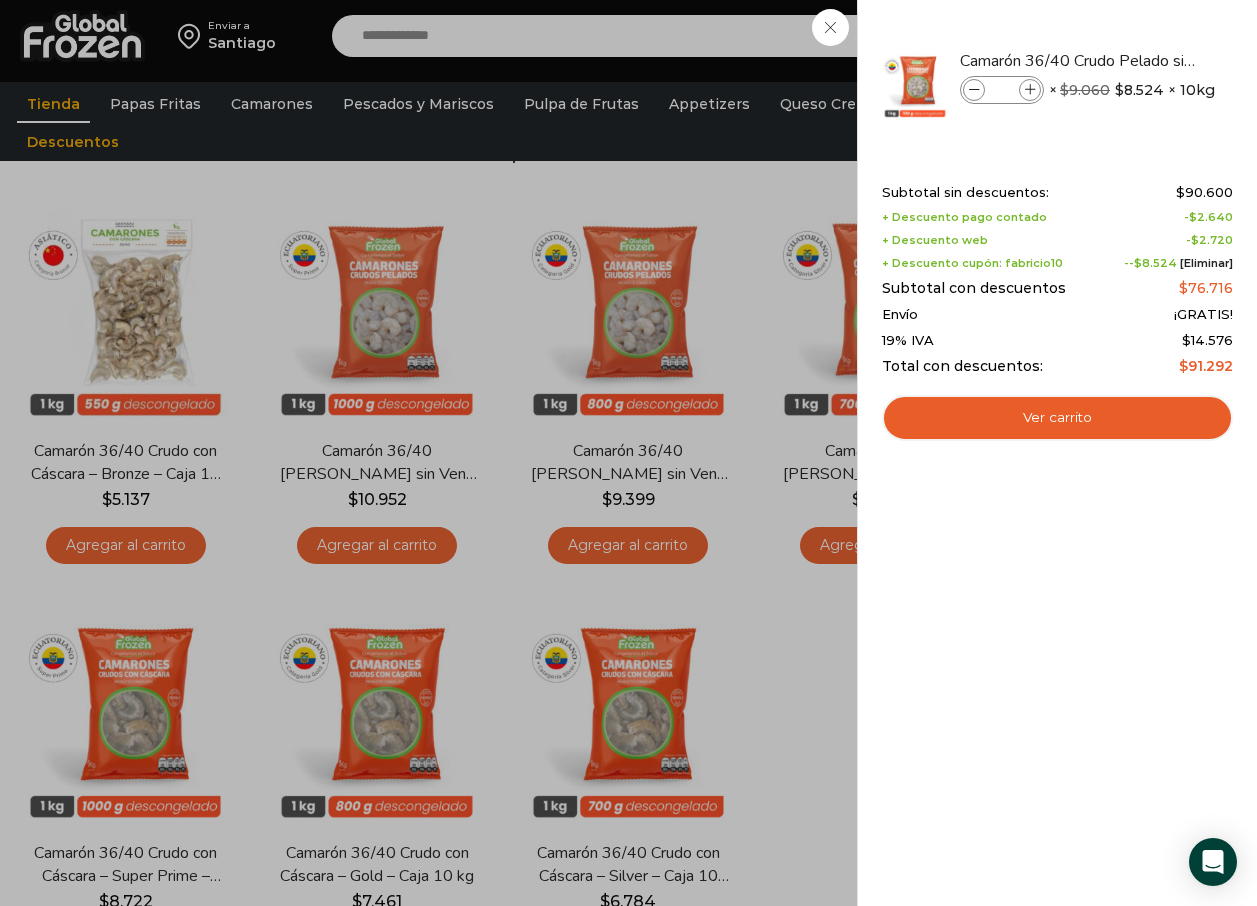 click on "1
Carrito
1
1
Shopping Cart
*" at bounding box center [1187, 36] 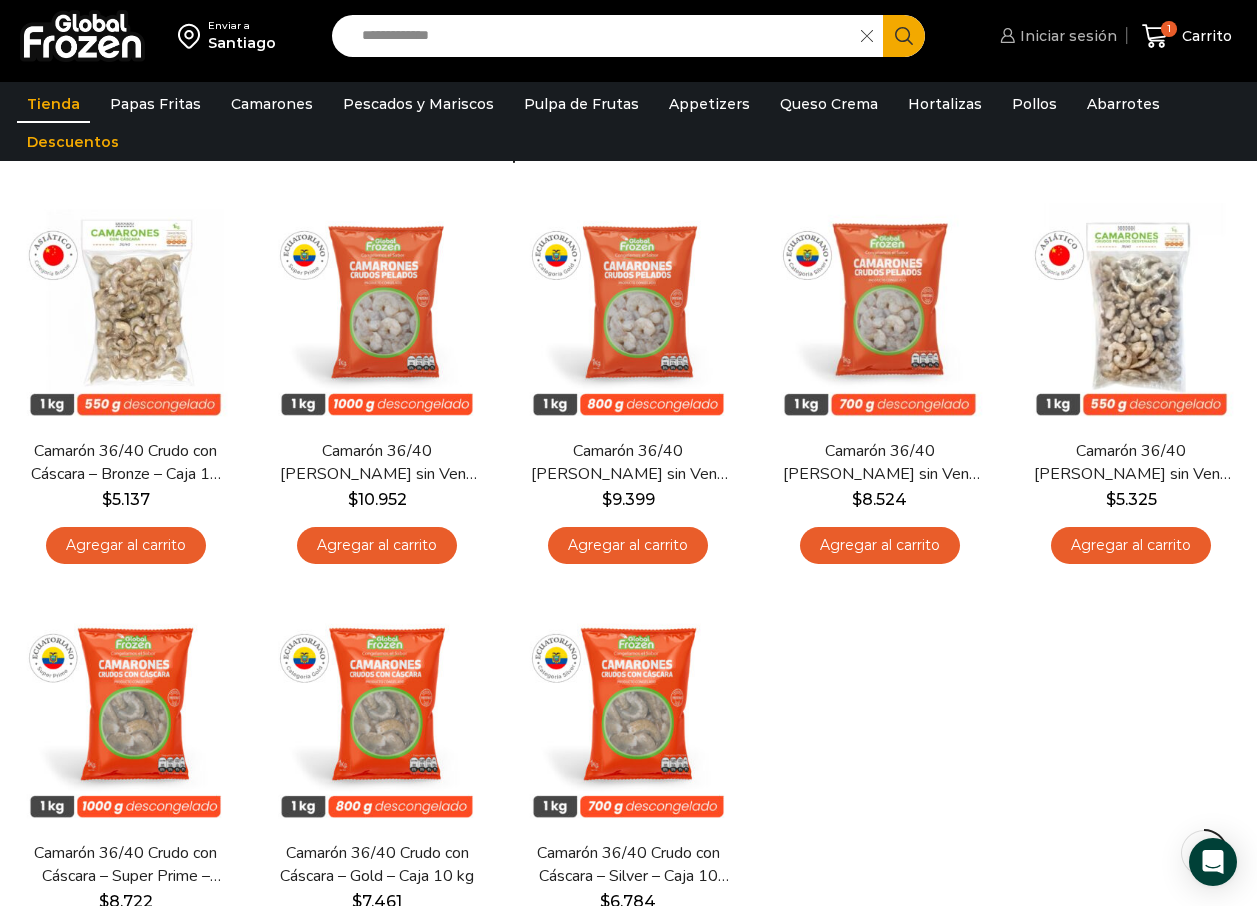 click on "Iniciar sesión" at bounding box center [1066, 36] 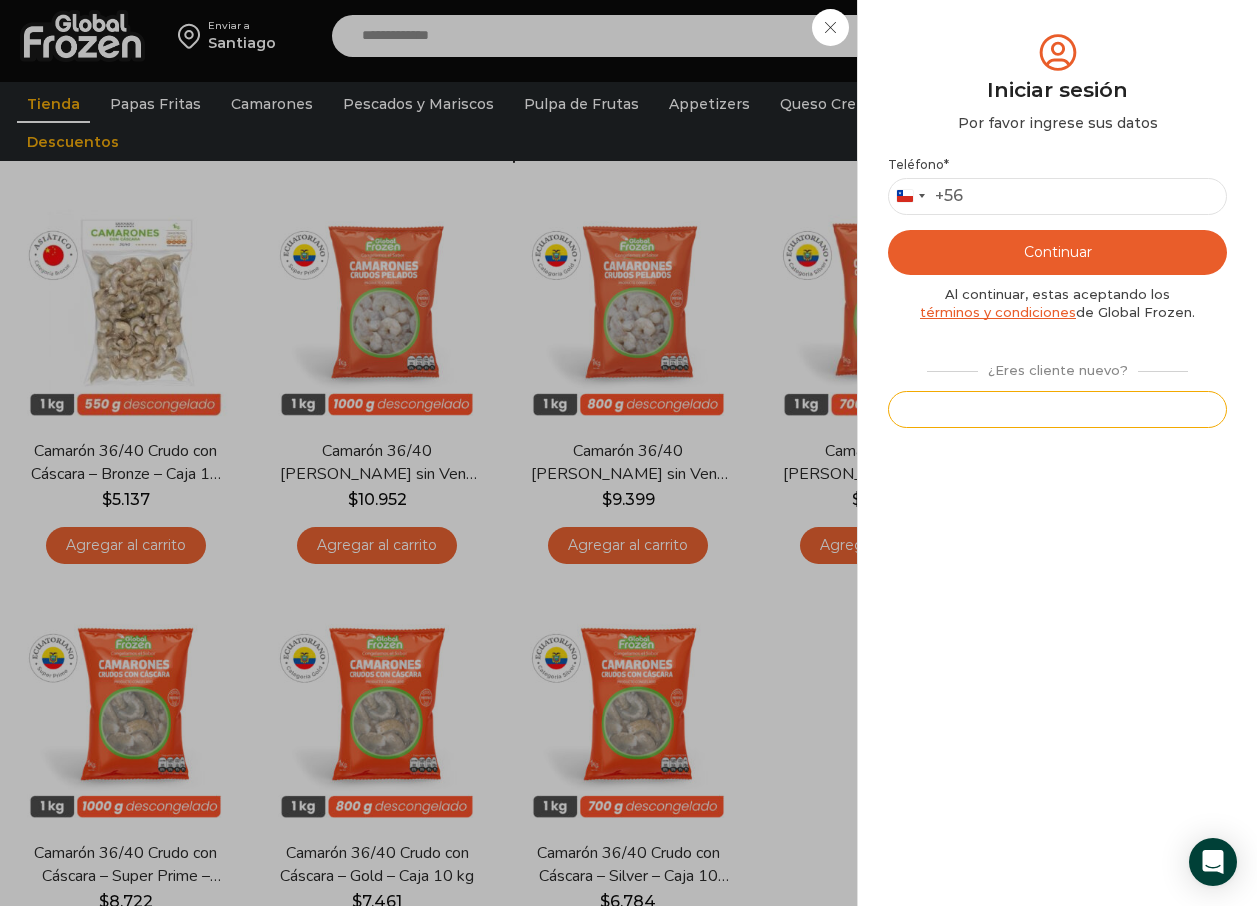 click on "Registrarse" at bounding box center [1057, 409] 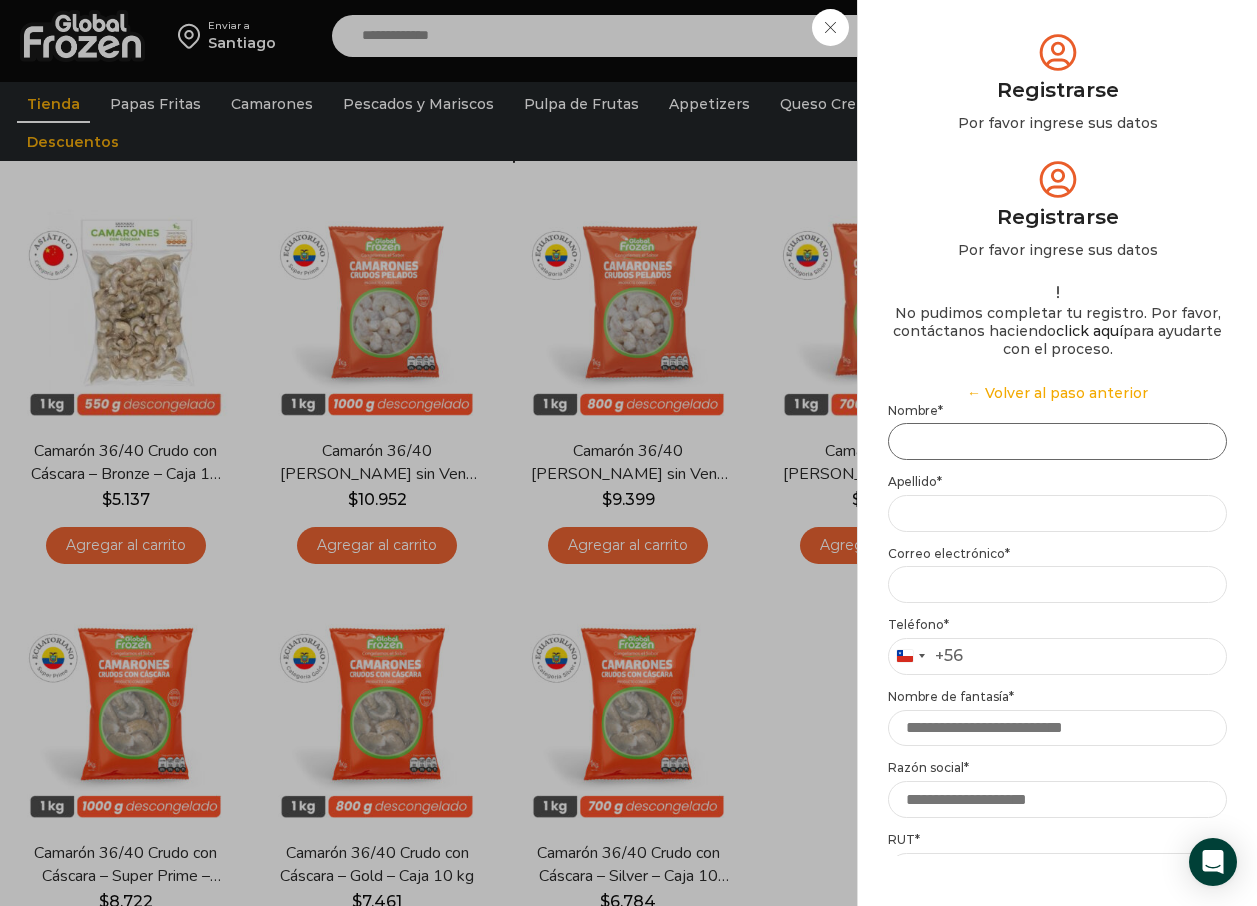 click on "Nombre  *" at bounding box center (1057, 441) 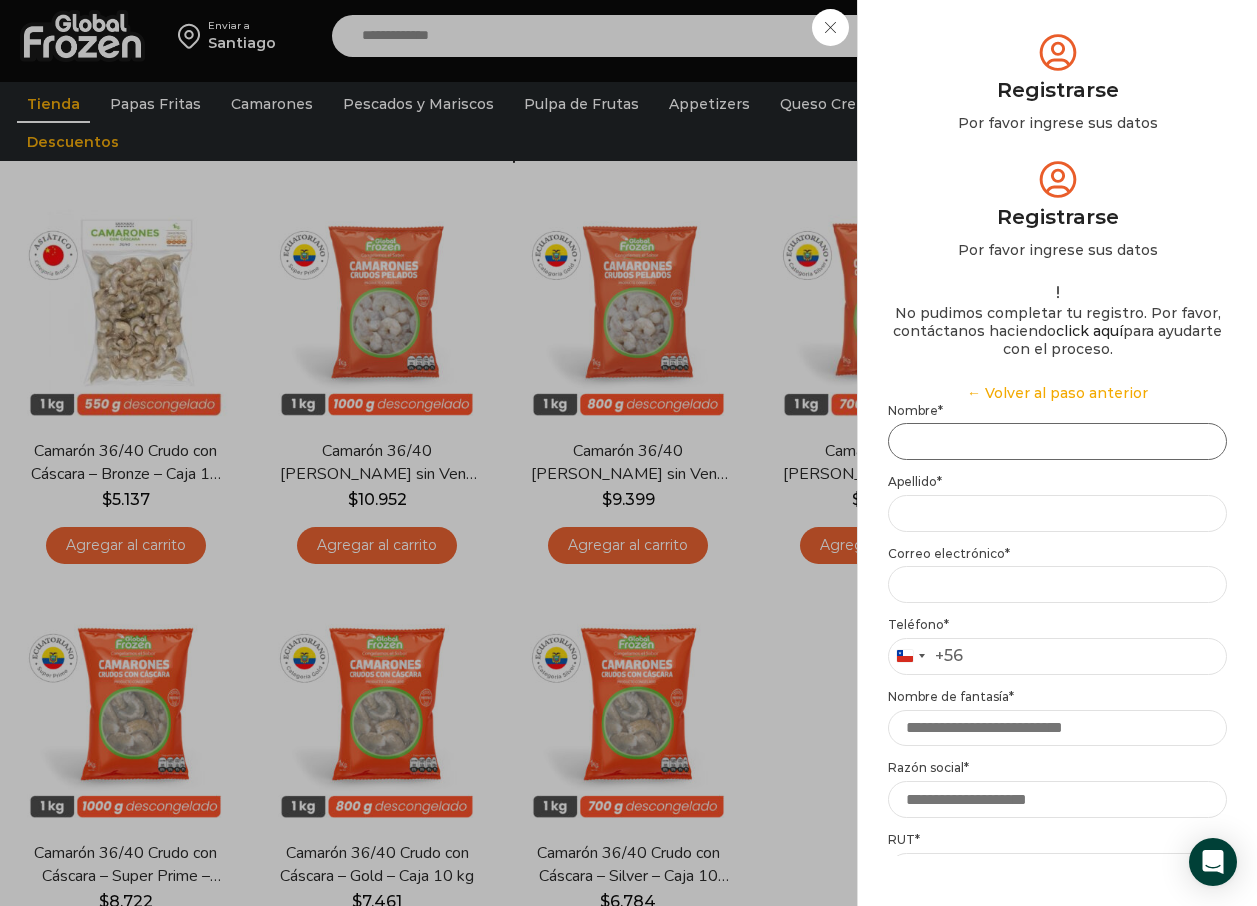 type on "***" 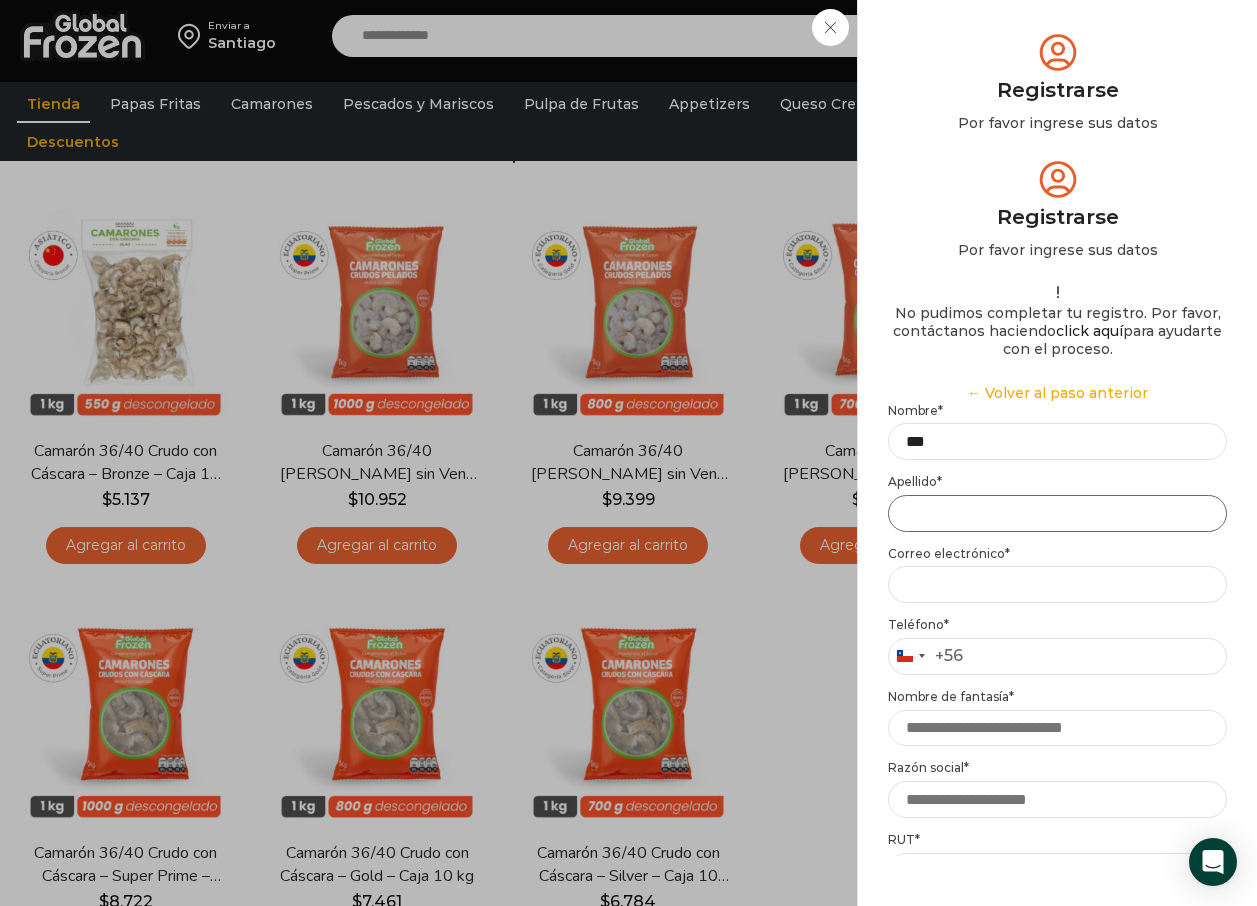 type on "********" 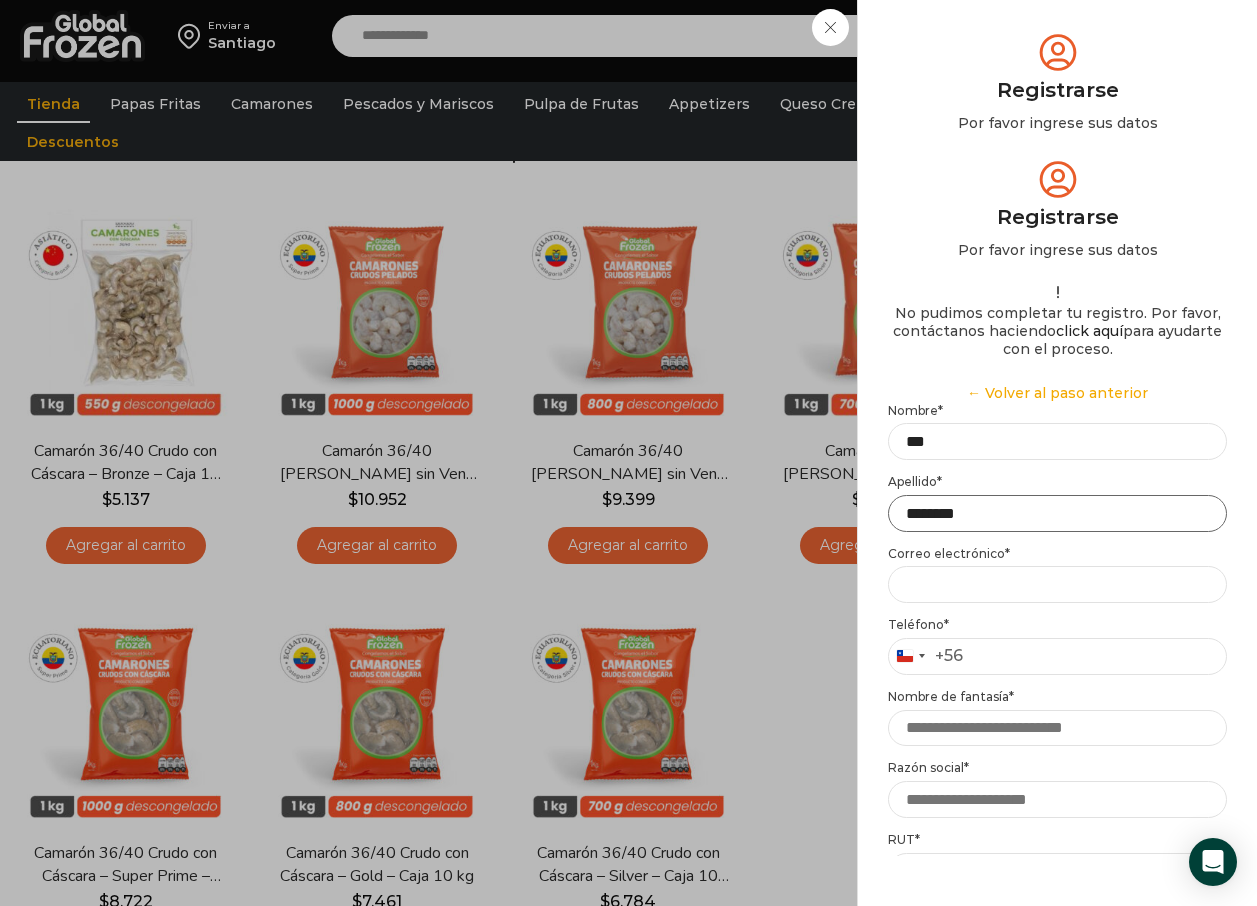 type on "**********" 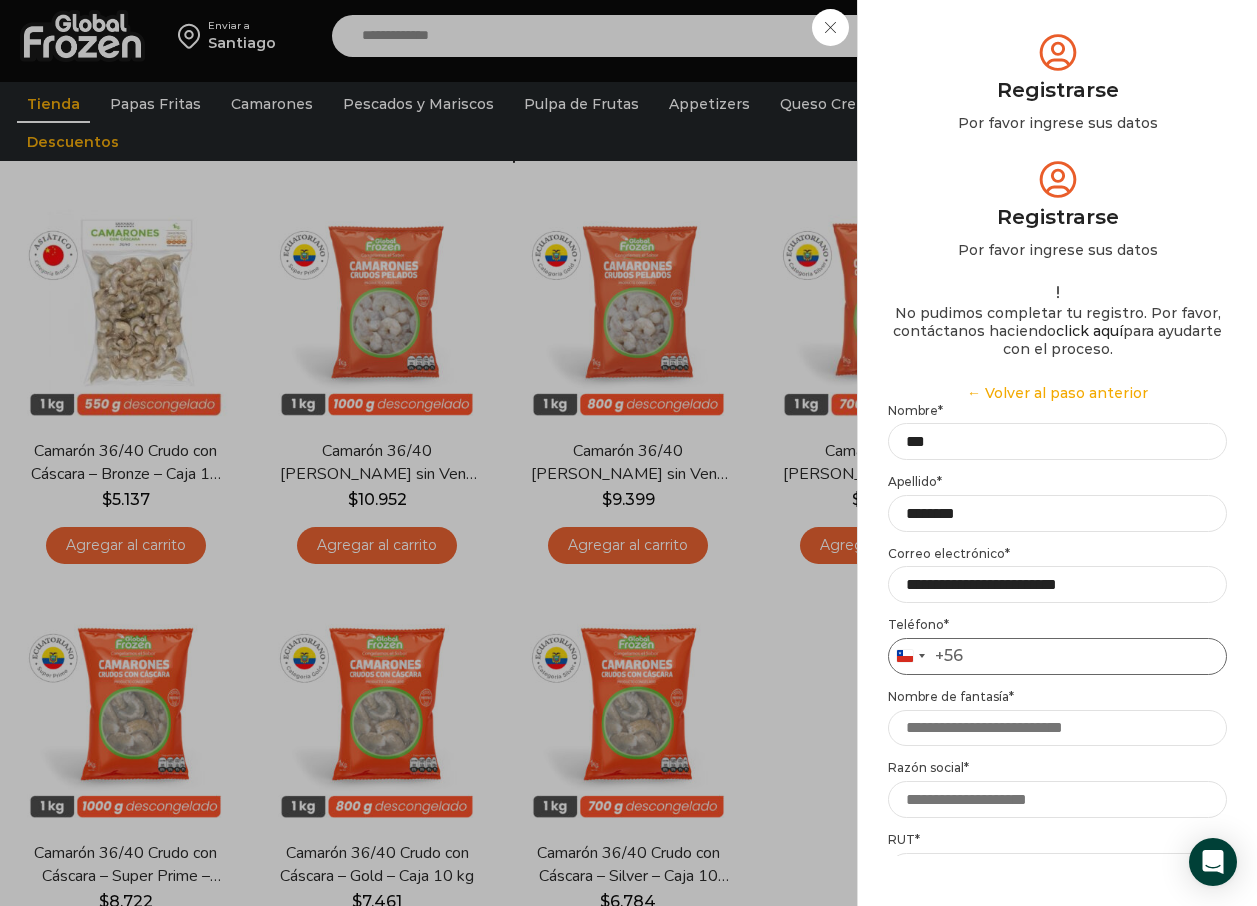 type on "*********" 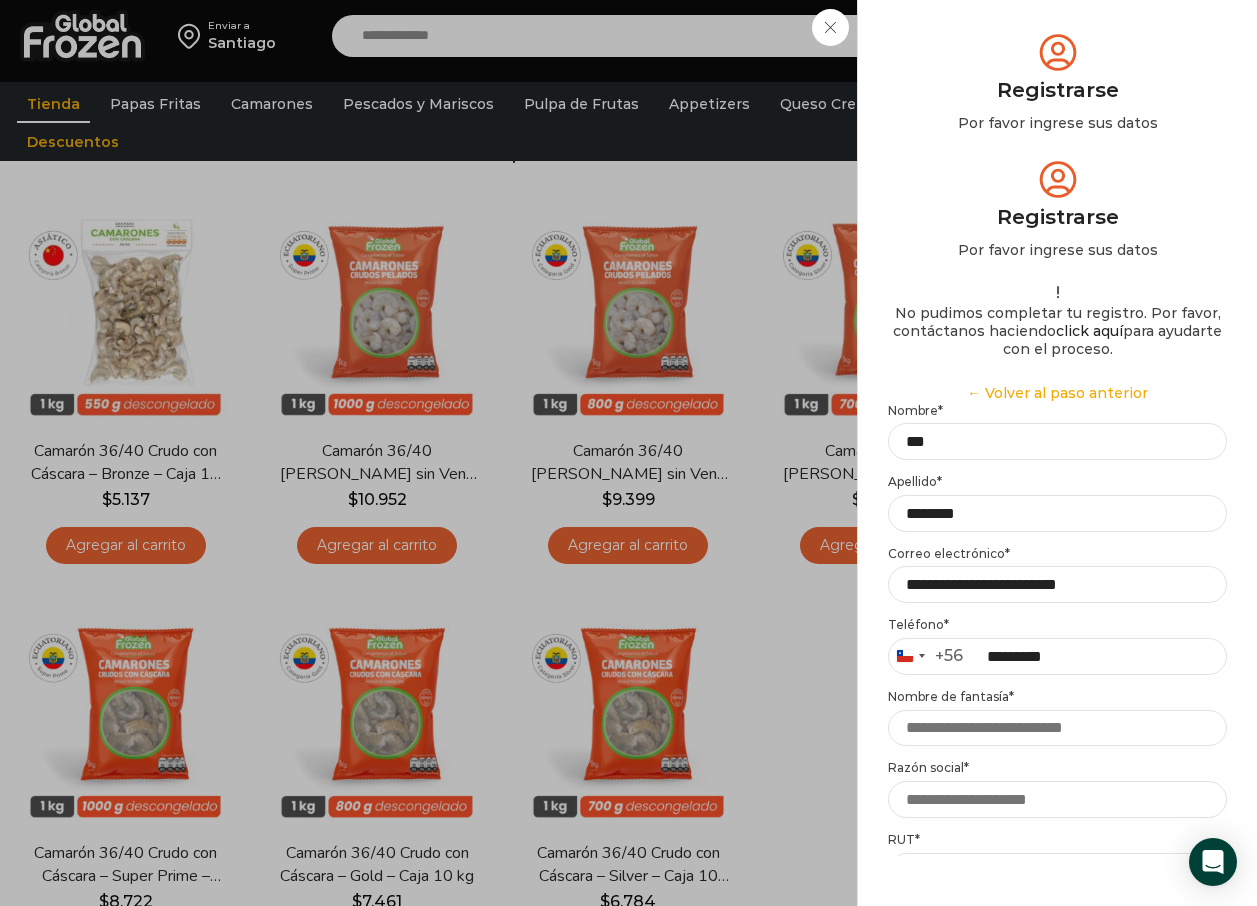 type on "********" 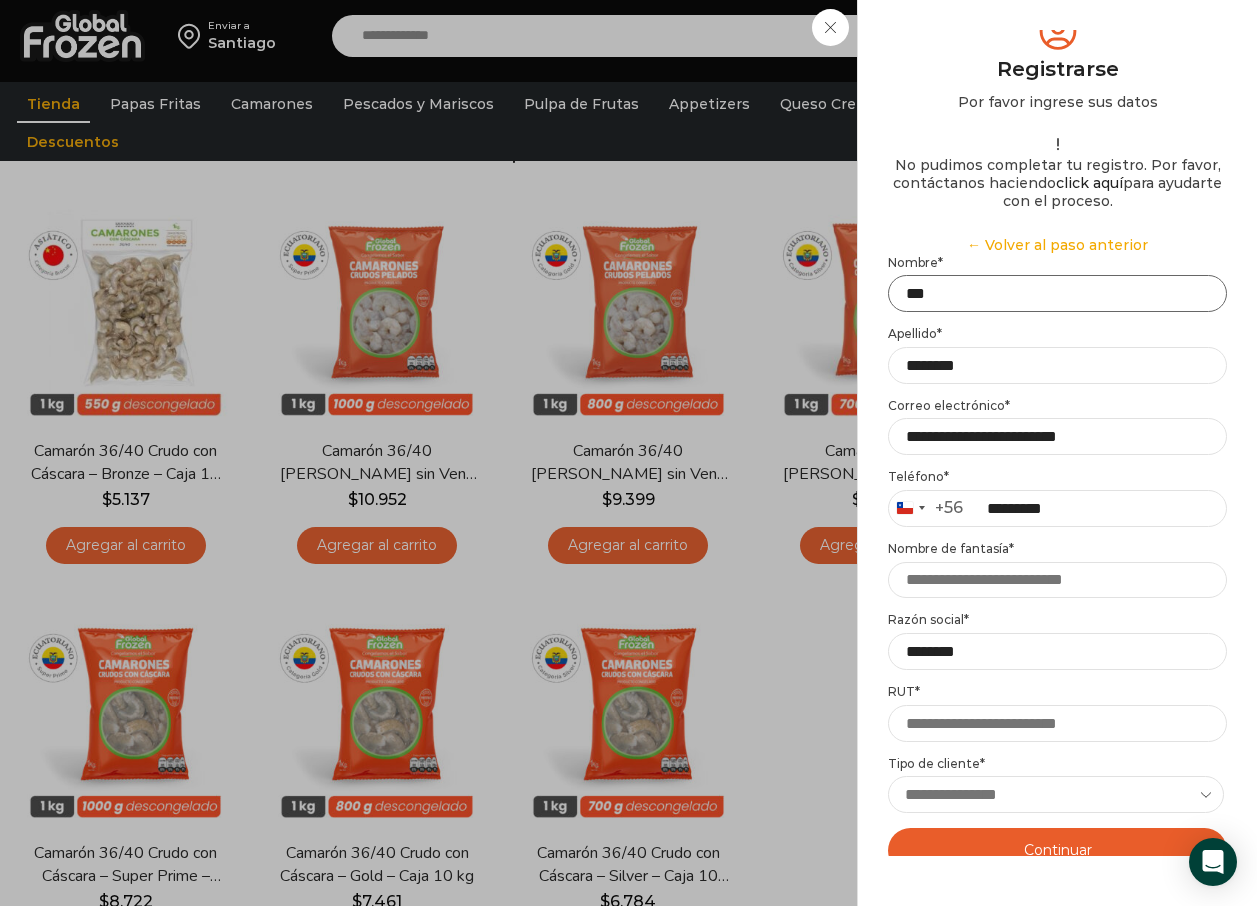 scroll, scrollTop: 200, scrollLeft: 0, axis: vertical 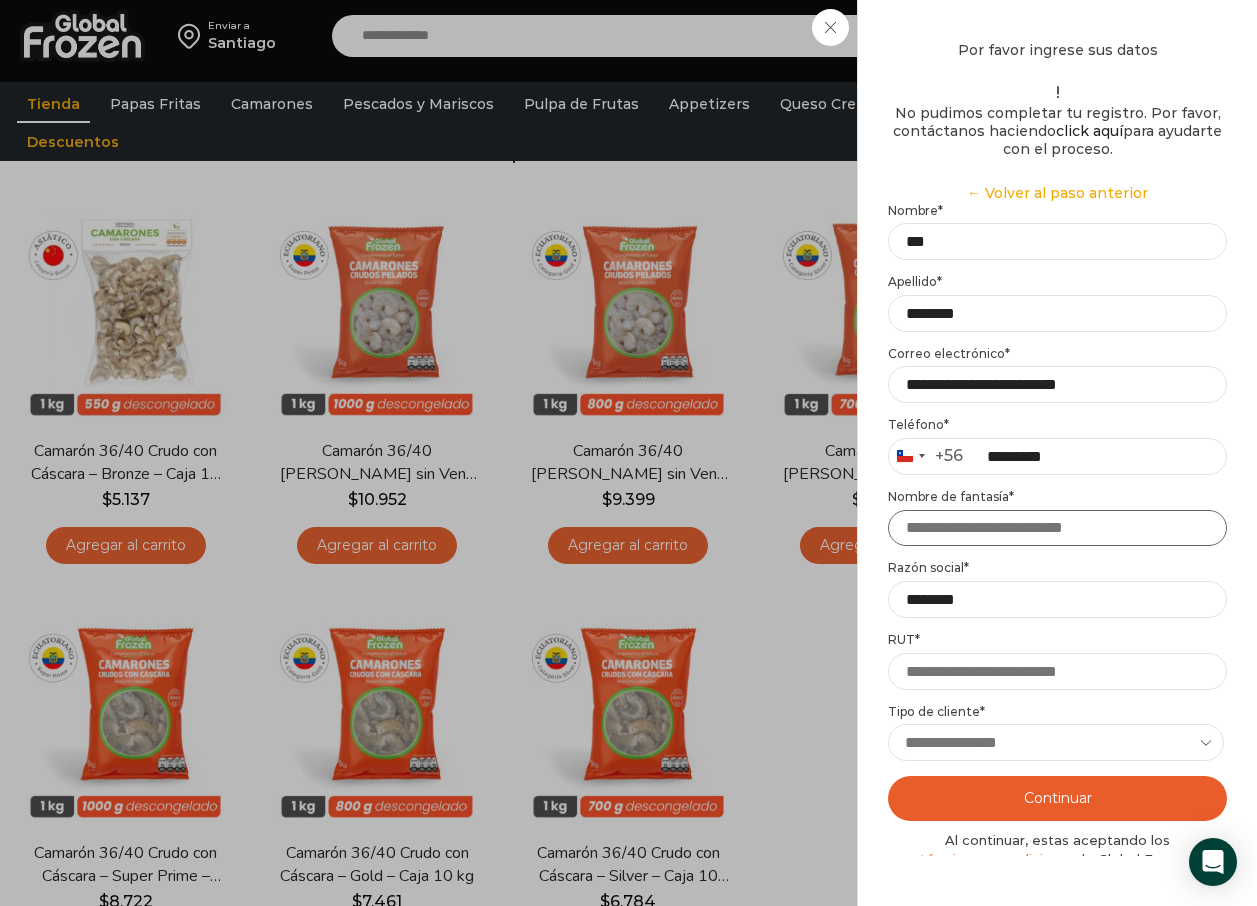 click on "Nombre de fantasía  *" at bounding box center (1057, 528) 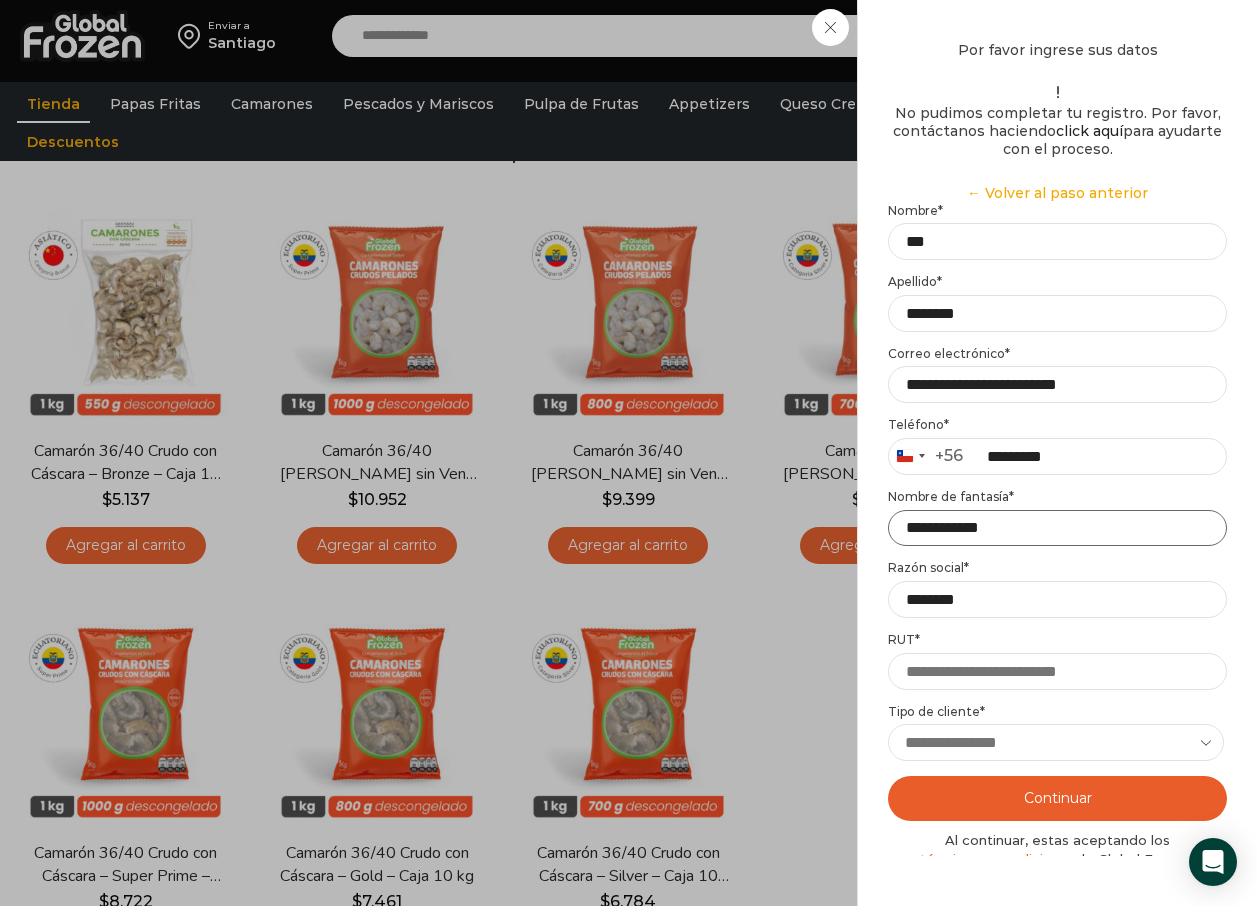 type on "**********" 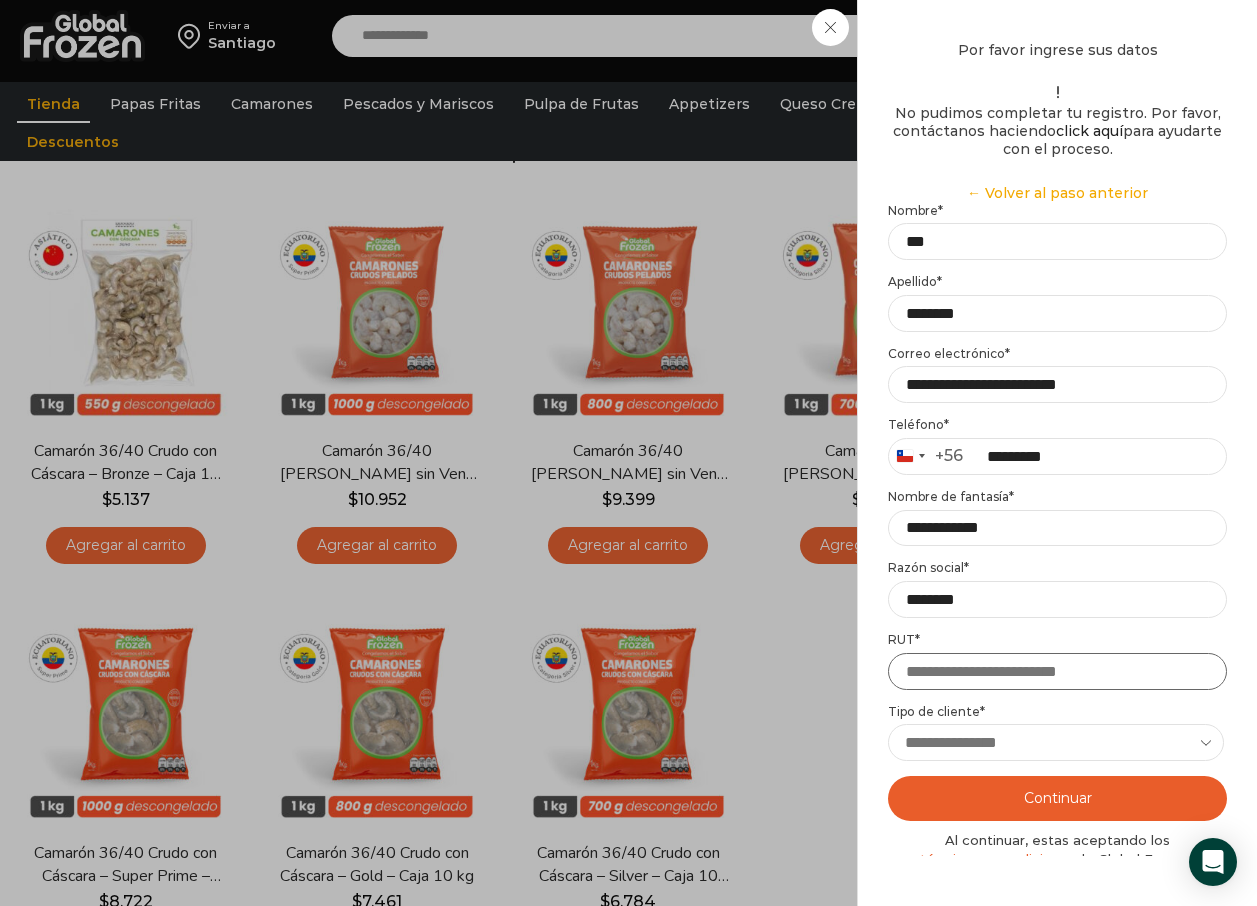 click on "RUT  *" at bounding box center (1057, 671) 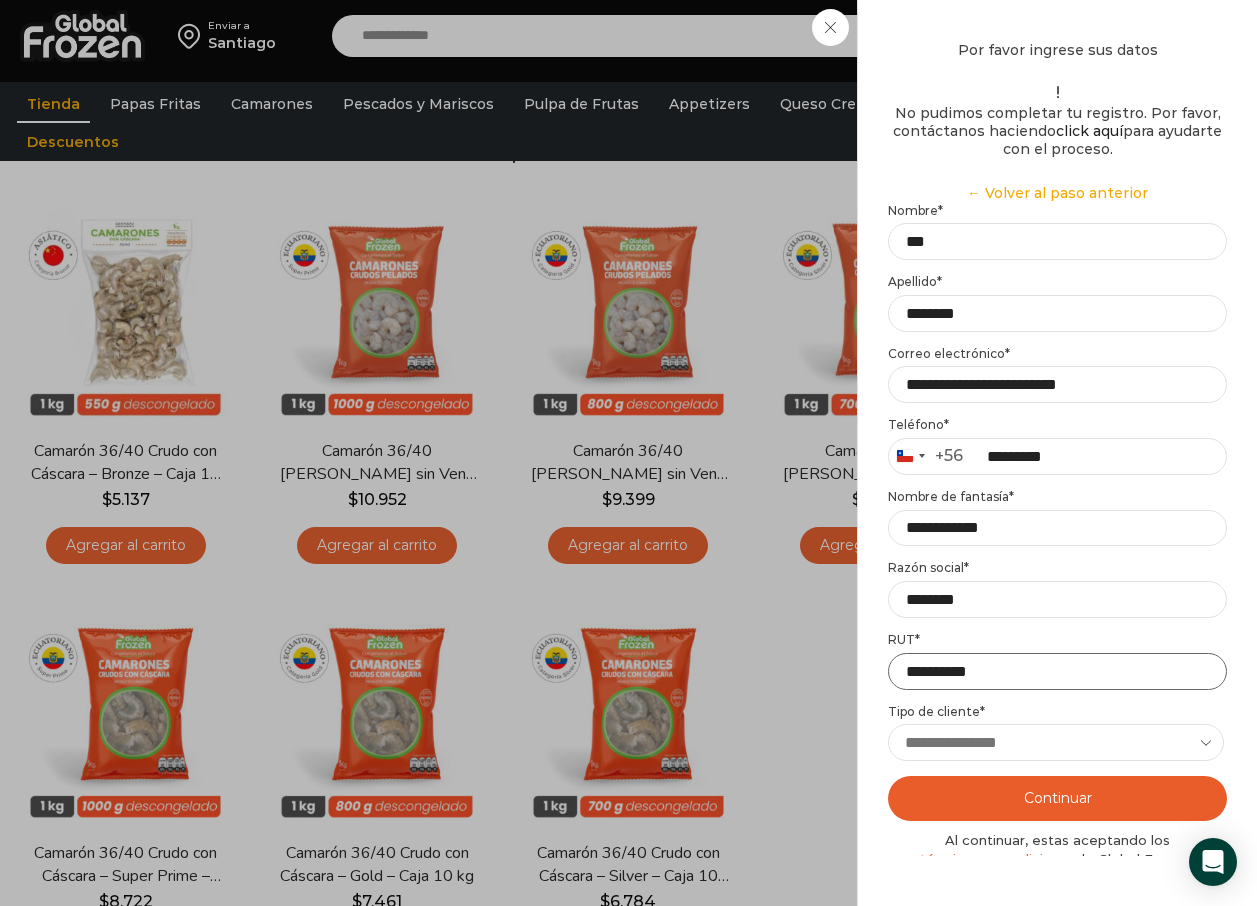 type on "**********" 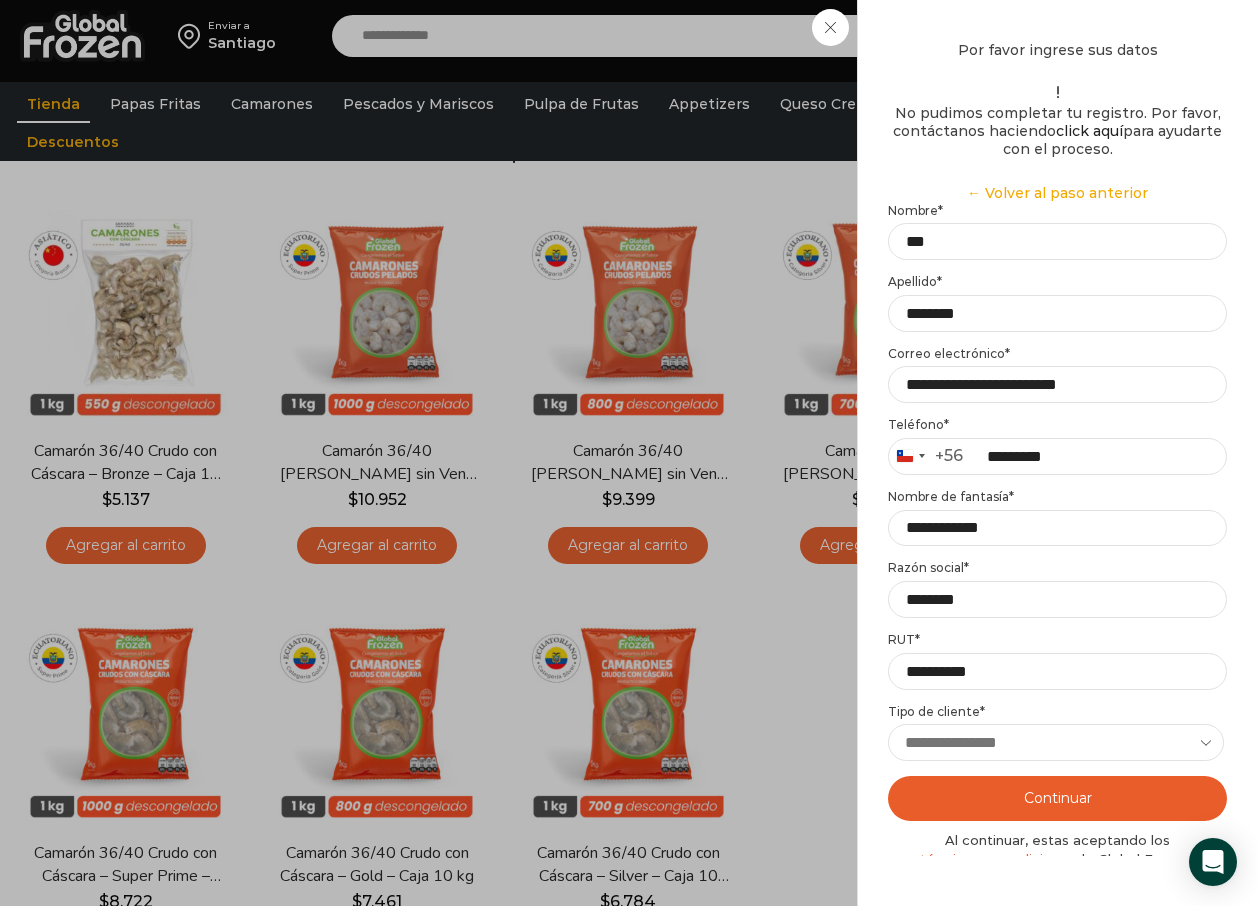 click on "**********" at bounding box center [1056, 742] 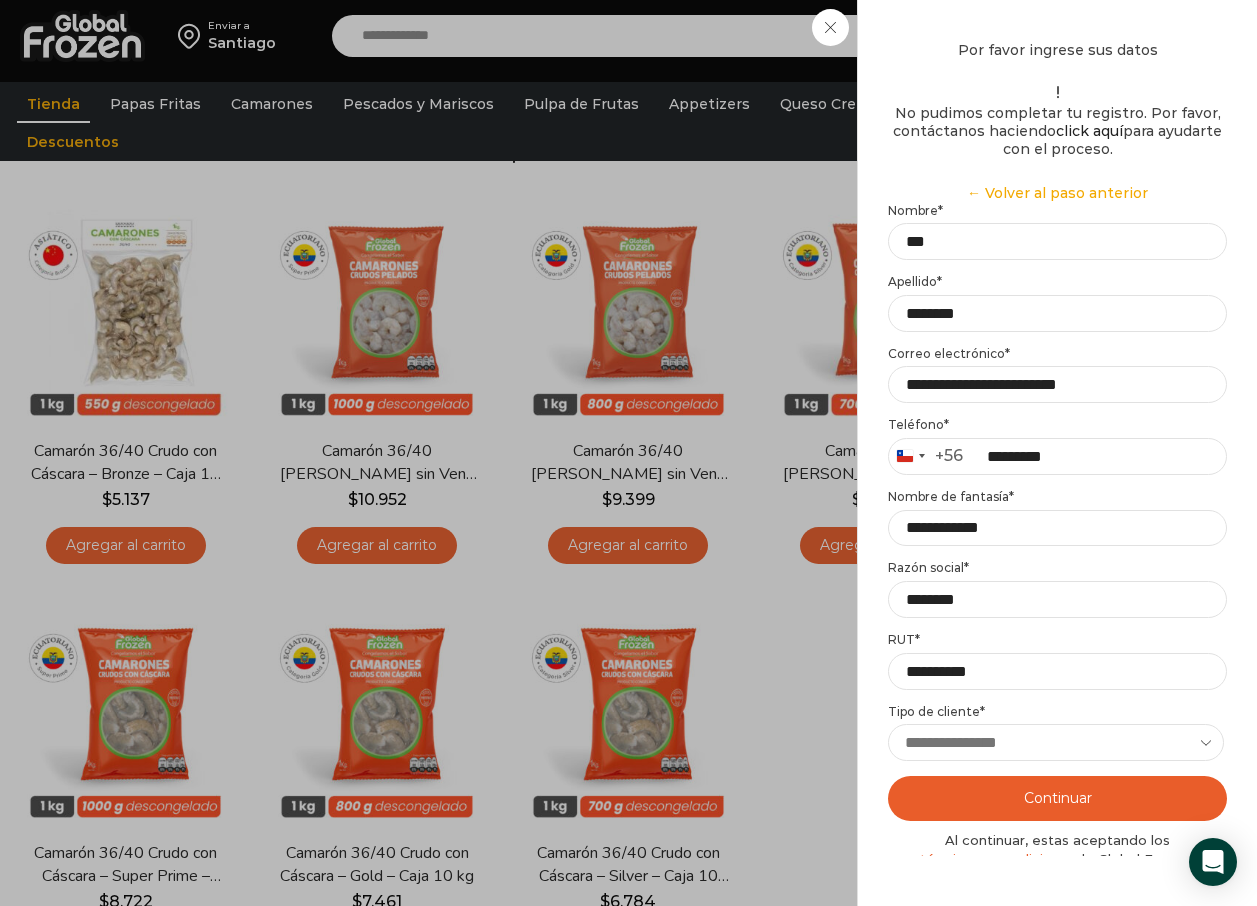 select on "****" 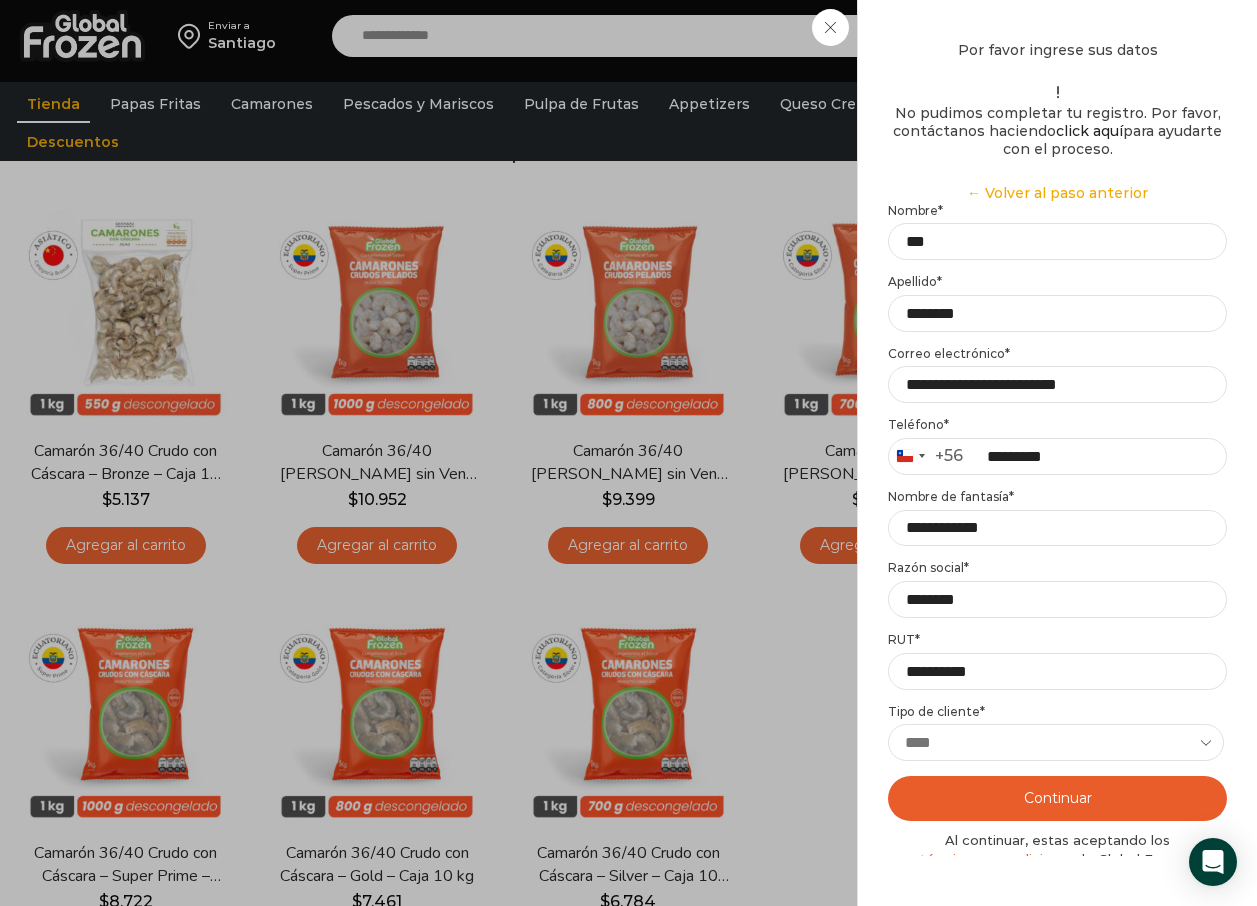 click on "**********" at bounding box center (1056, 742) 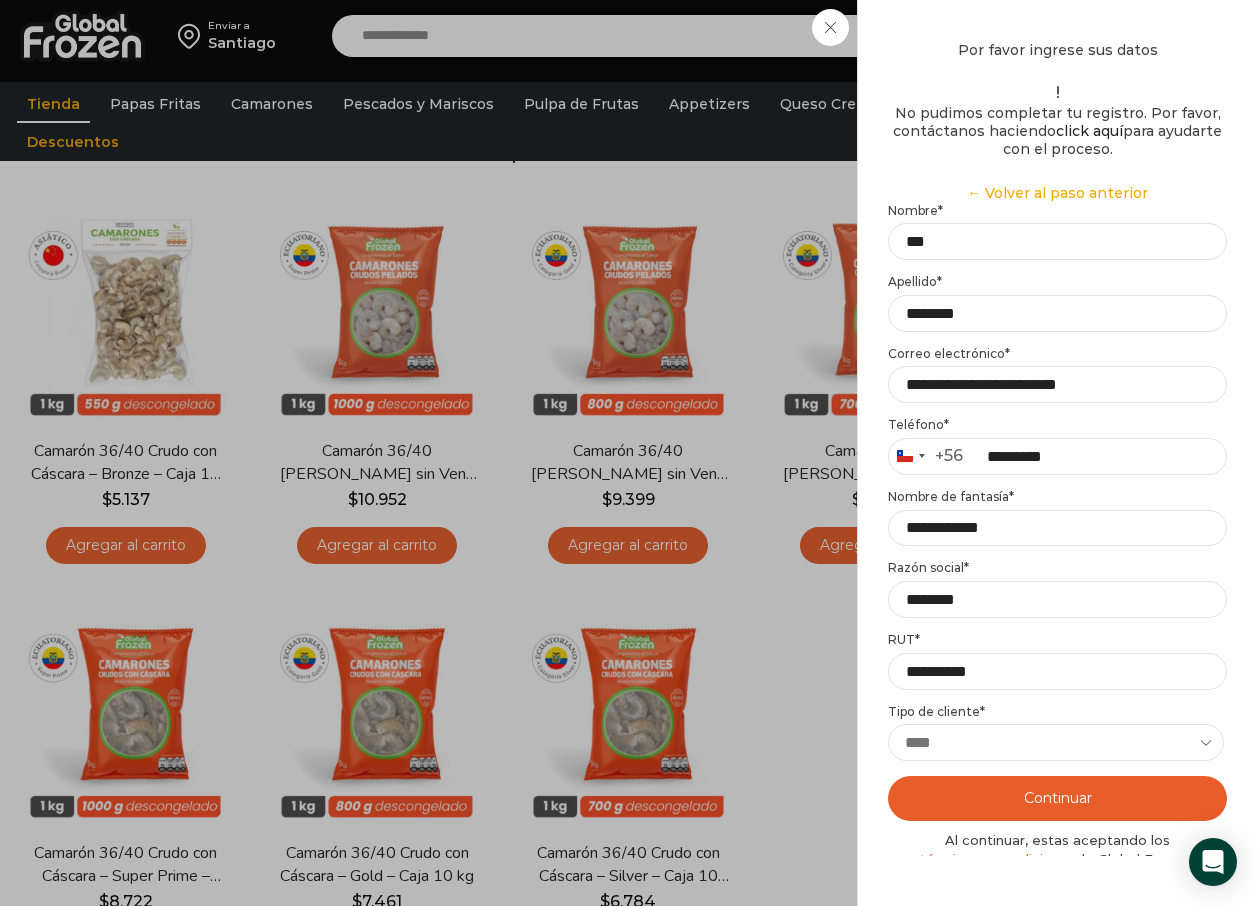 click on "Continuar" at bounding box center (1057, 798) 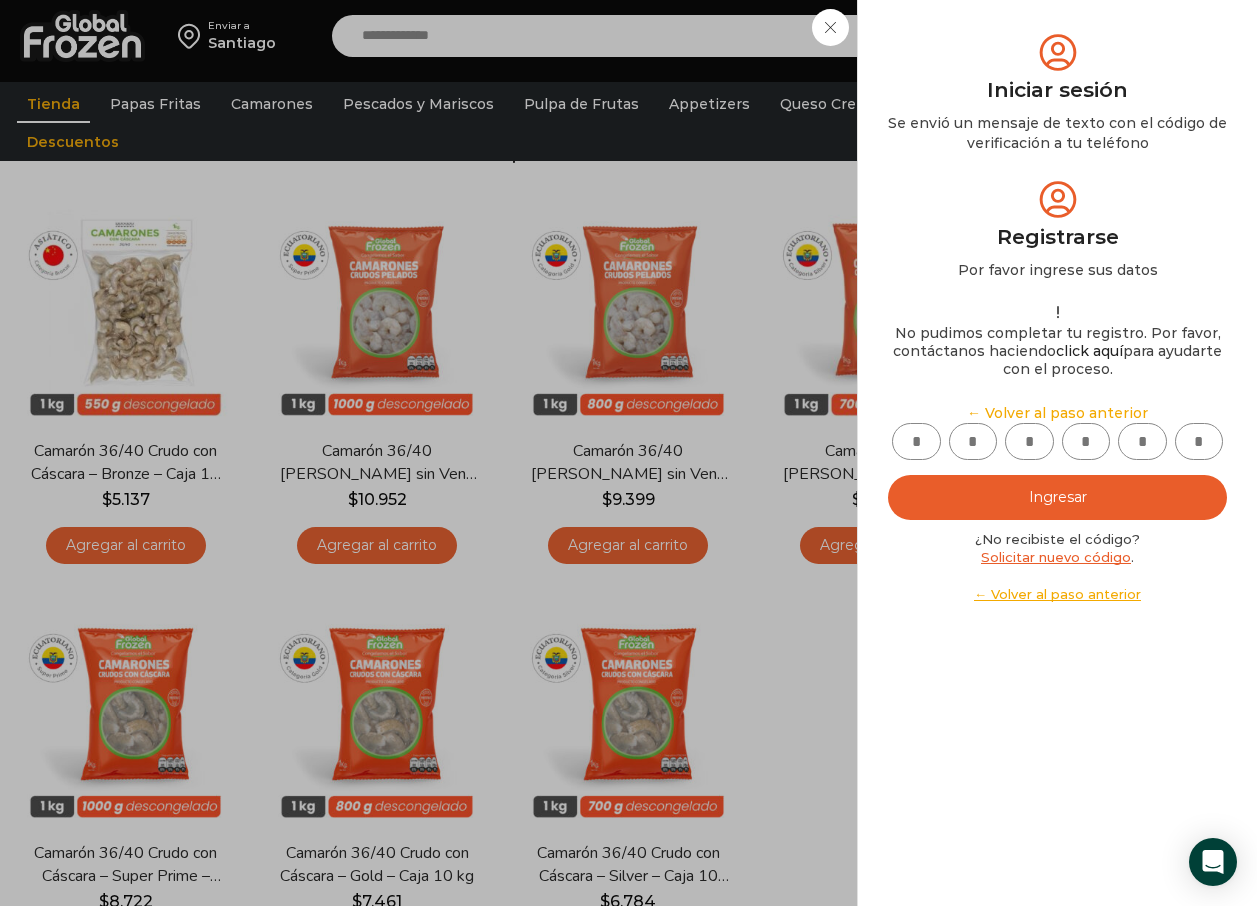 scroll, scrollTop: 0, scrollLeft: 0, axis: both 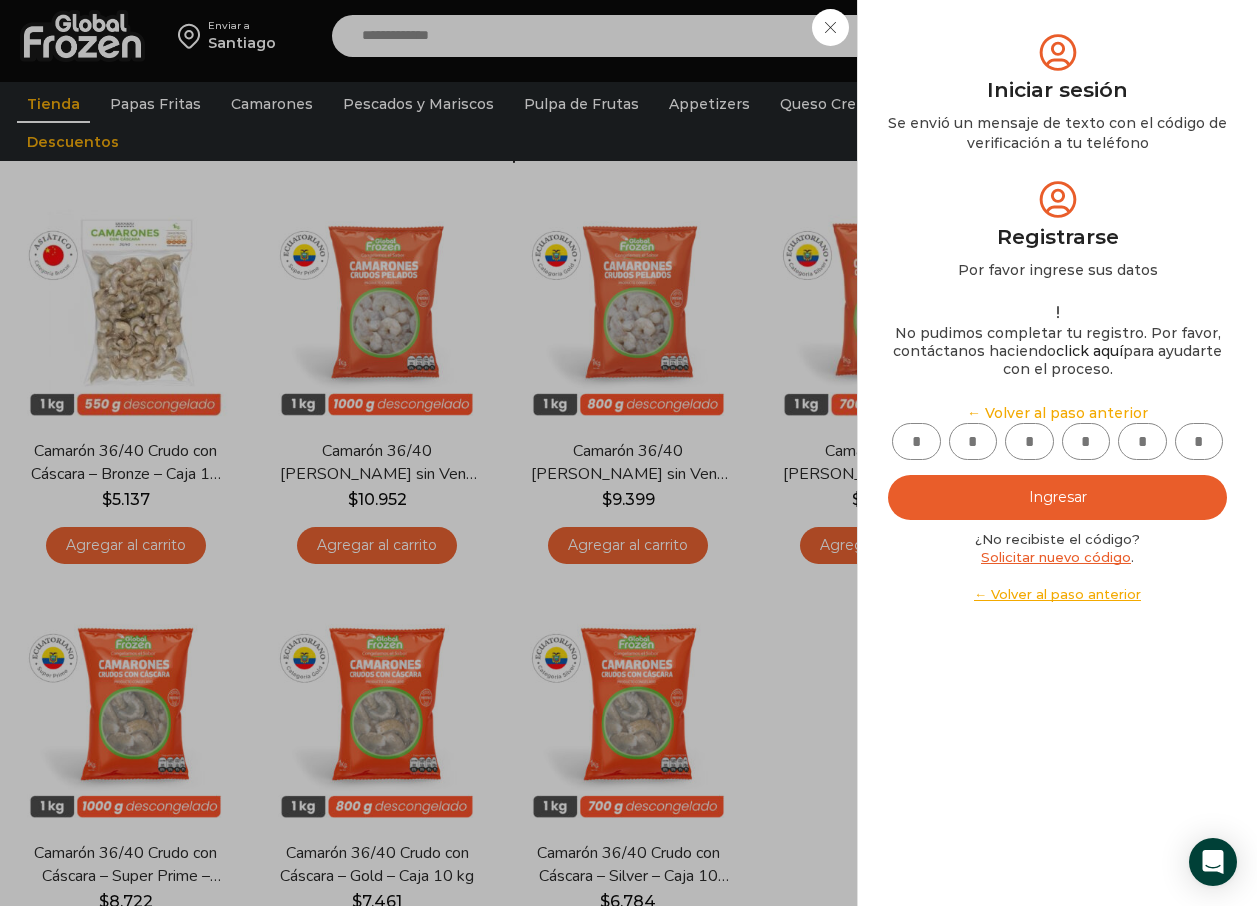 click at bounding box center (916, 441) 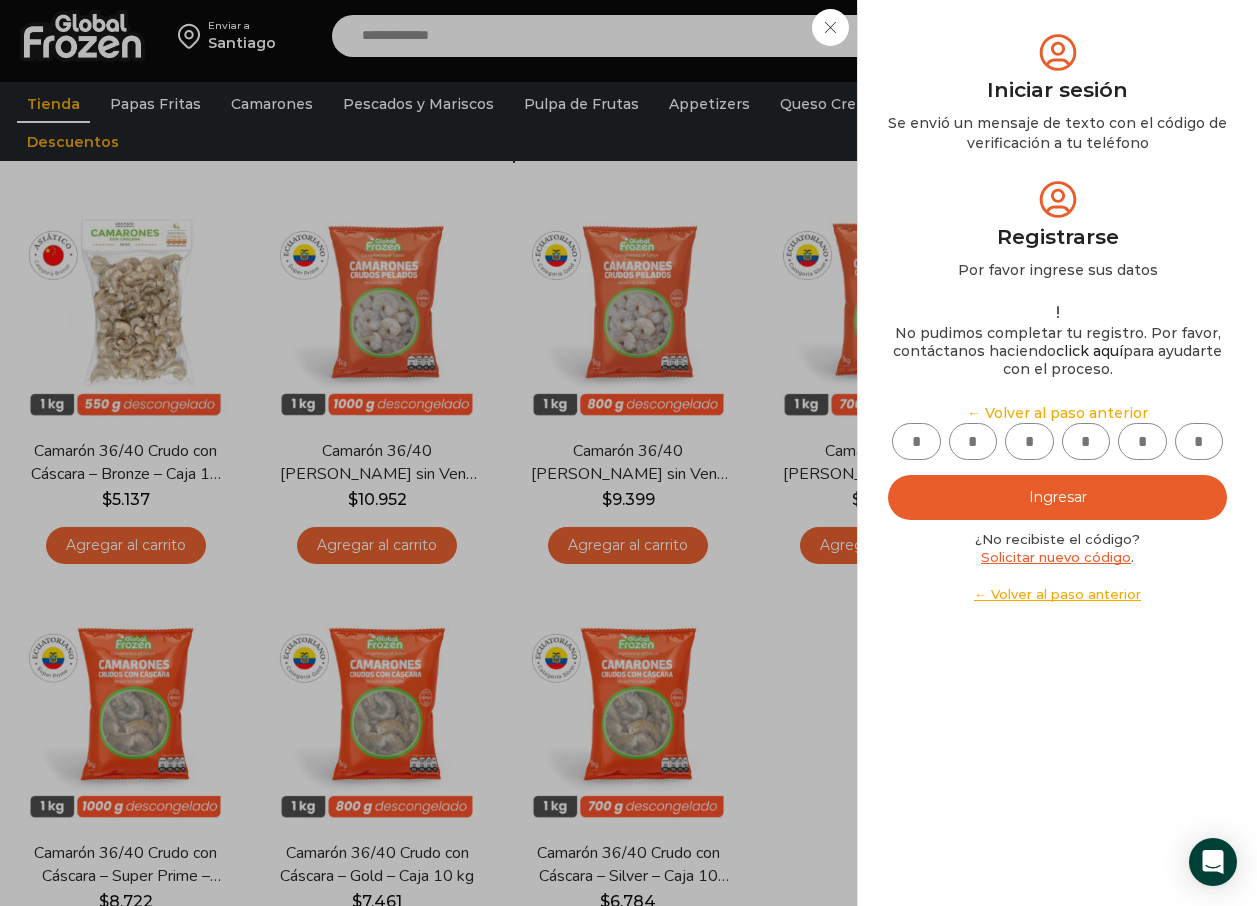 type on "*" 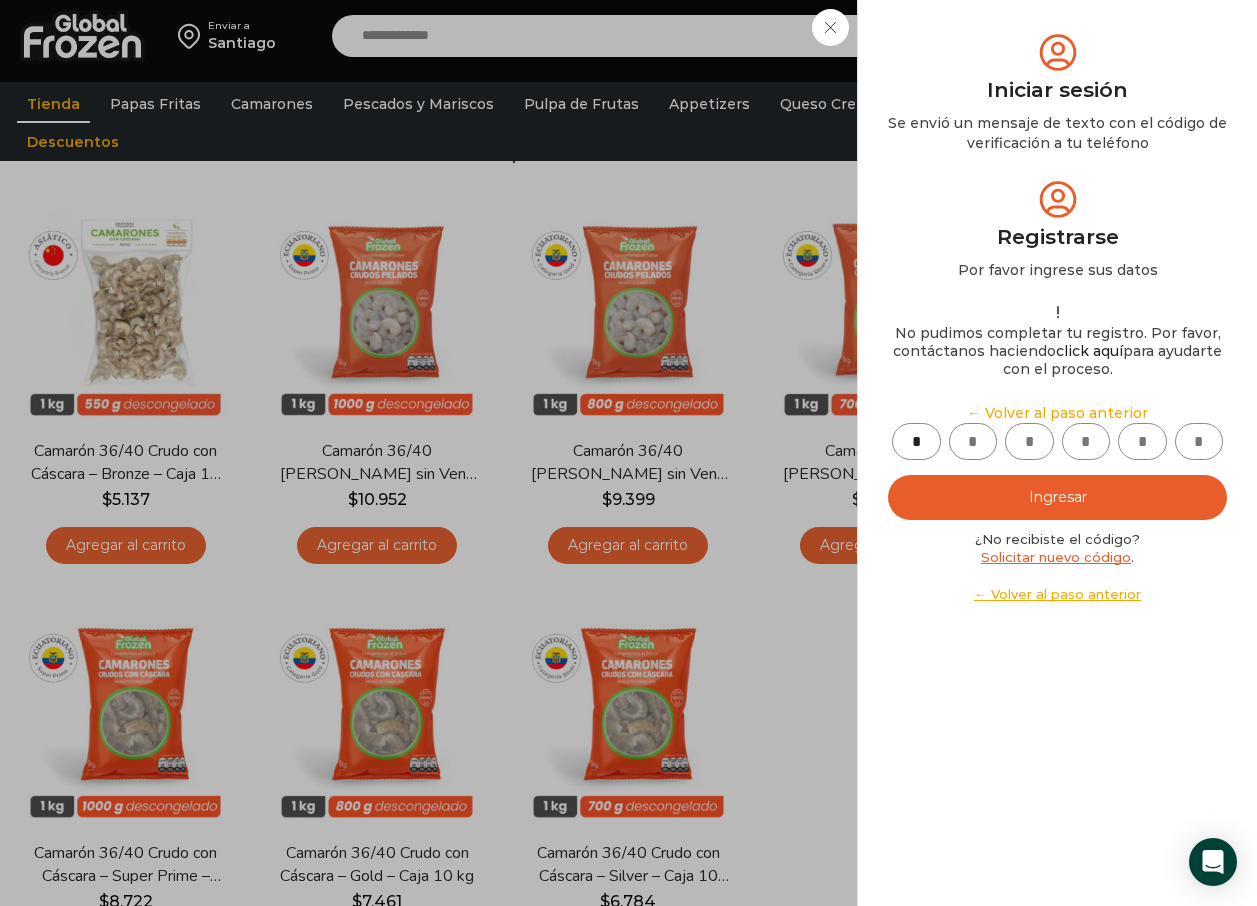 type on "*" 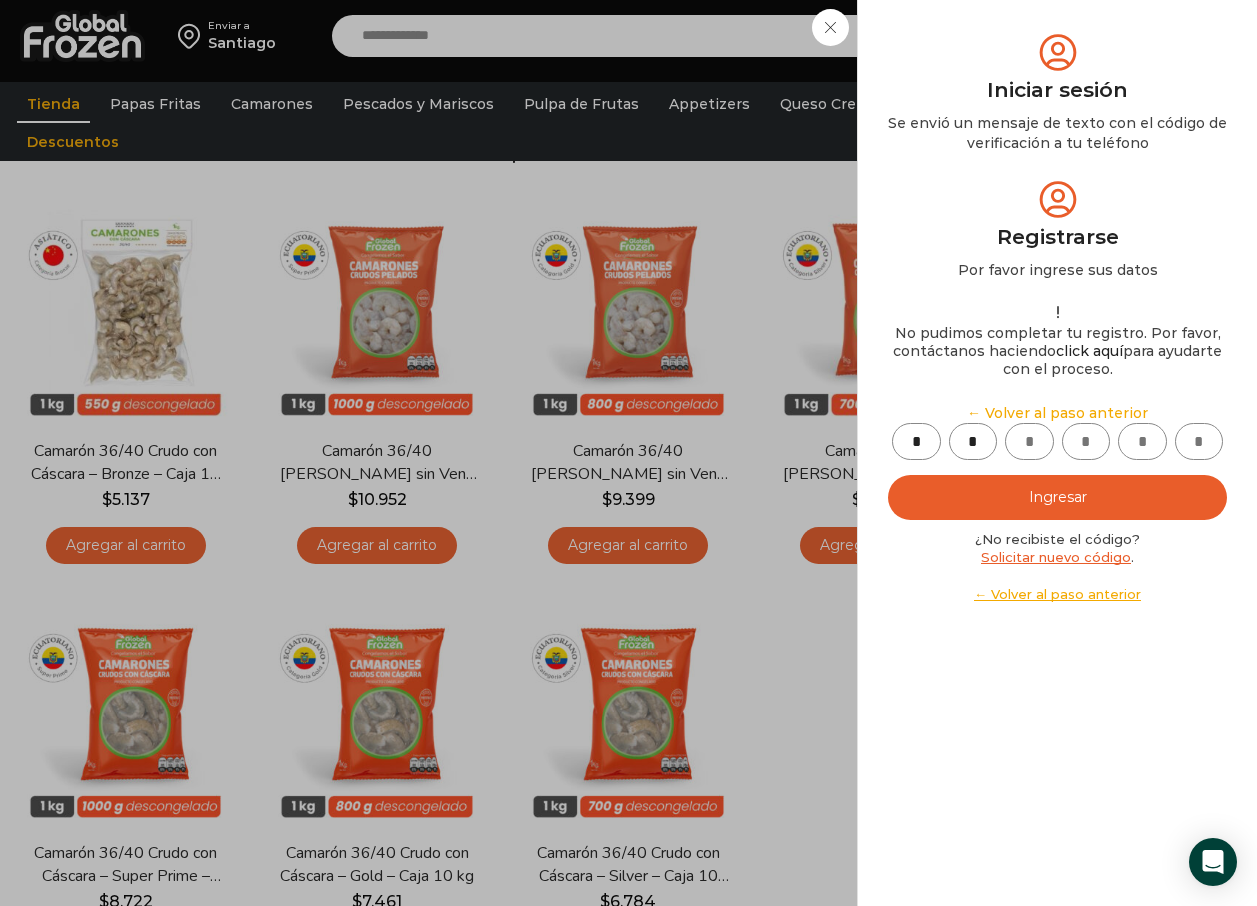 type on "*" 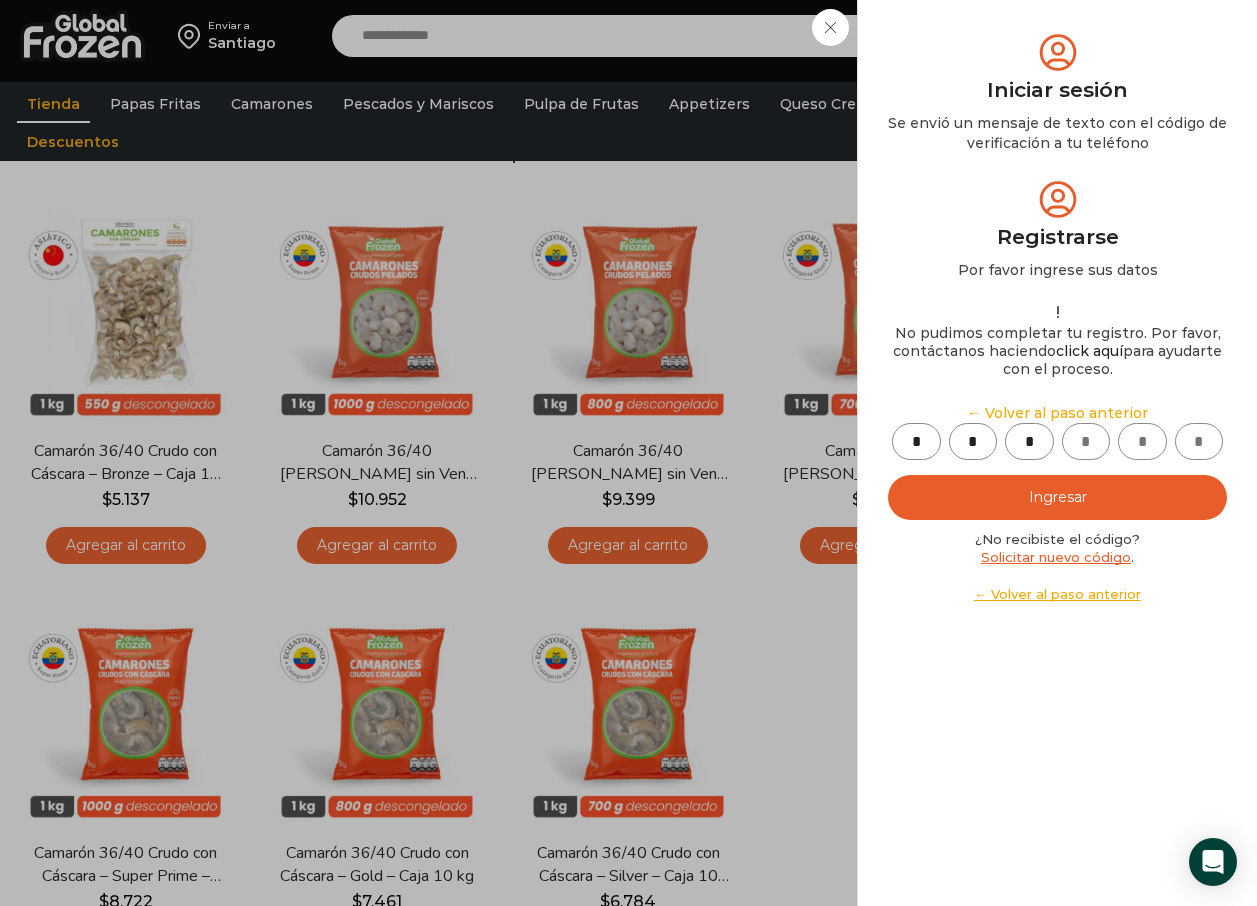 type on "*" 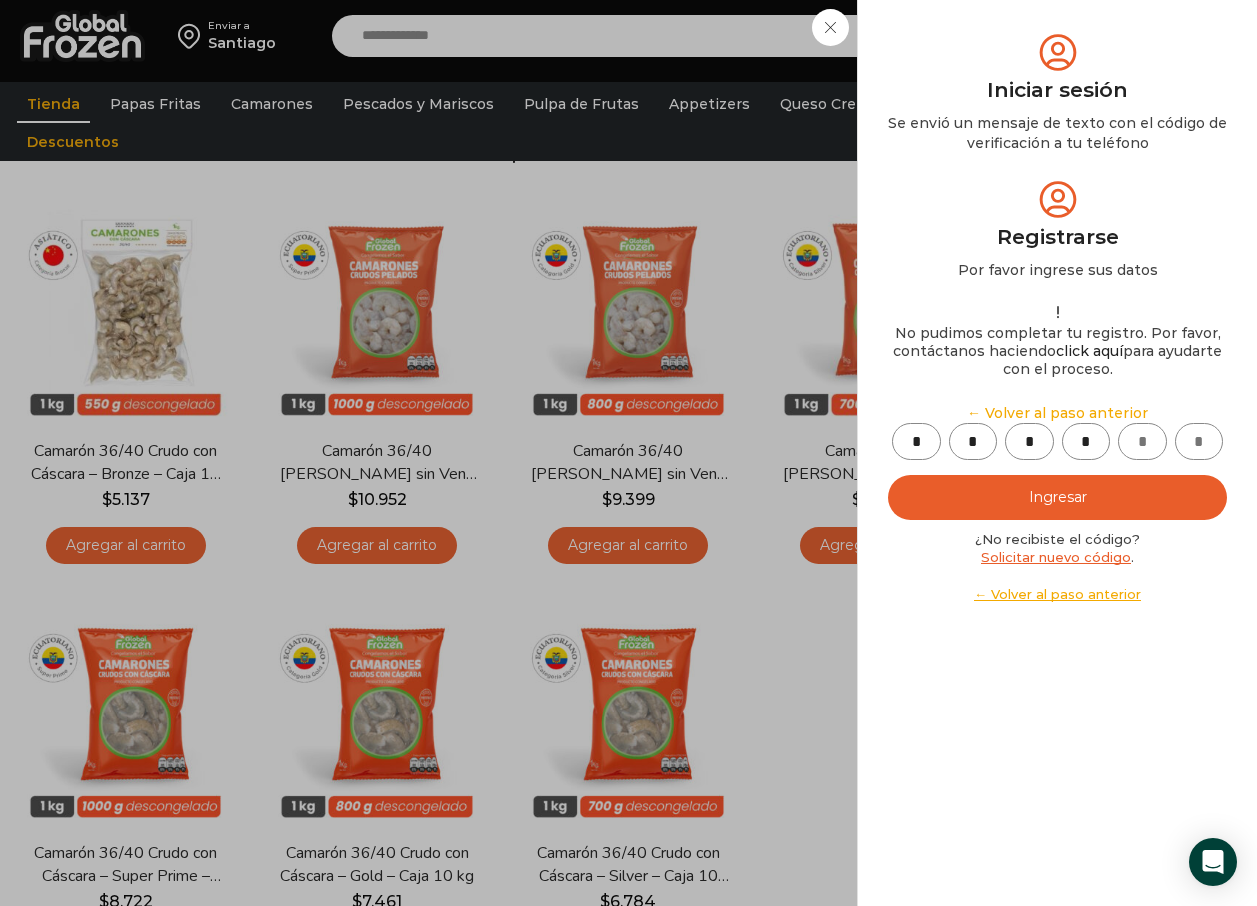 type on "*" 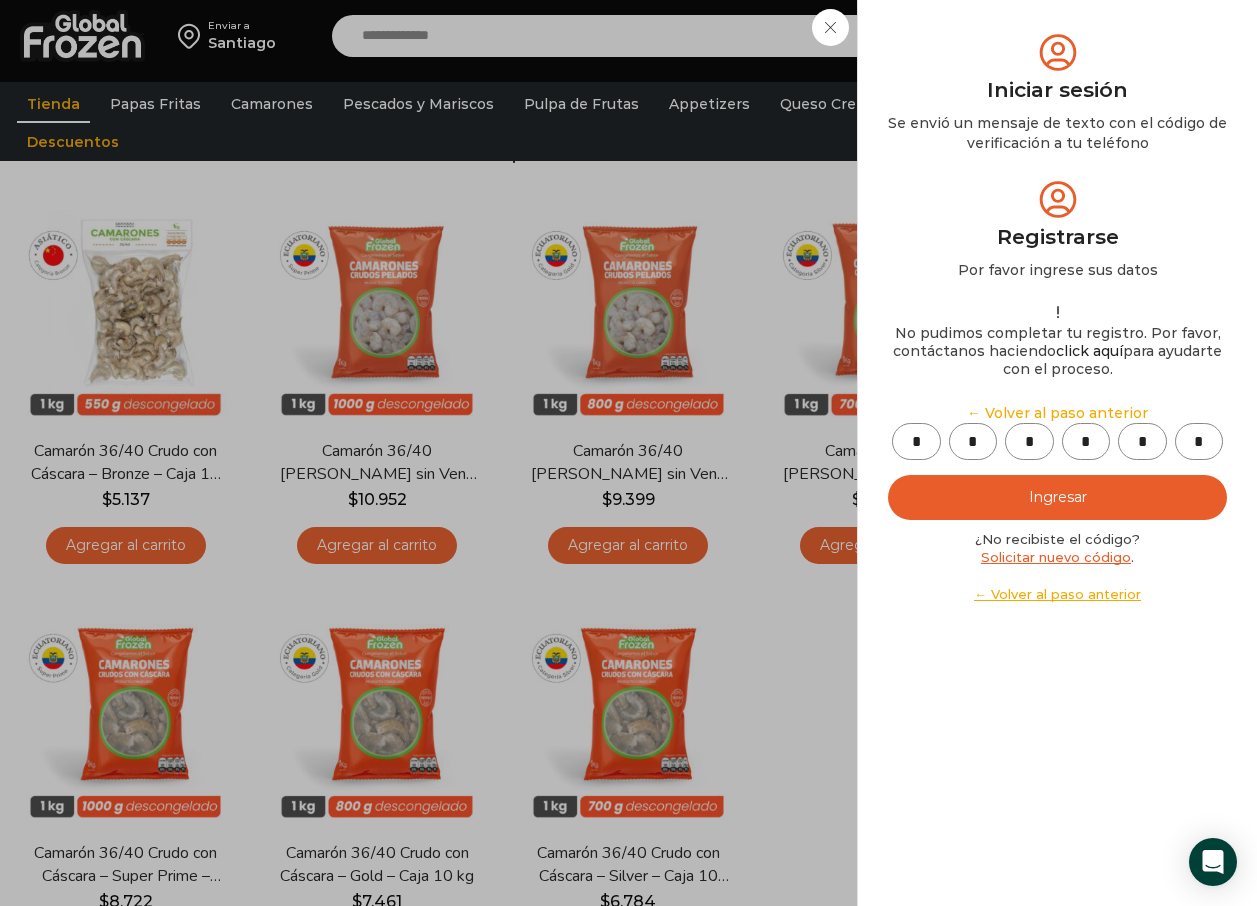type on "*" 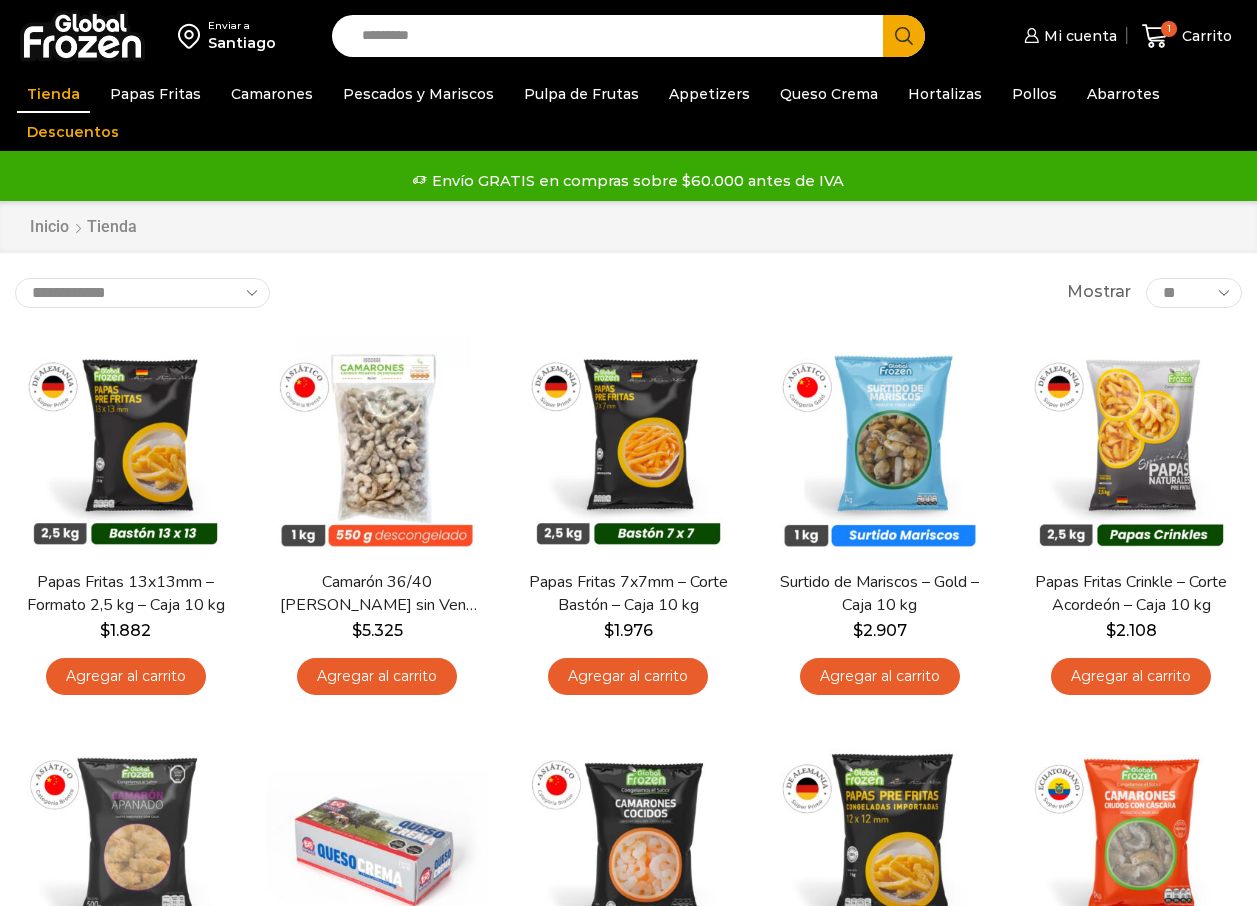 scroll, scrollTop: 0, scrollLeft: 0, axis: both 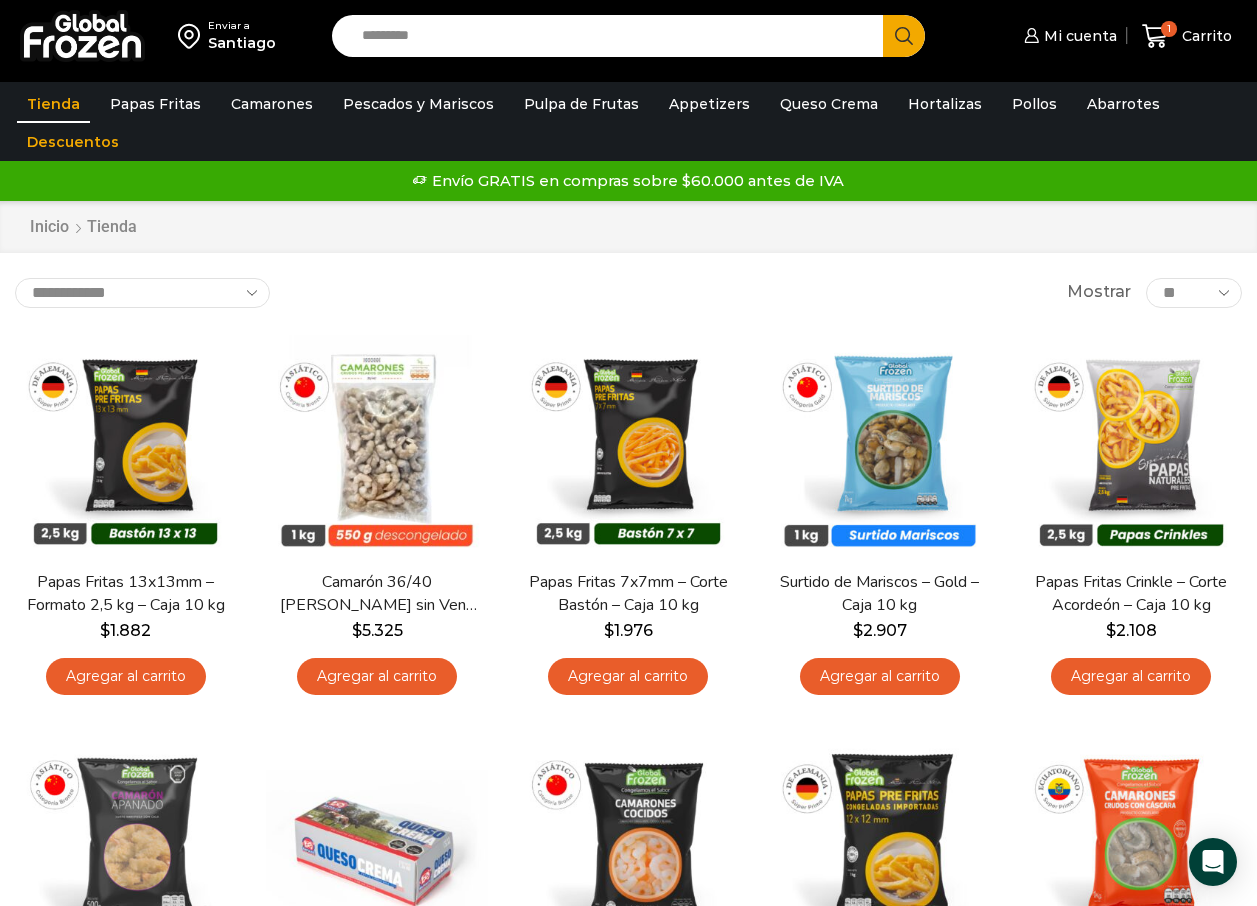 click on "Search input" at bounding box center (613, 36) 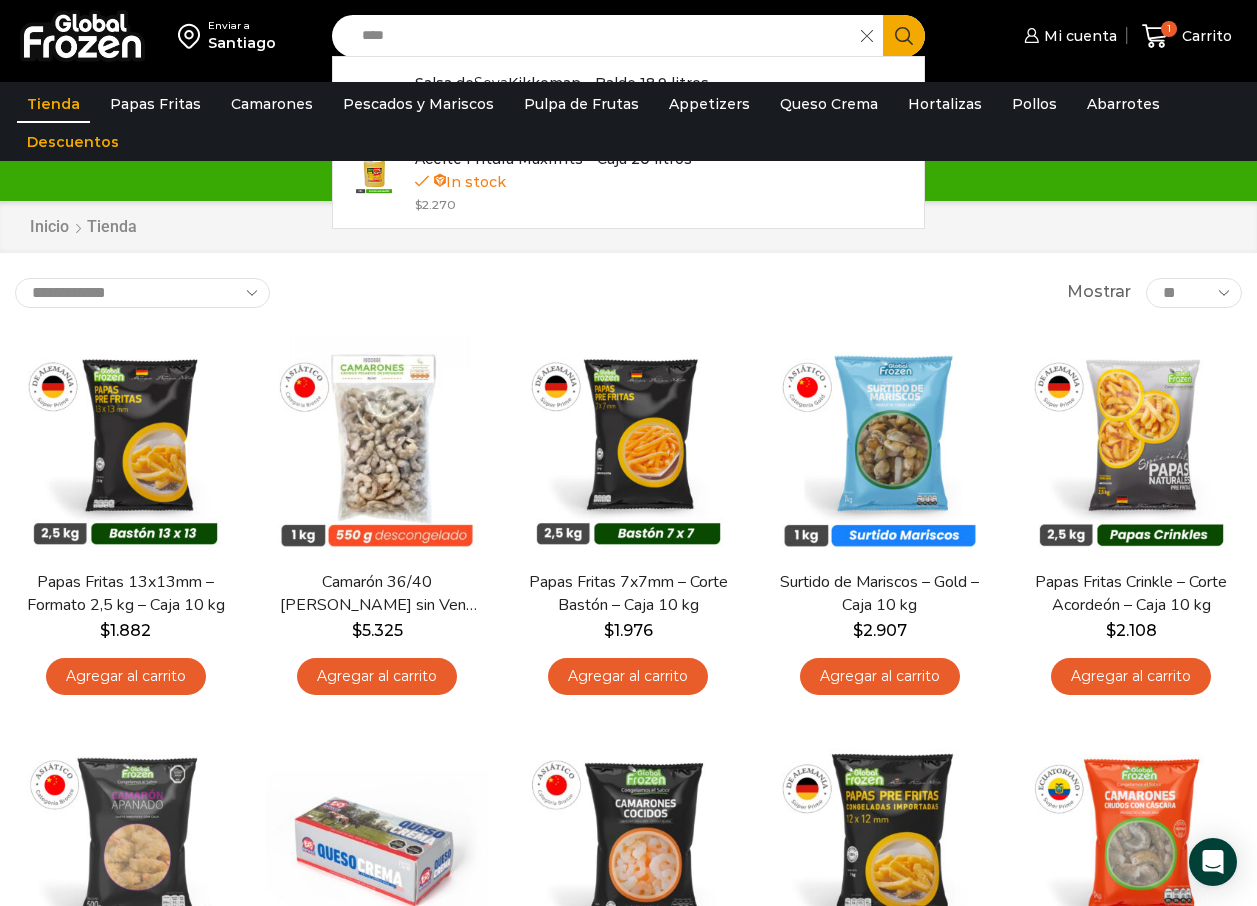 type on "****" 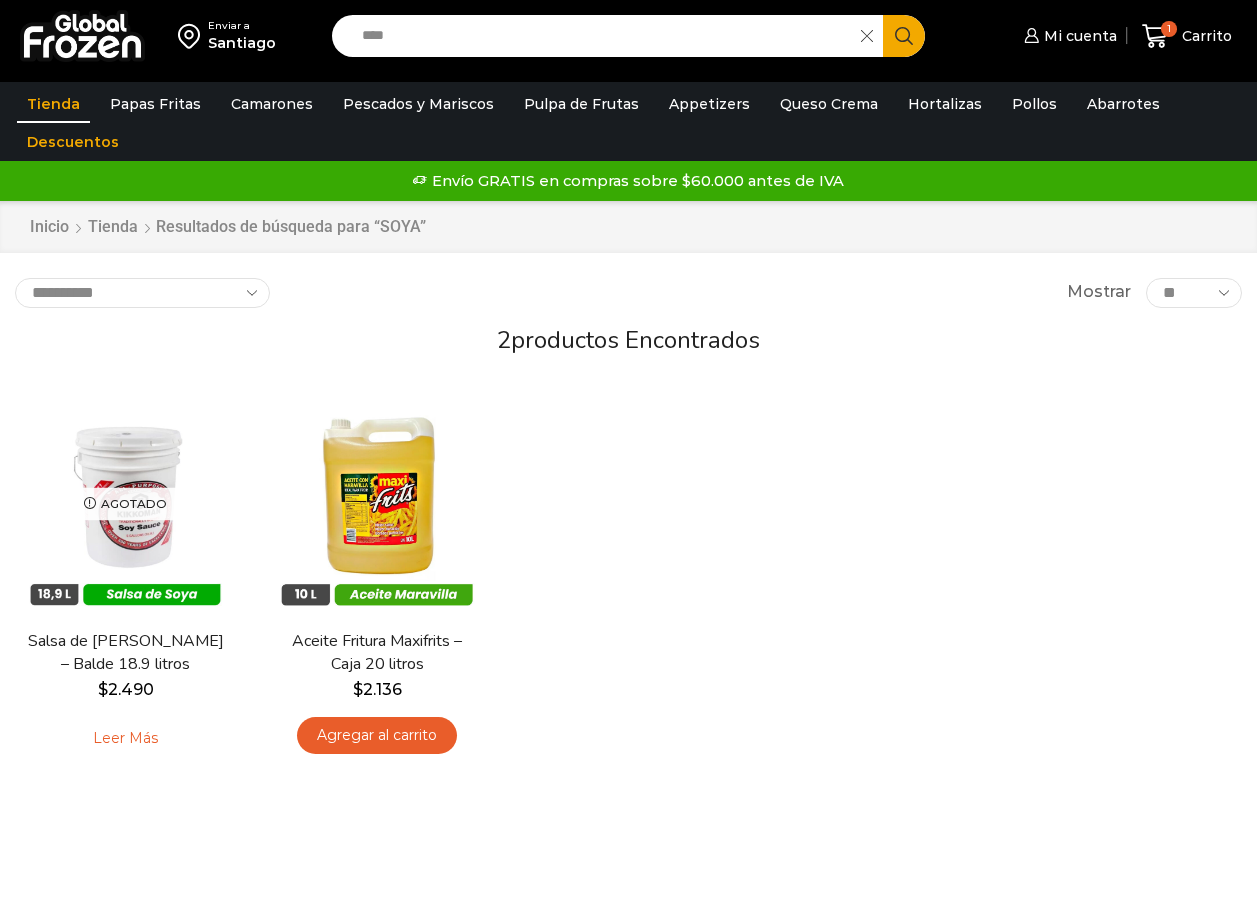 scroll, scrollTop: 0, scrollLeft: 0, axis: both 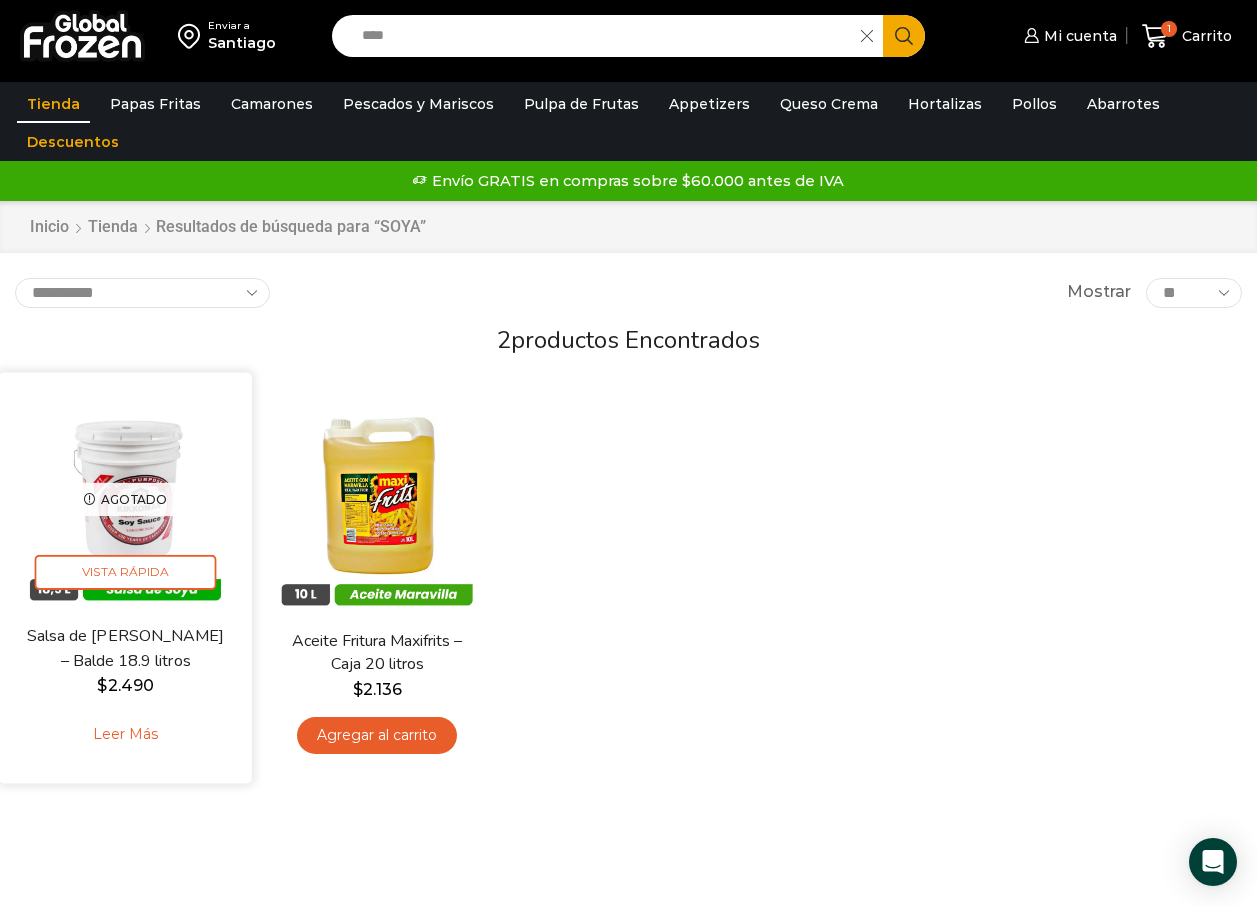 click at bounding box center (125, 498) 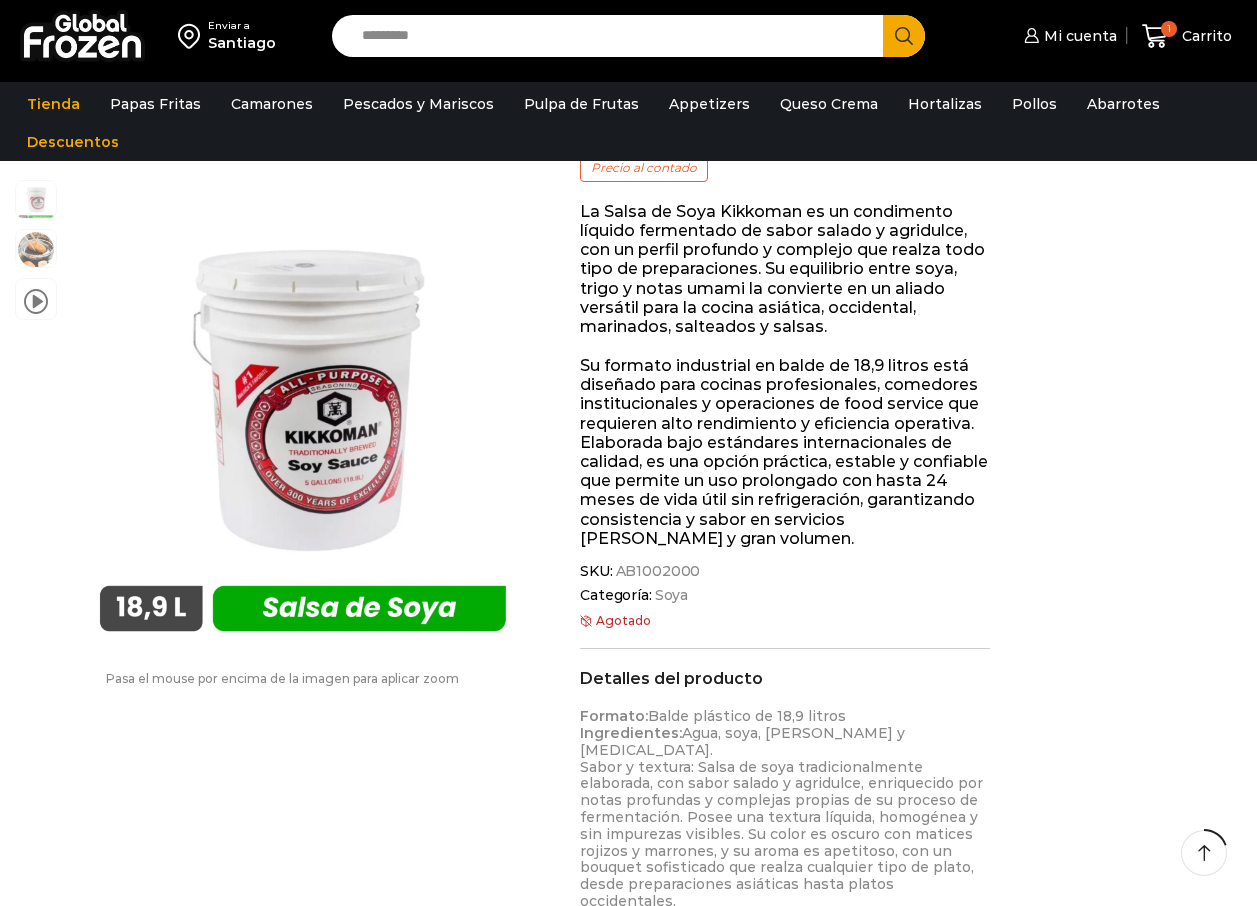 scroll, scrollTop: 300, scrollLeft: 0, axis: vertical 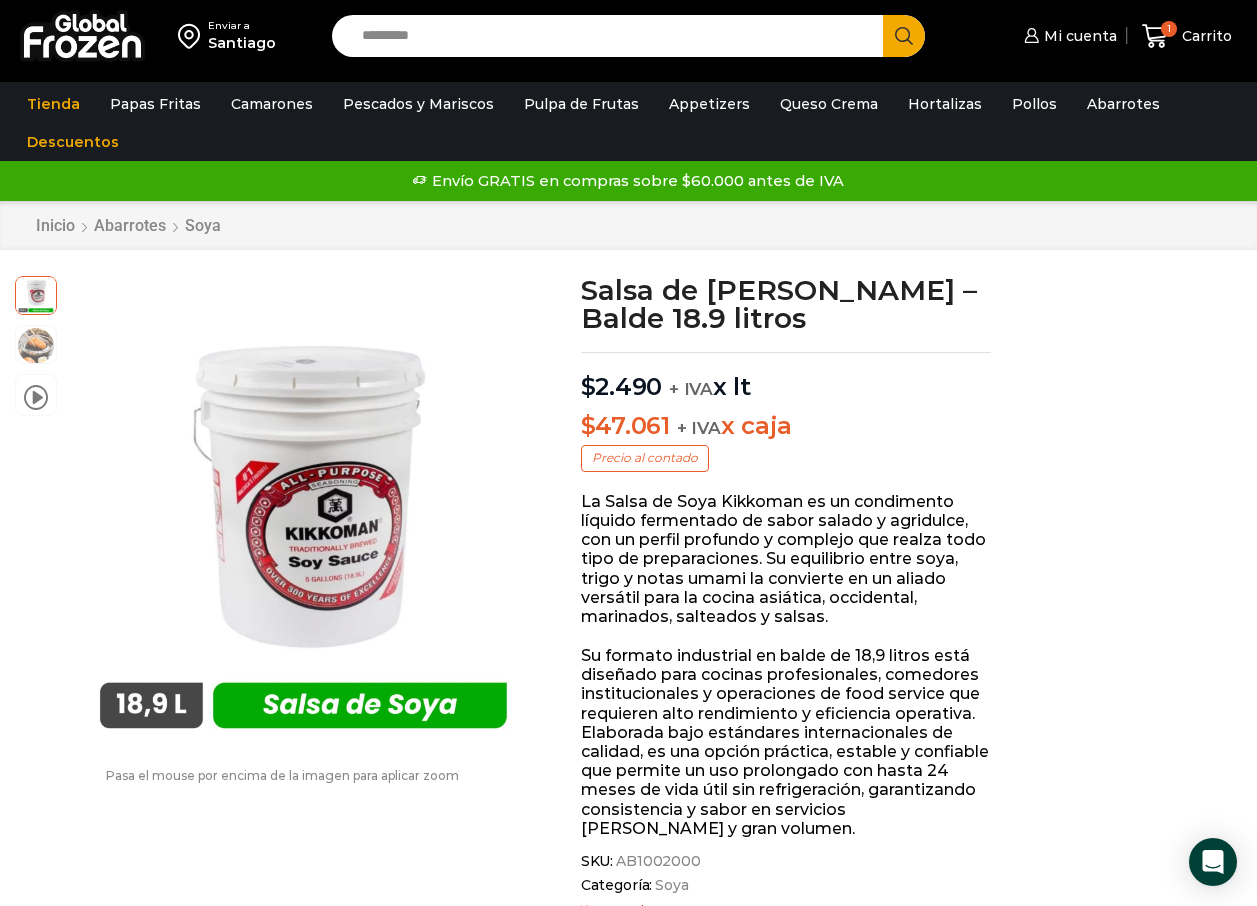 click on "Search input" at bounding box center (613, 36) 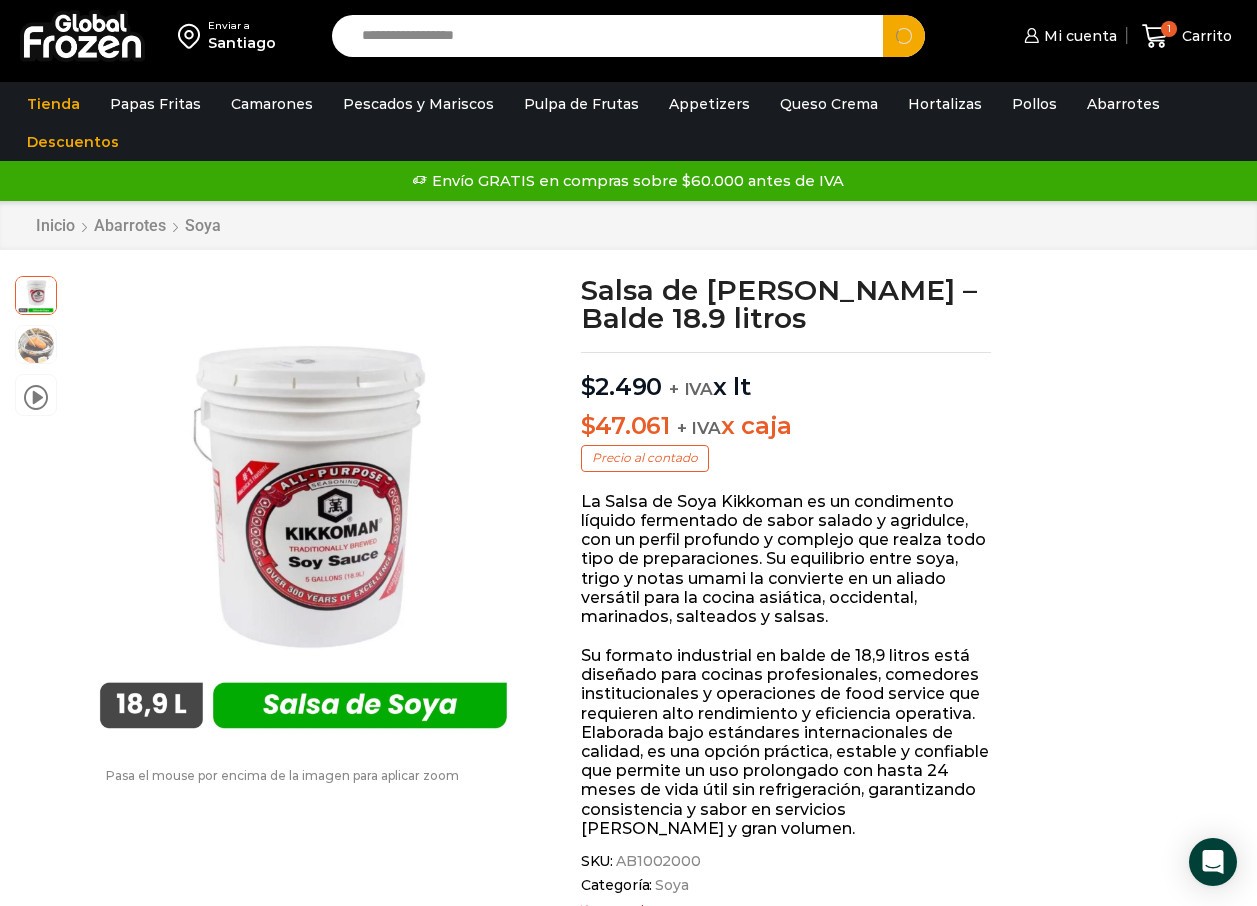 type on "**********" 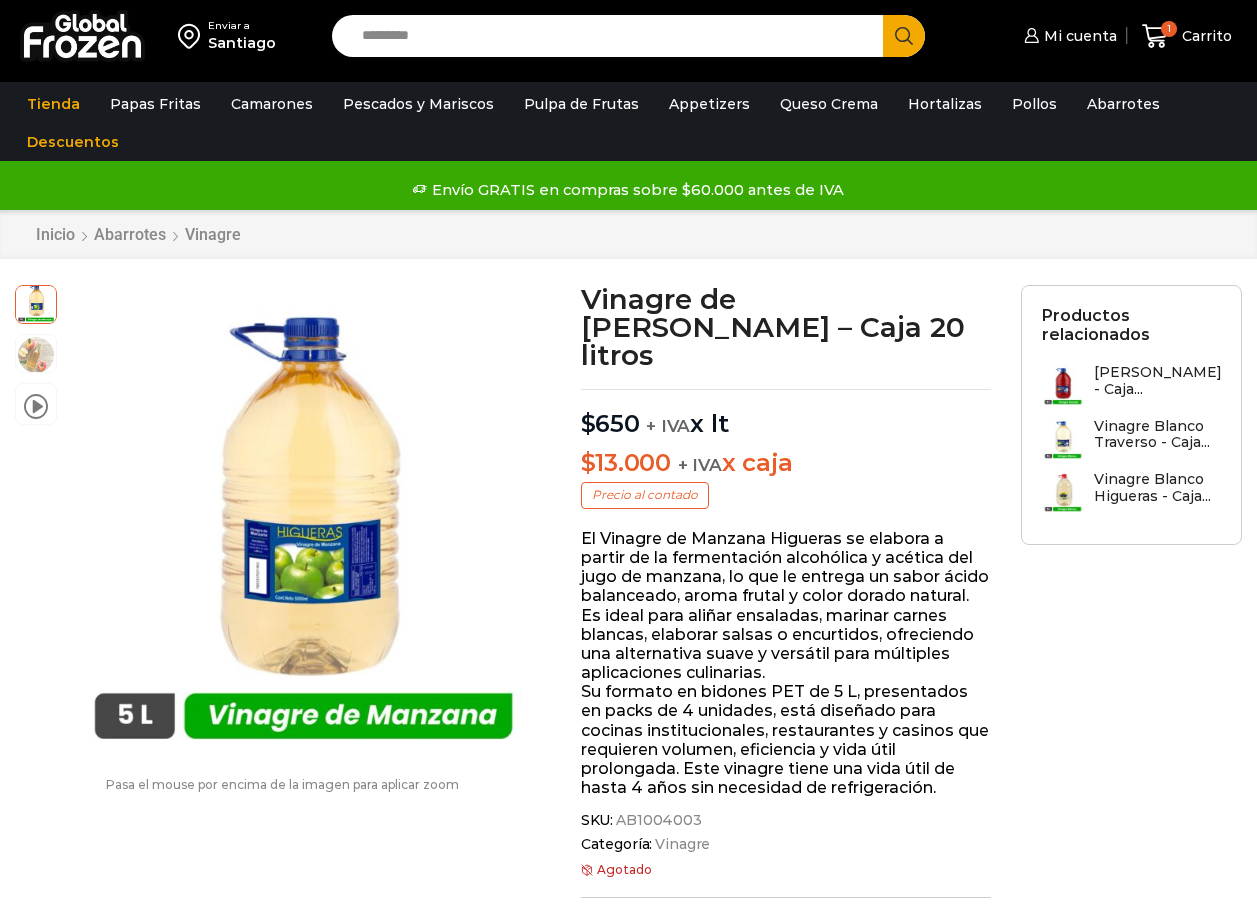 scroll, scrollTop: 1, scrollLeft: 0, axis: vertical 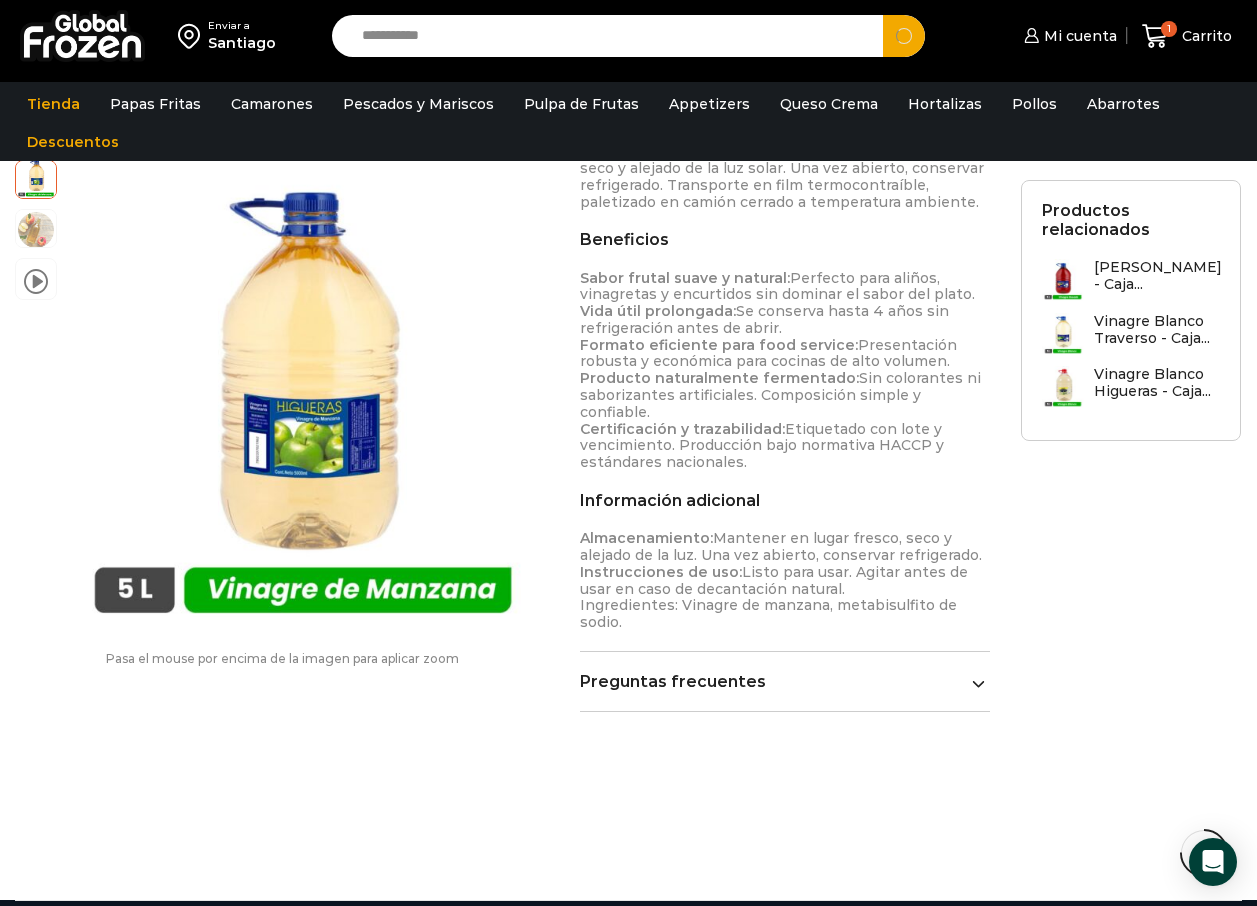 type on "**********" 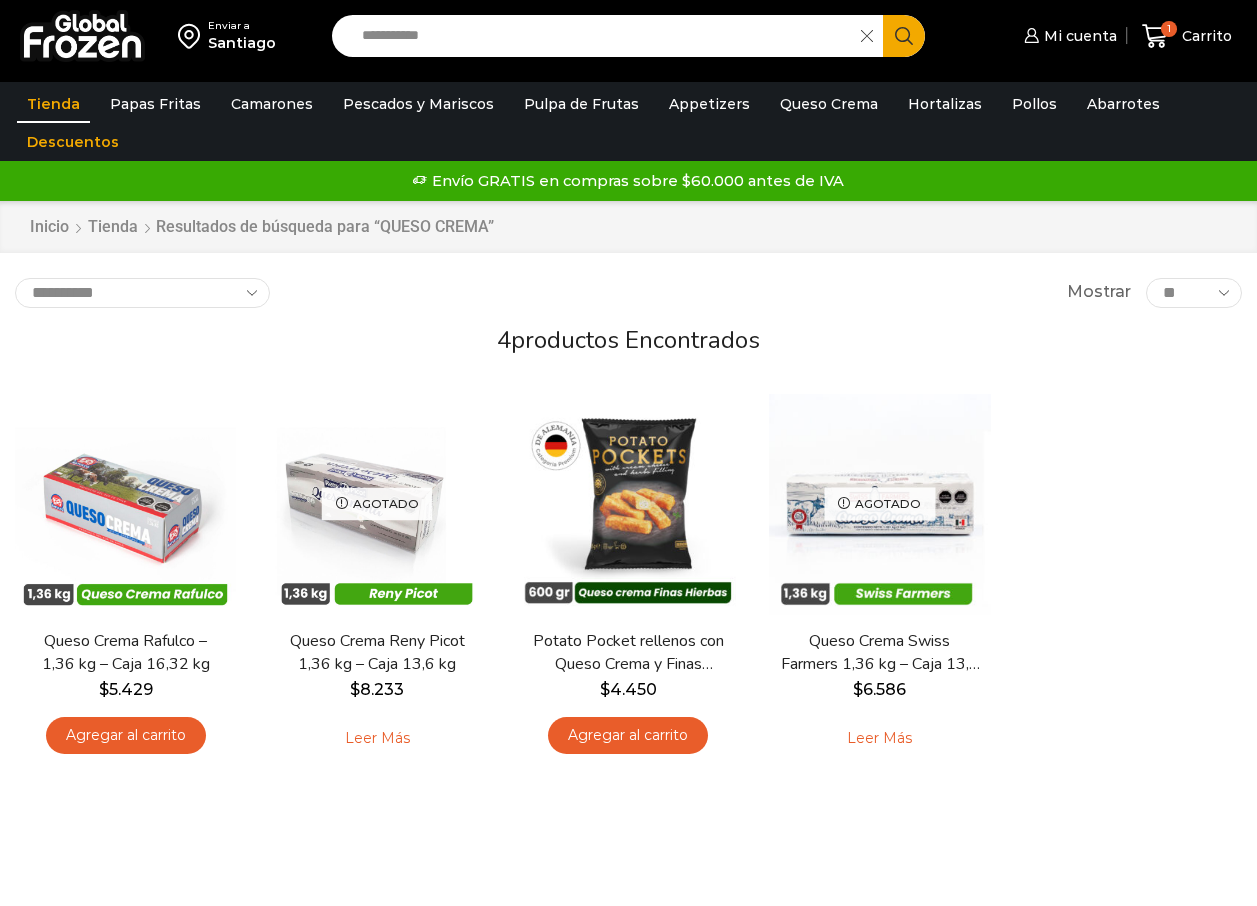 scroll, scrollTop: 0, scrollLeft: 0, axis: both 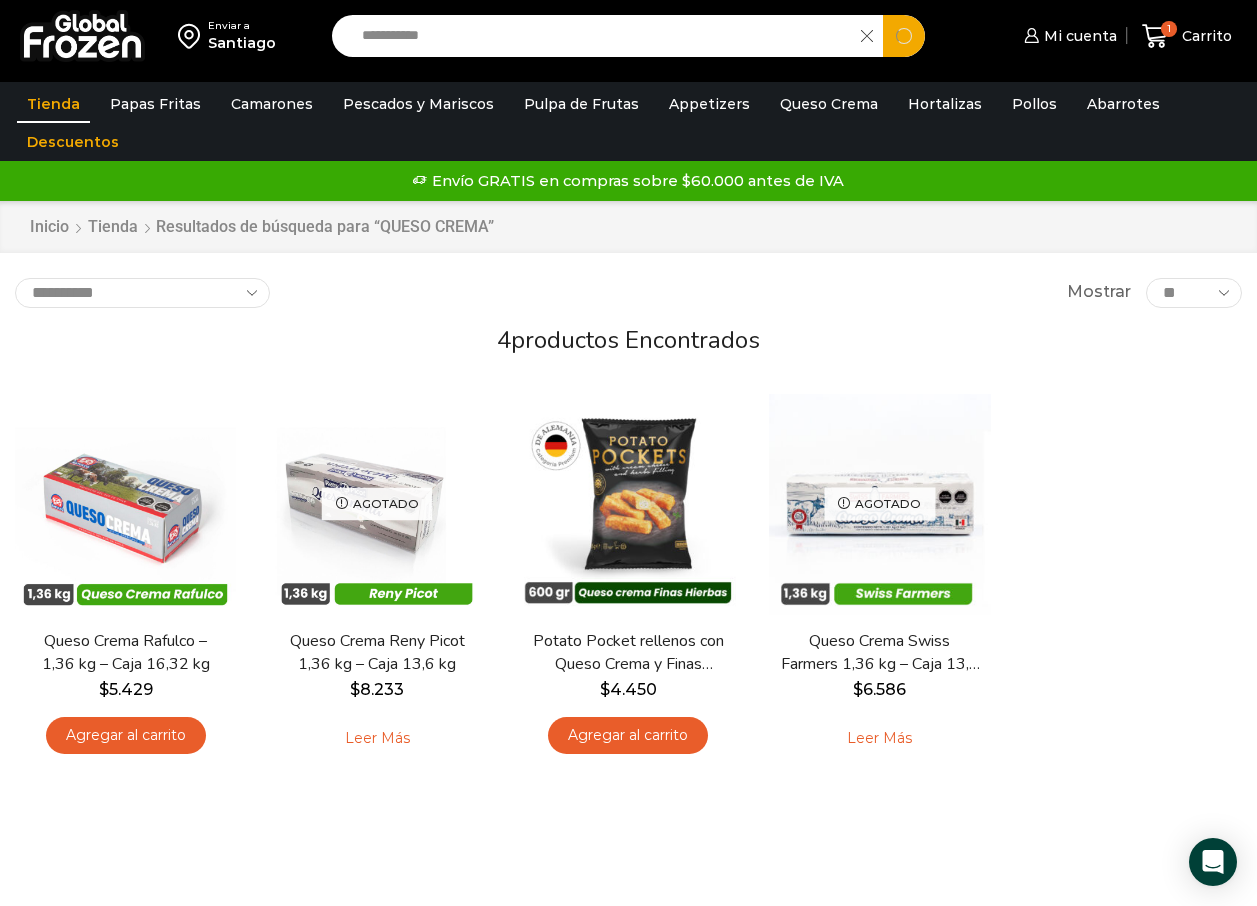 click on "**********" at bounding box center (602, 36) 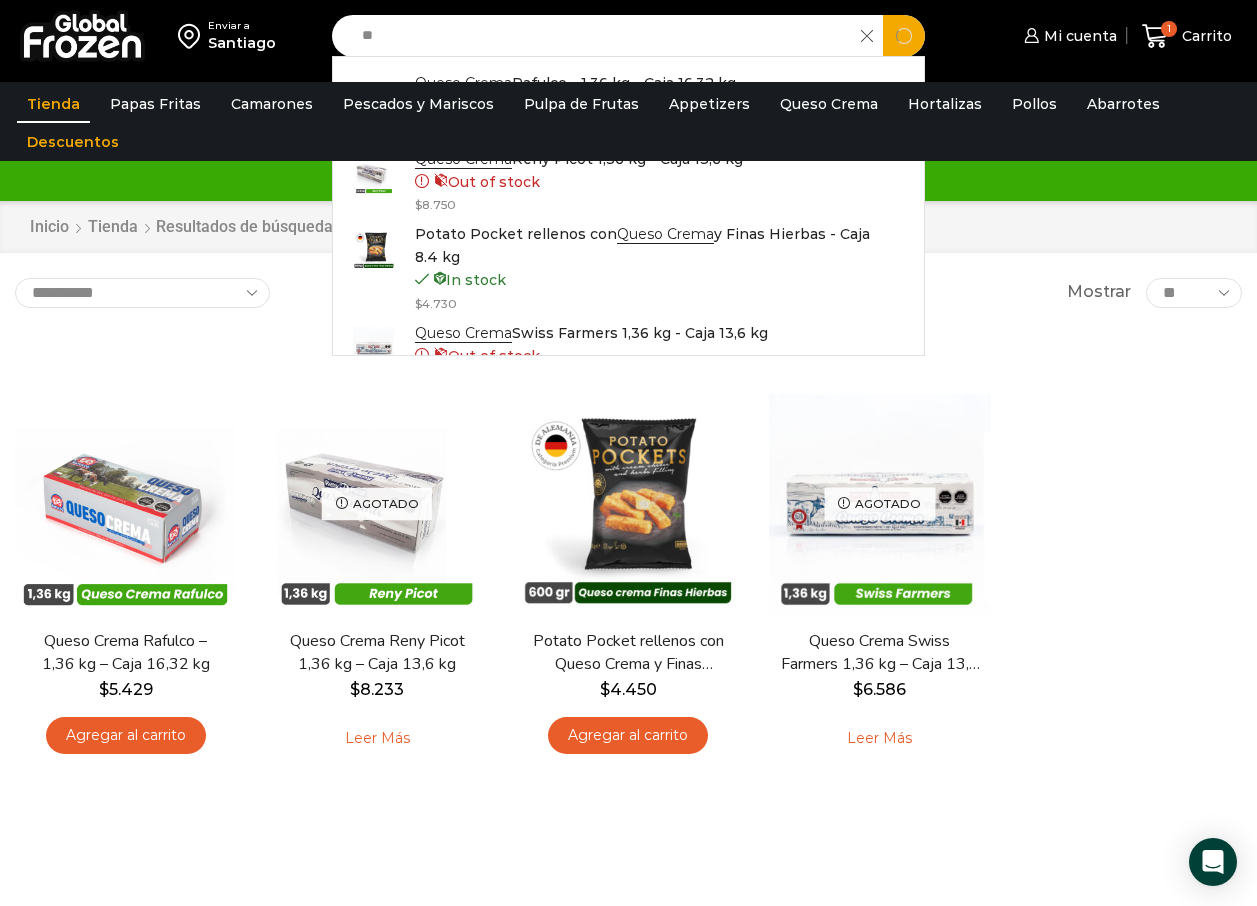 type on "*" 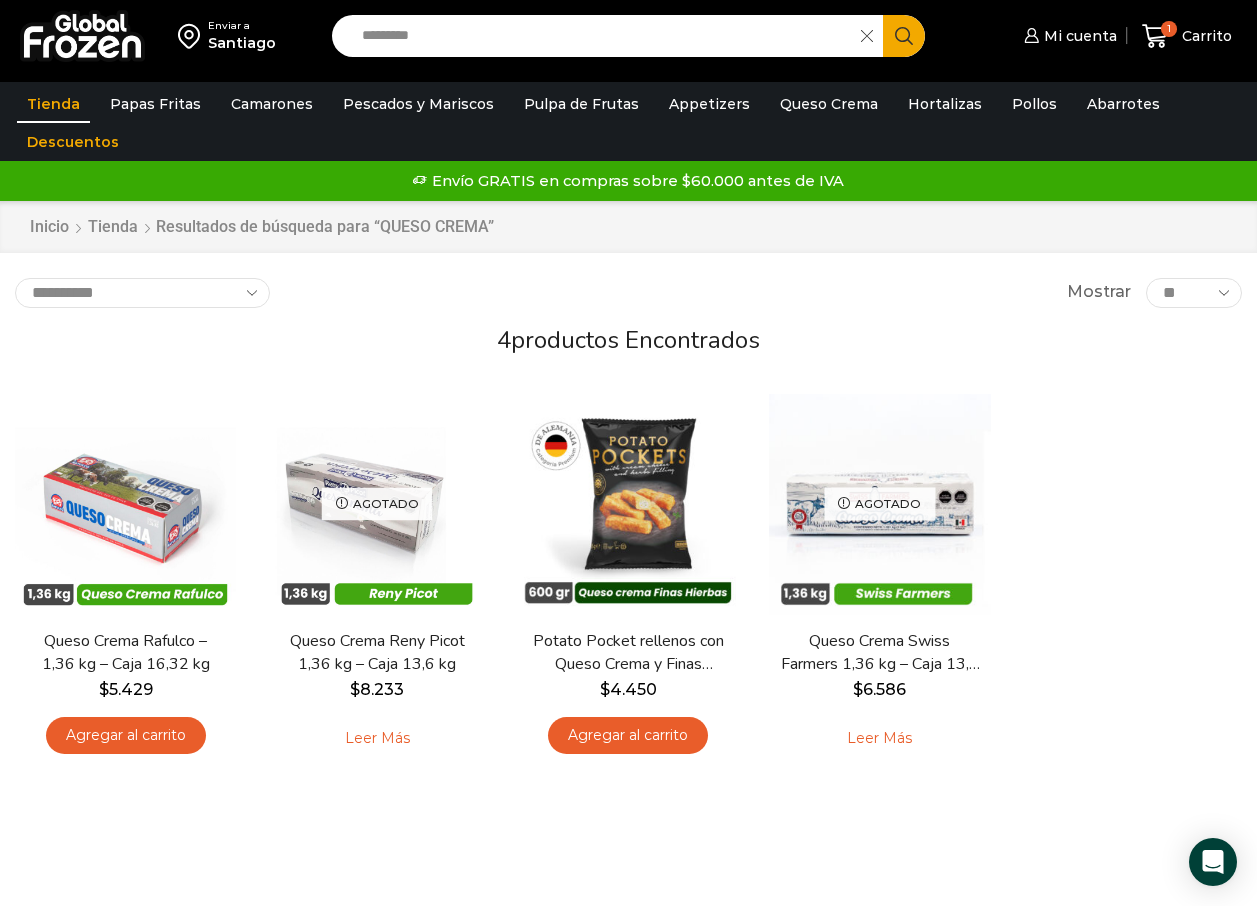 click on "Search input" at bounding box center [602, 36] 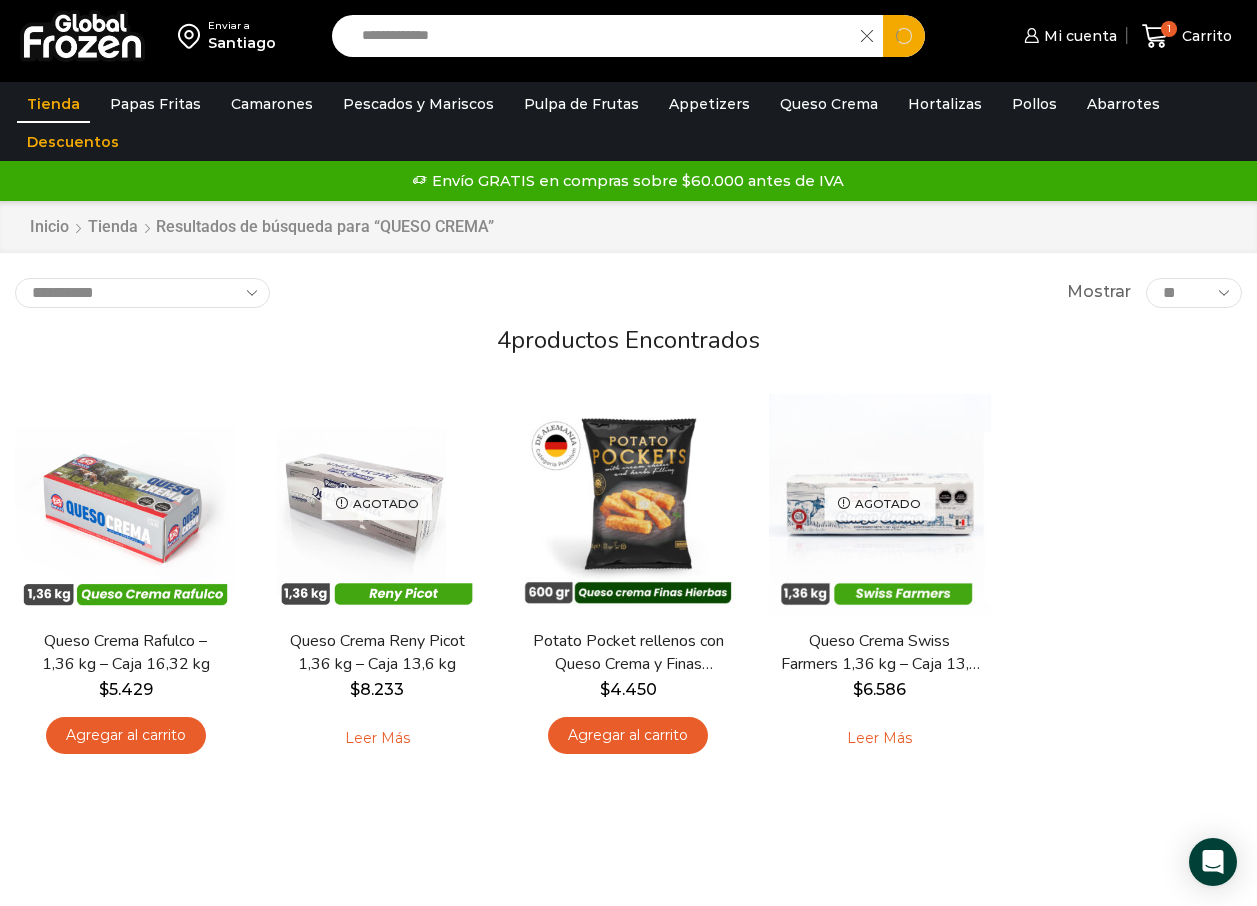 type on "**********" 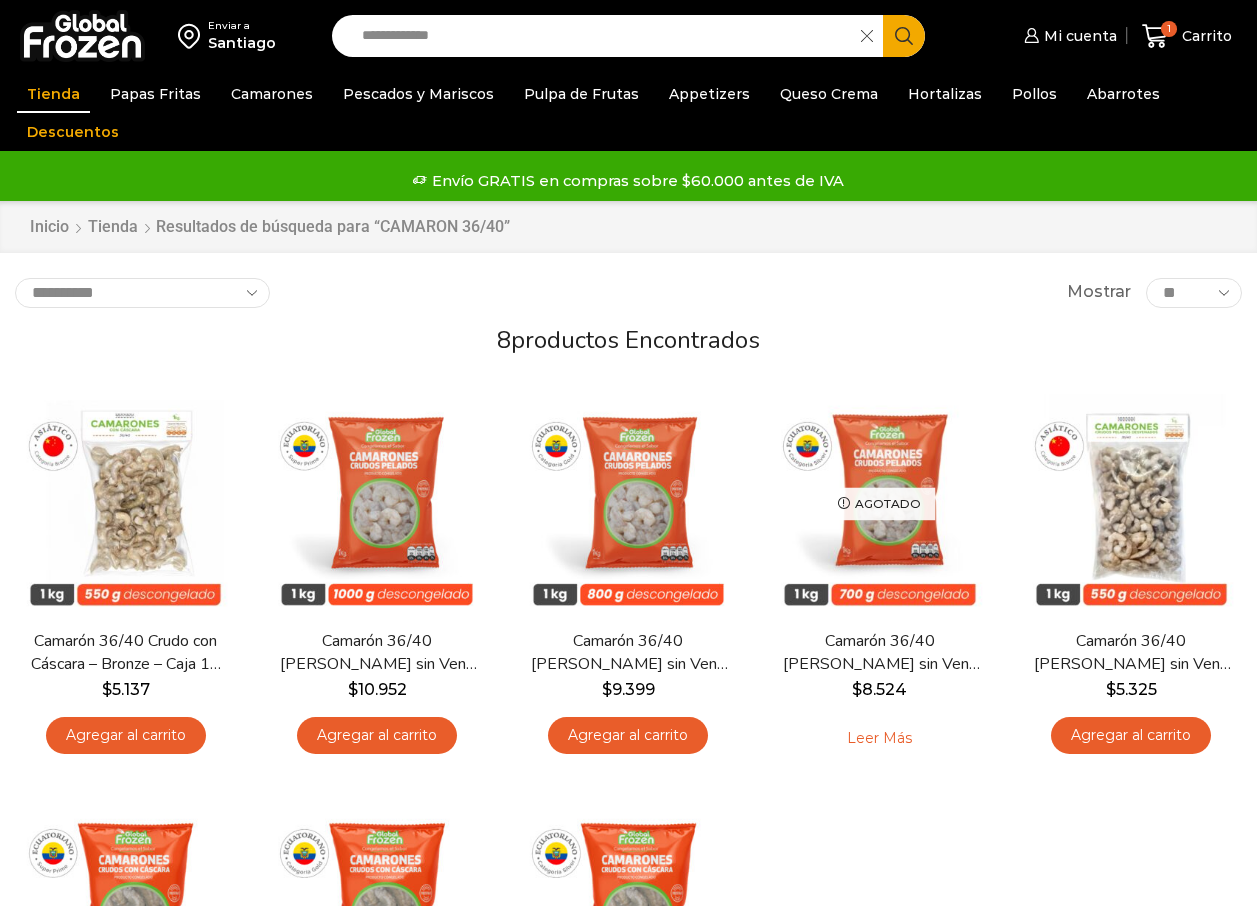 scroll, scrollTop: 0, scrollLeft: 0, axis: both 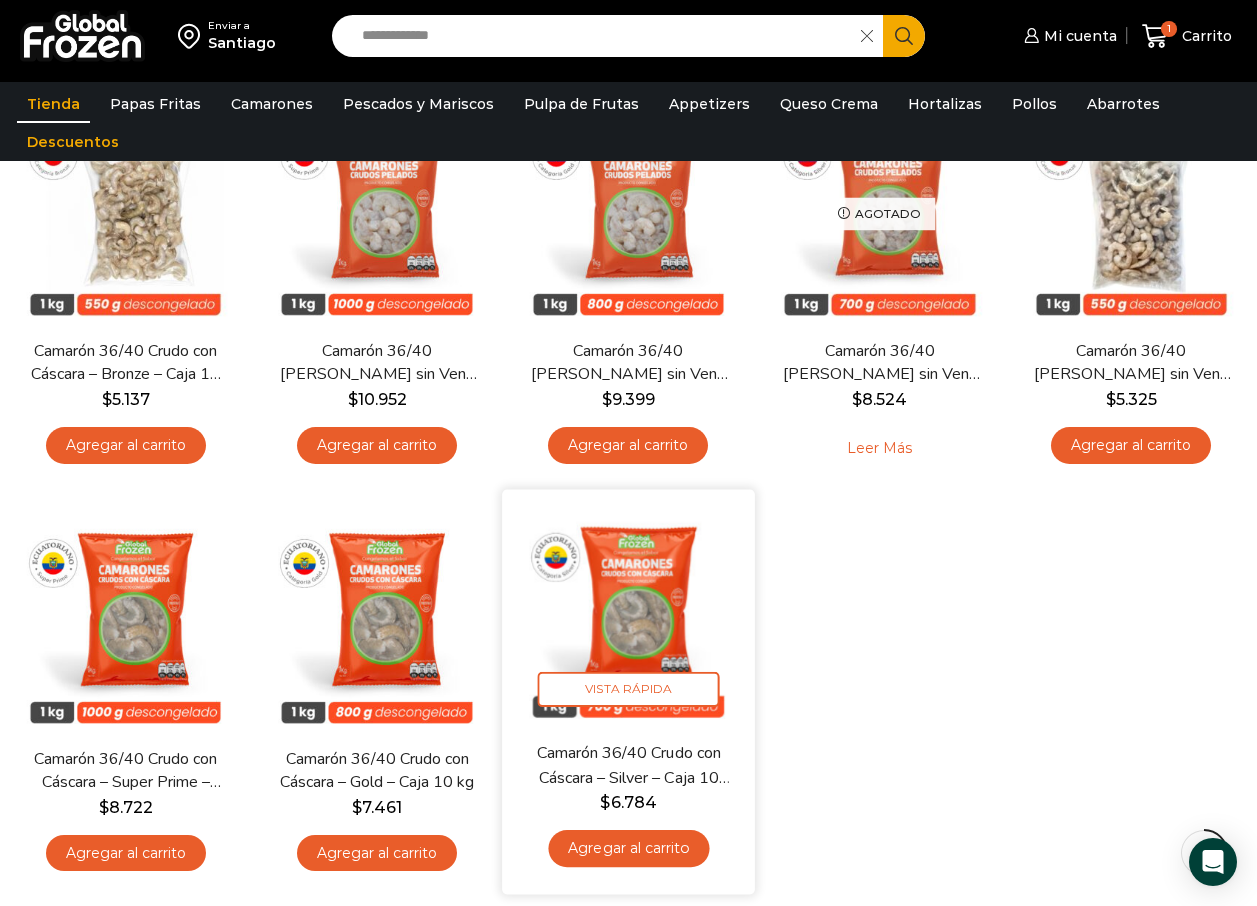 click on "Agregar al carrito" at bounding box center [628, 848] 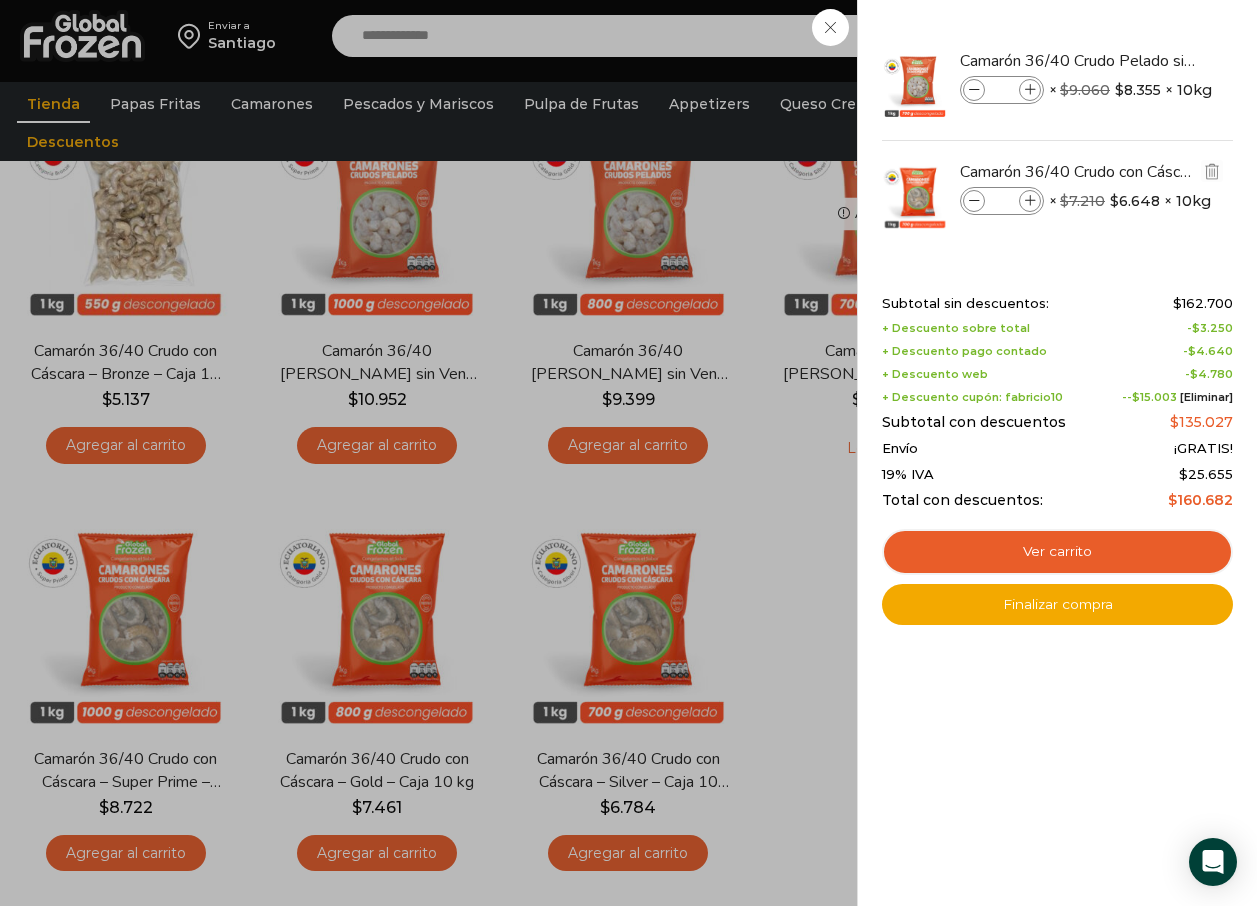 click at bounding box center (1030, 201) 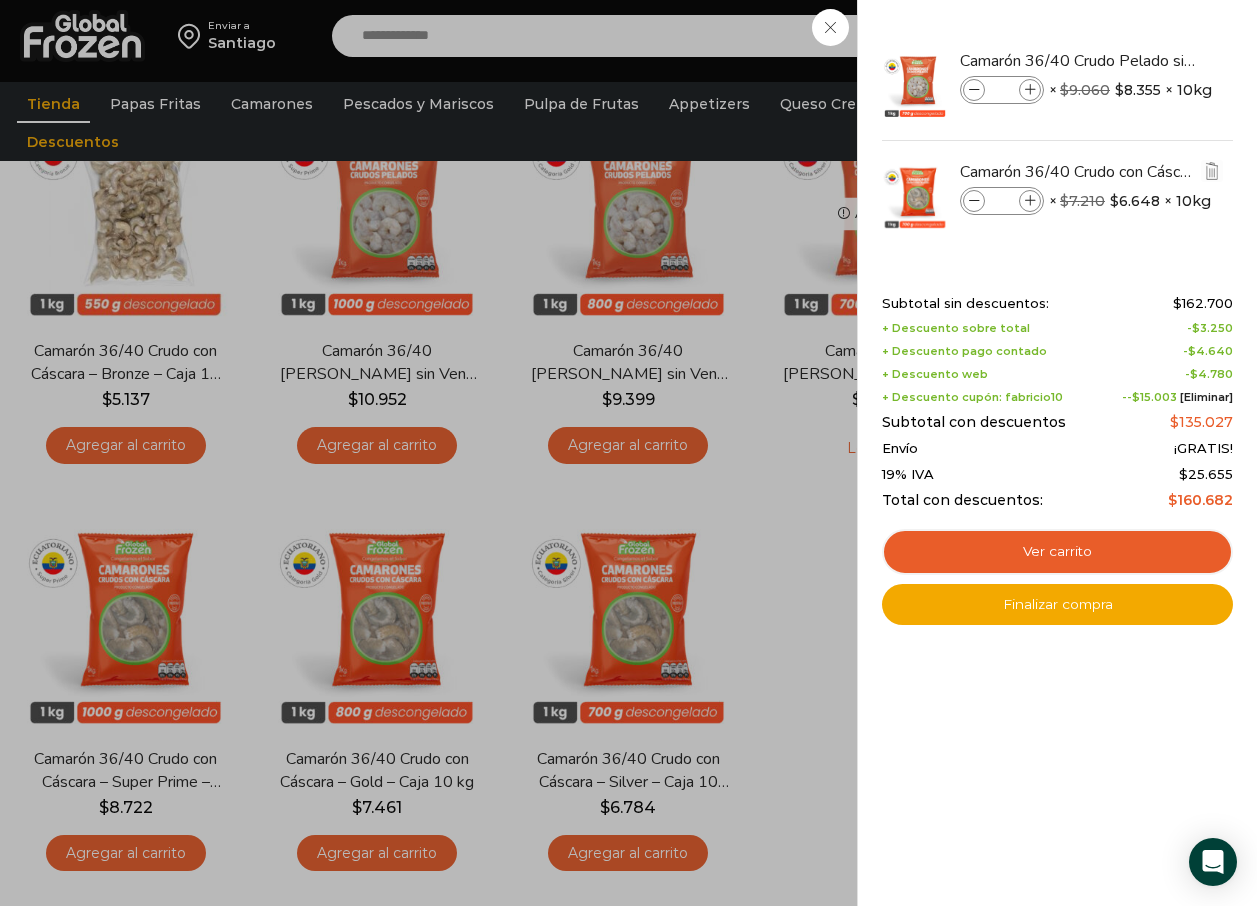 type on "*" 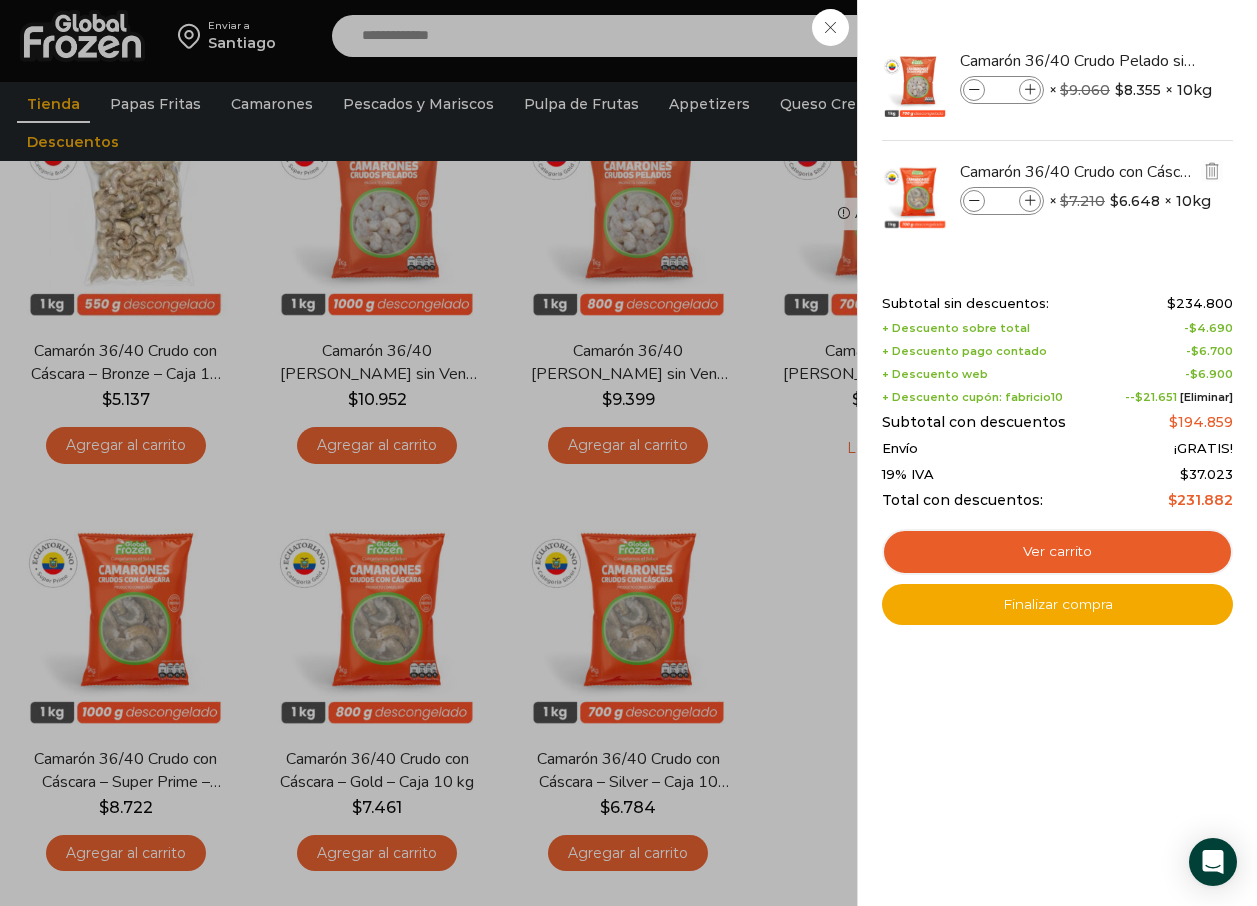 click on "*" at bounding box center [1002, 201] 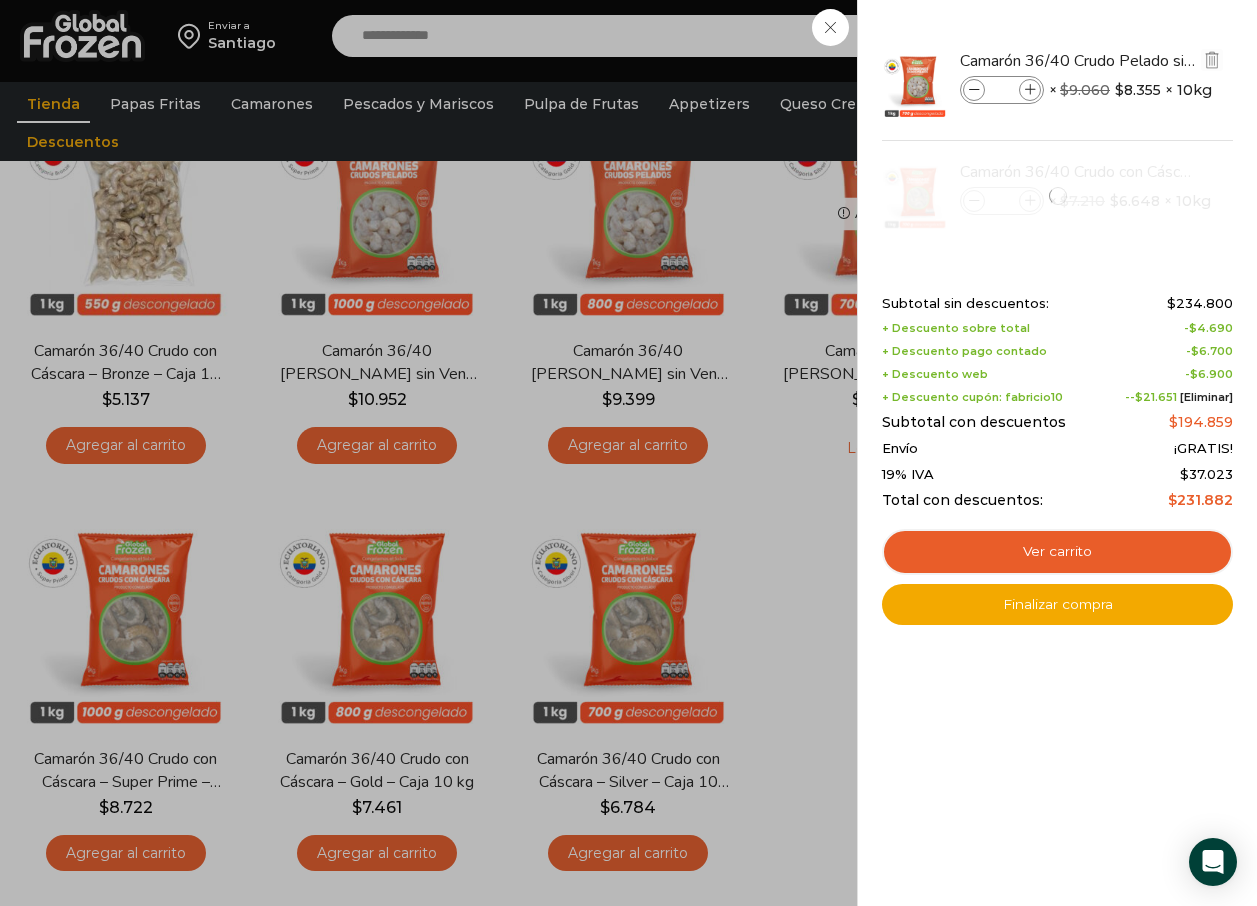 type on "**" 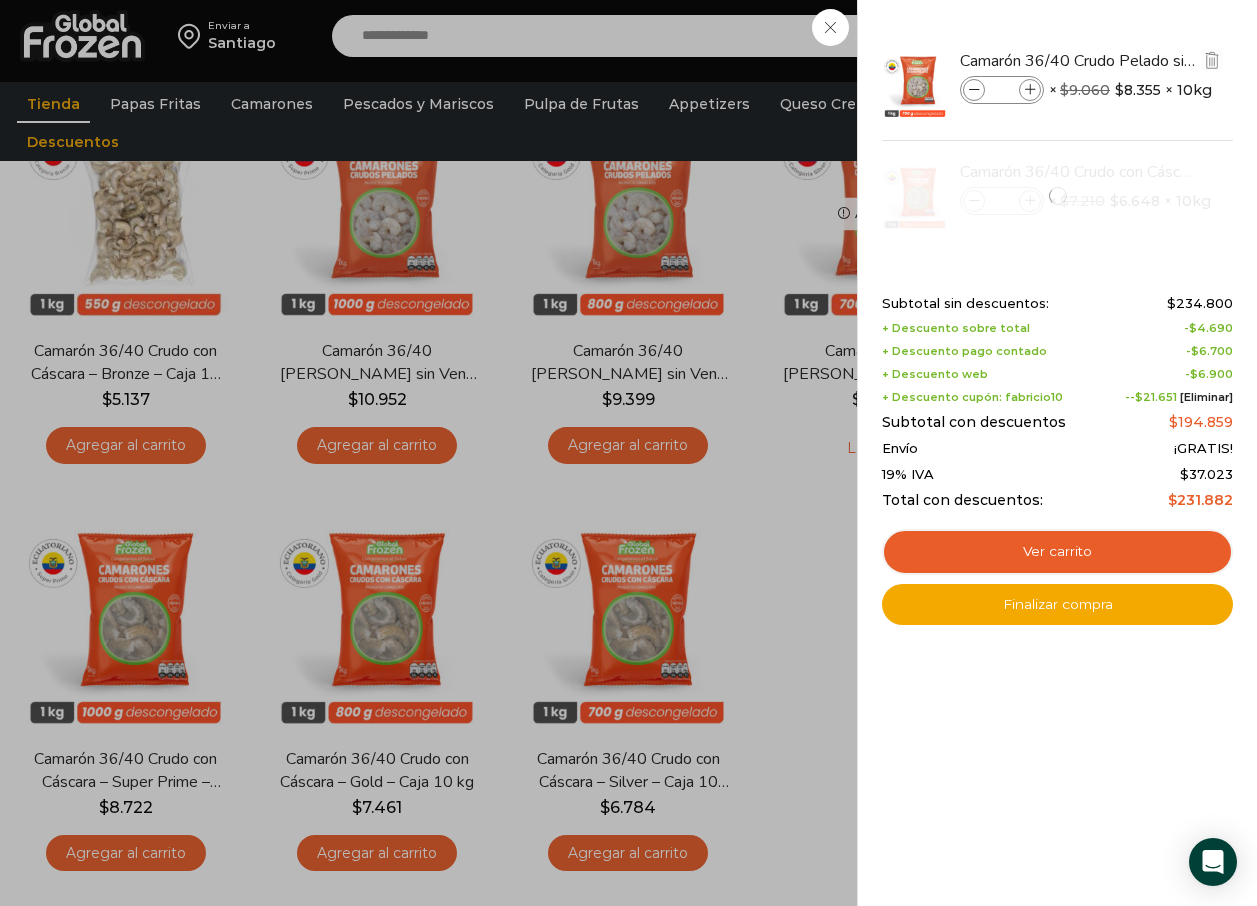 click on "*" at bounding box center (1002, 90) 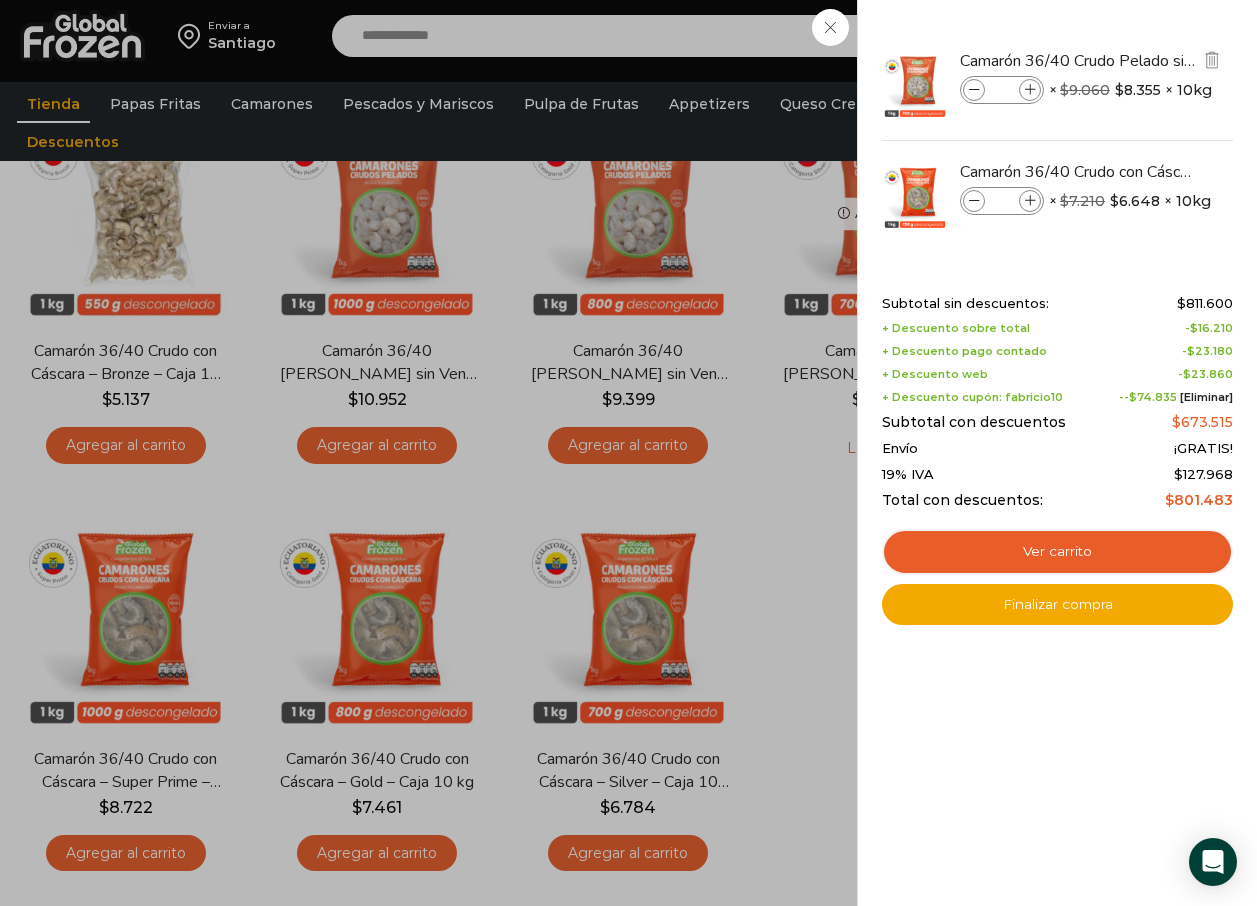 click on "*" at bounding box center (1002, 90) 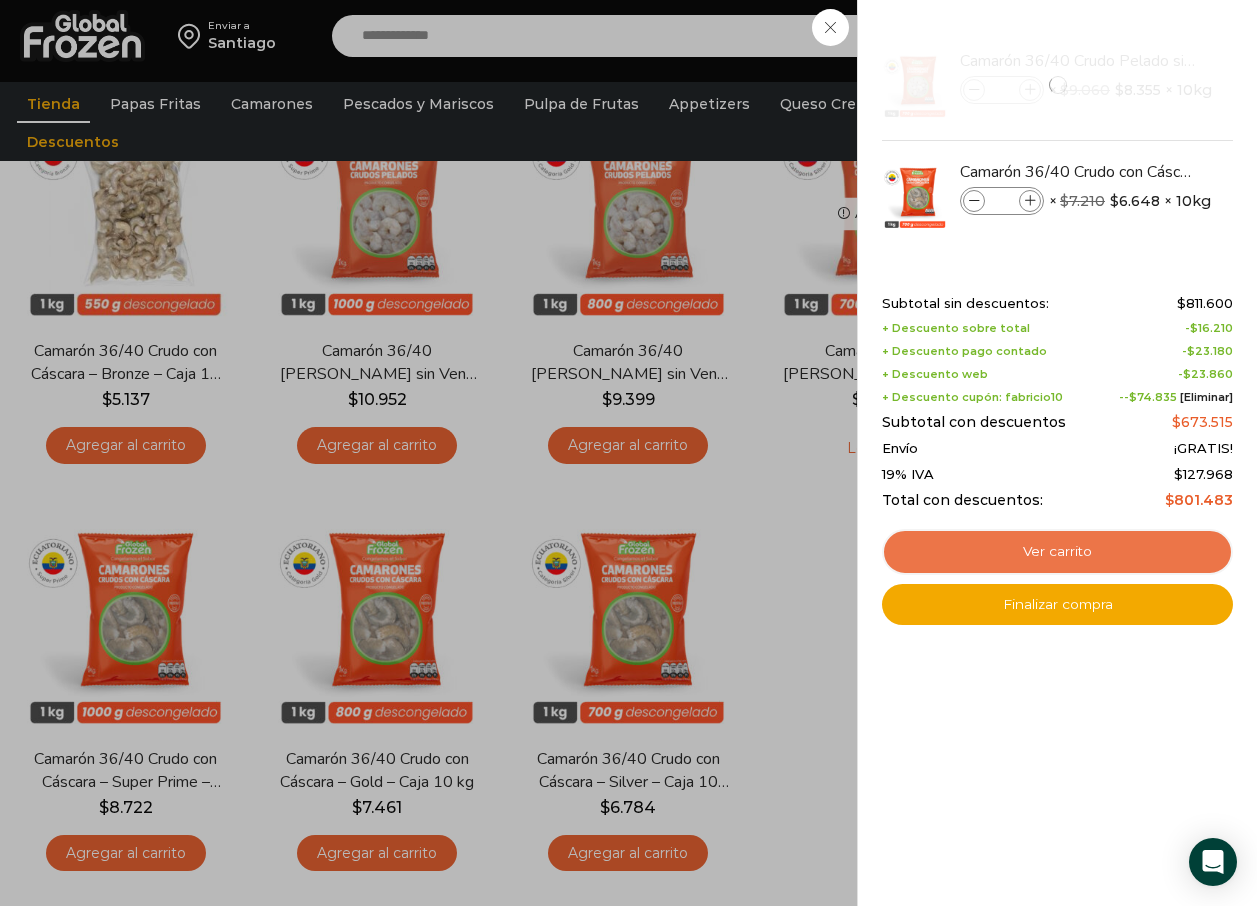 click on "Ver carrito" at bounding box center (1057, 552) 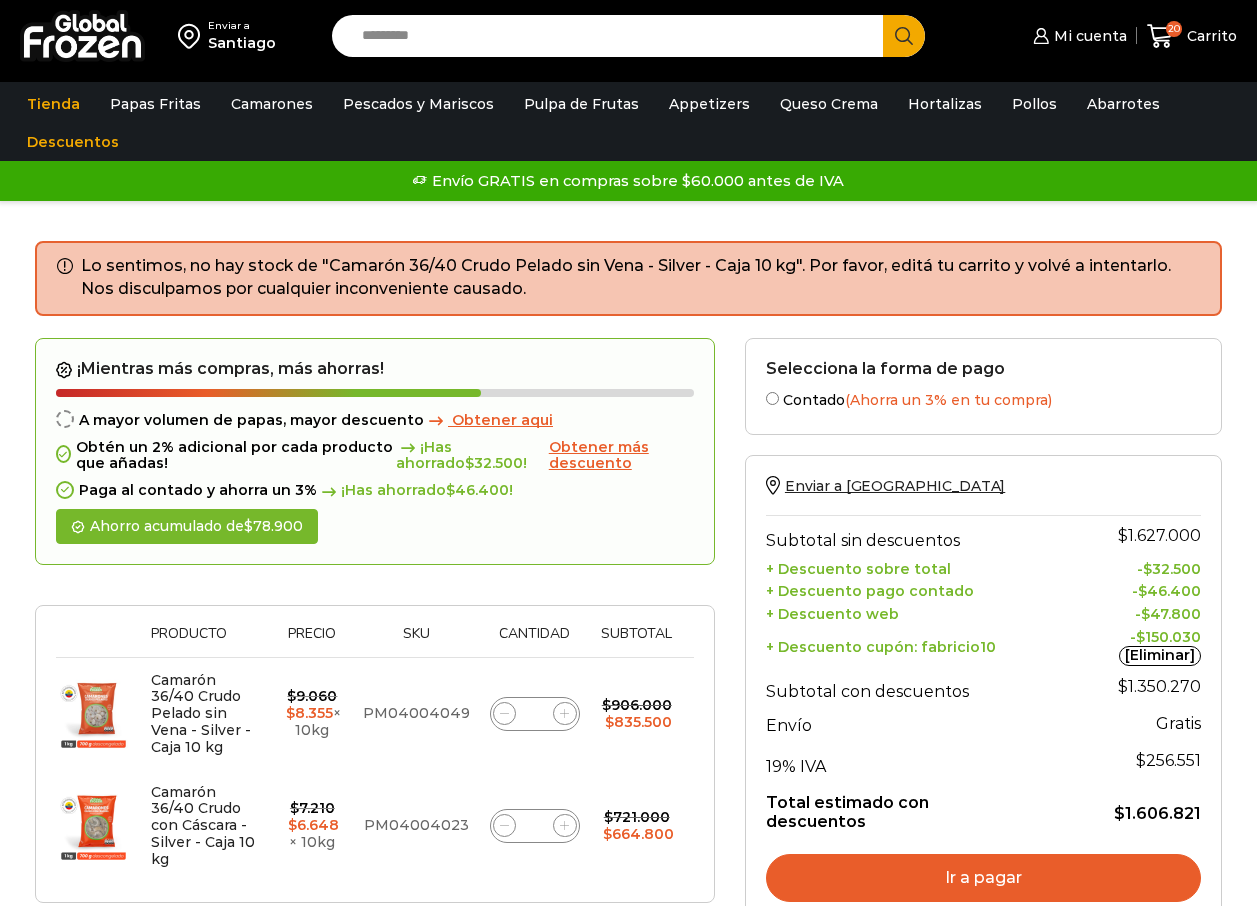 scroll, scrollTop: 0, scrollLeft: 0, axis: both 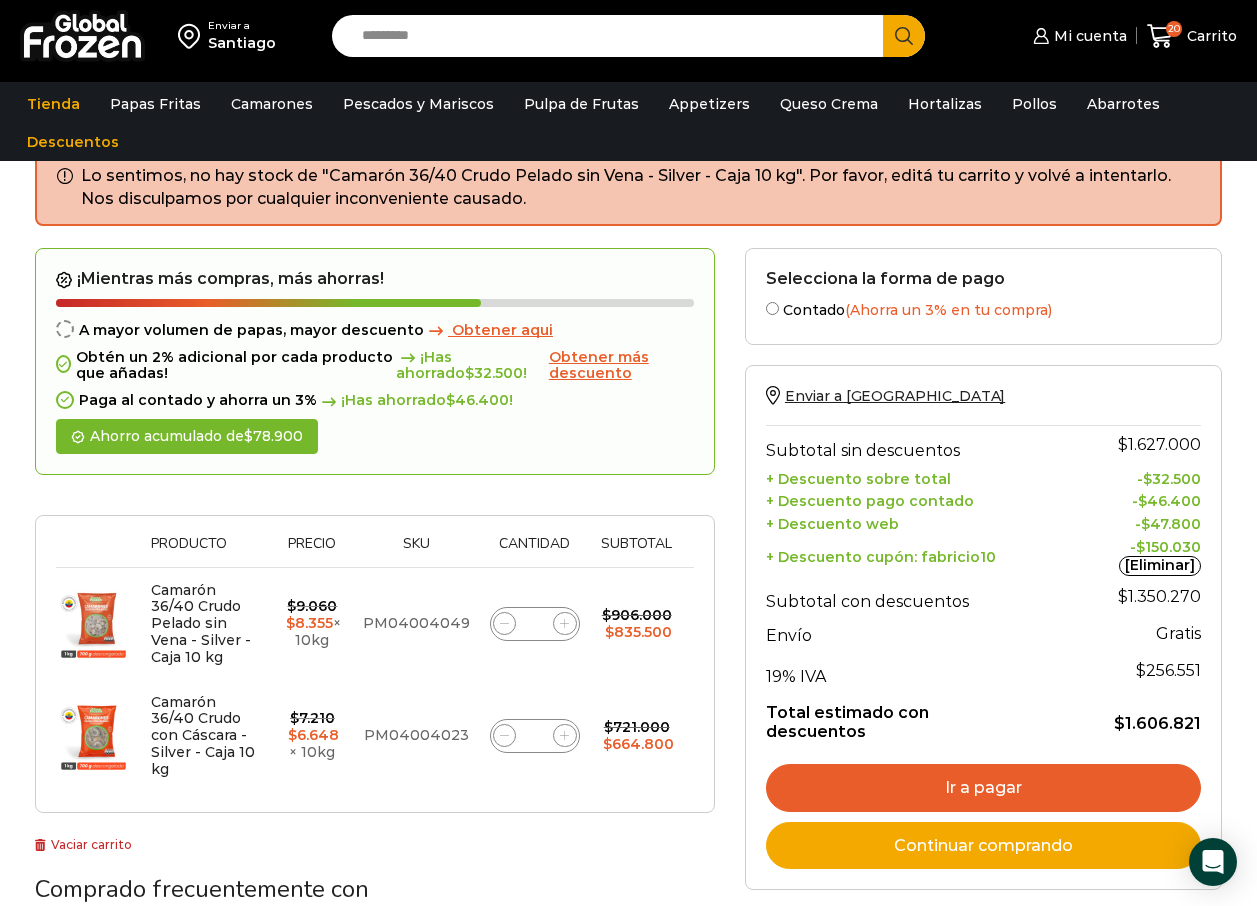 click on "**" 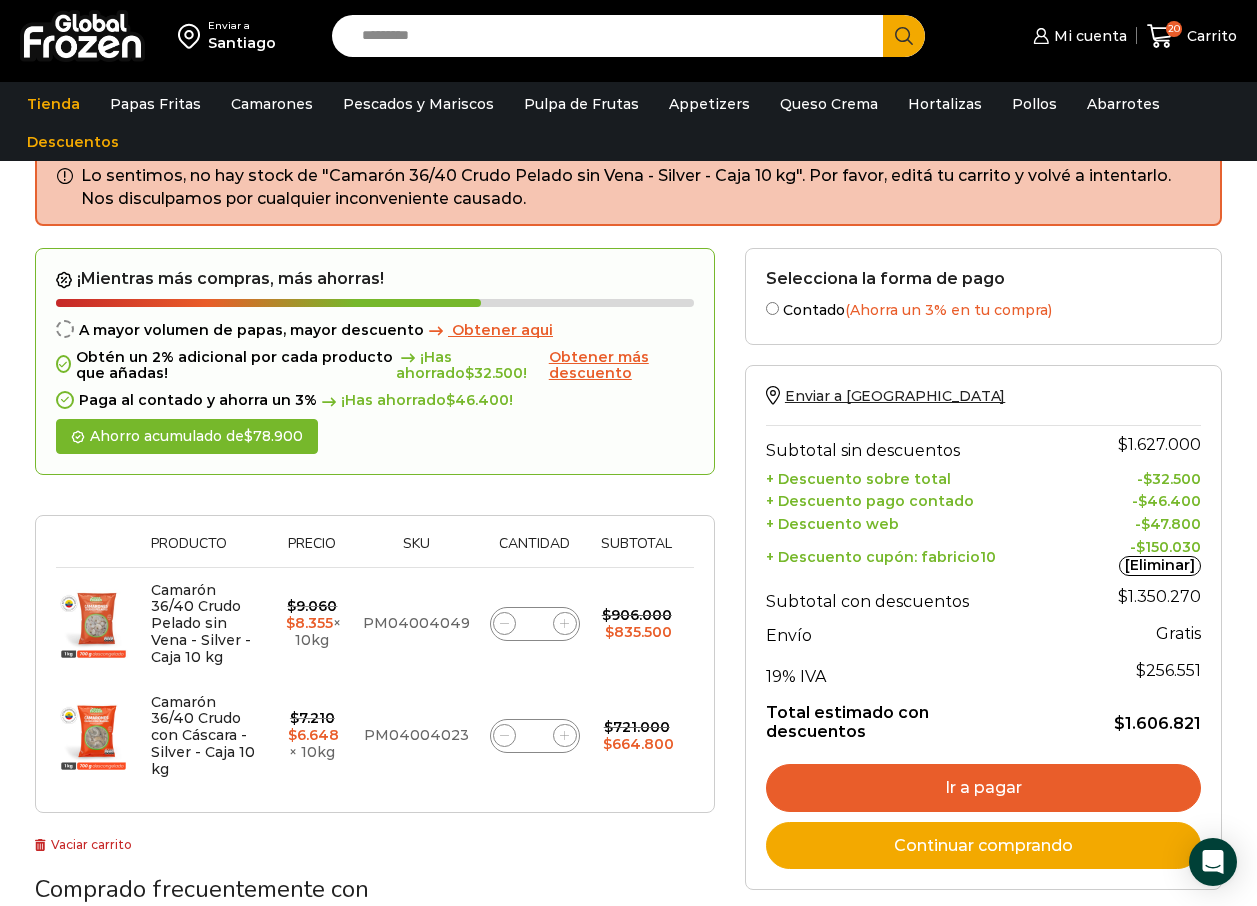 click on "**" 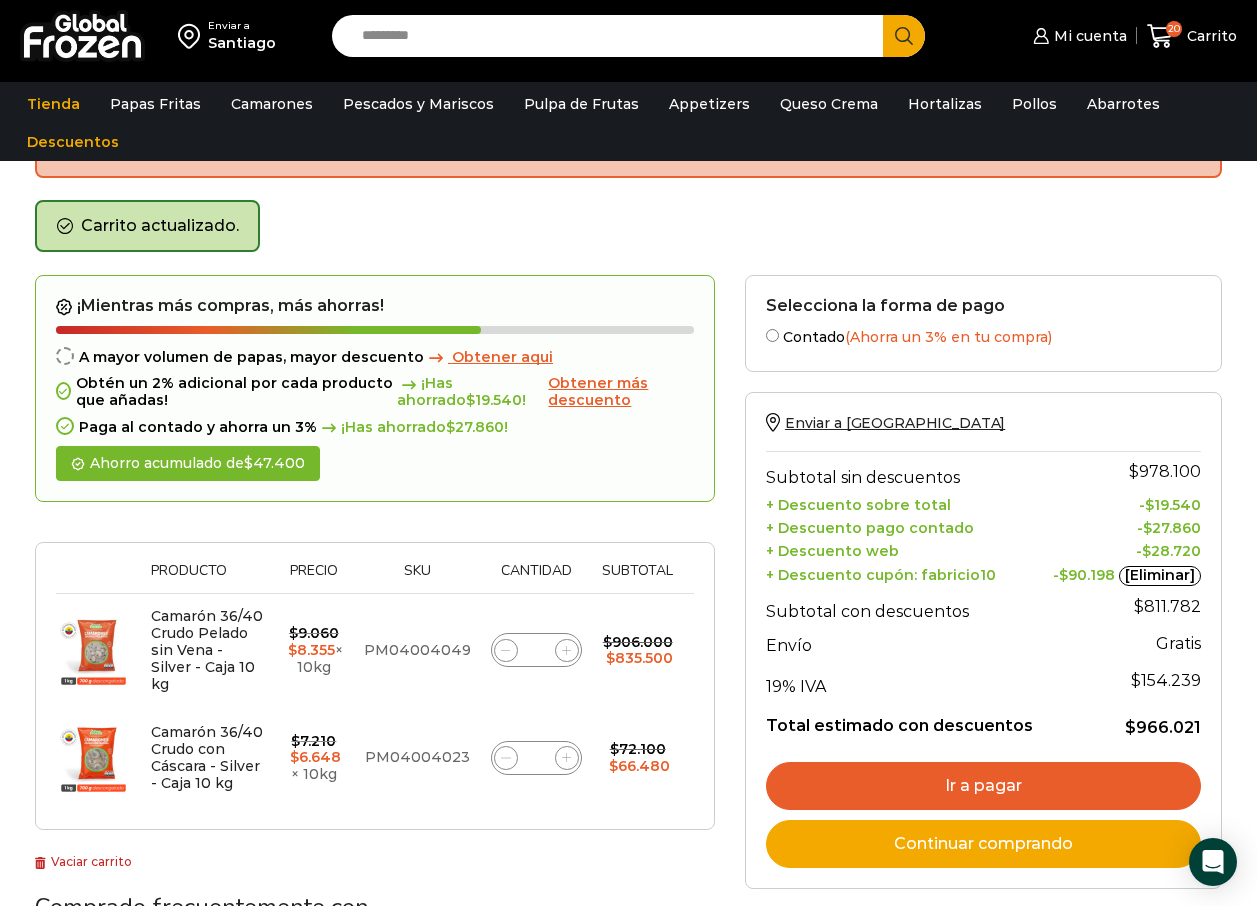 scroll, scrollTop: 151, scrollLeft: 0, axis: vertical 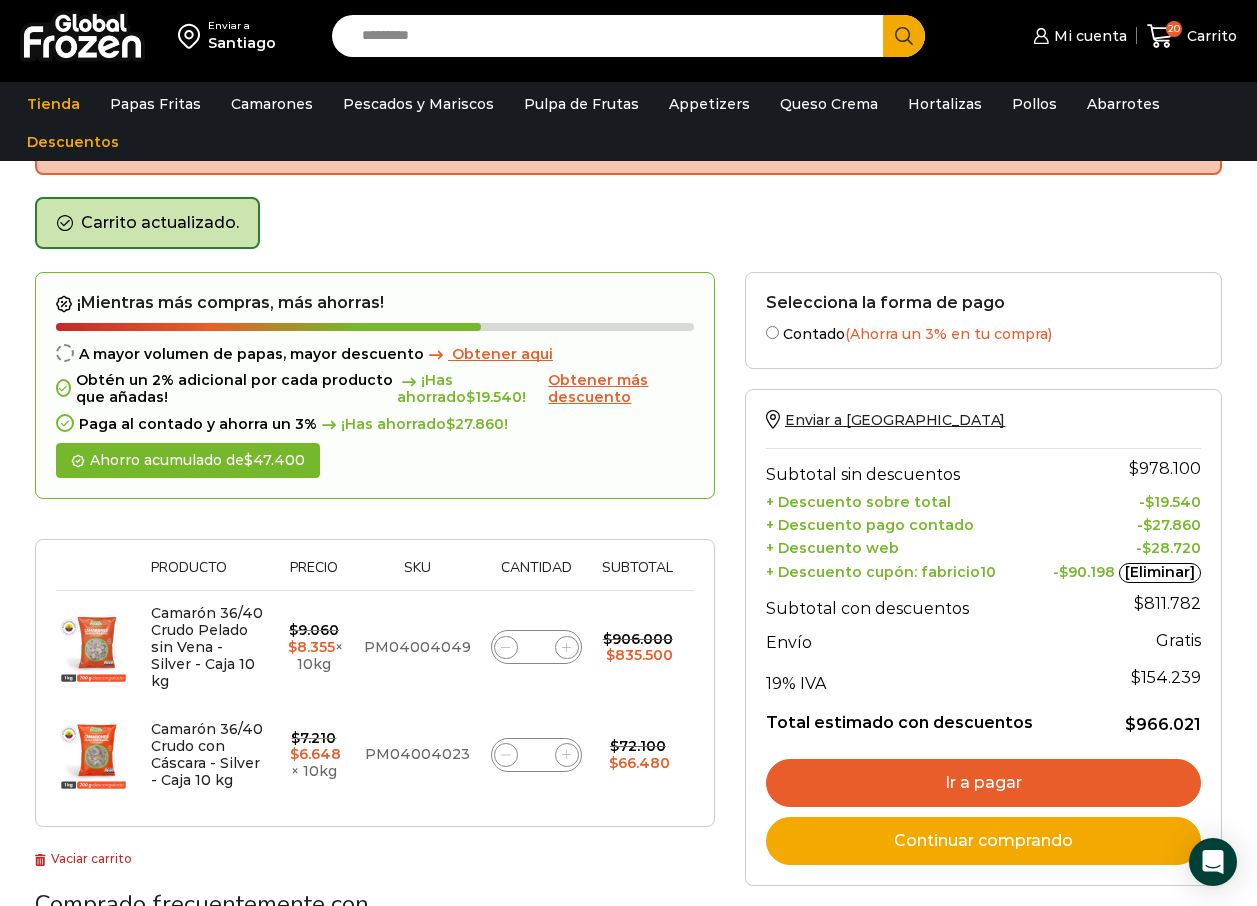 click on "**" 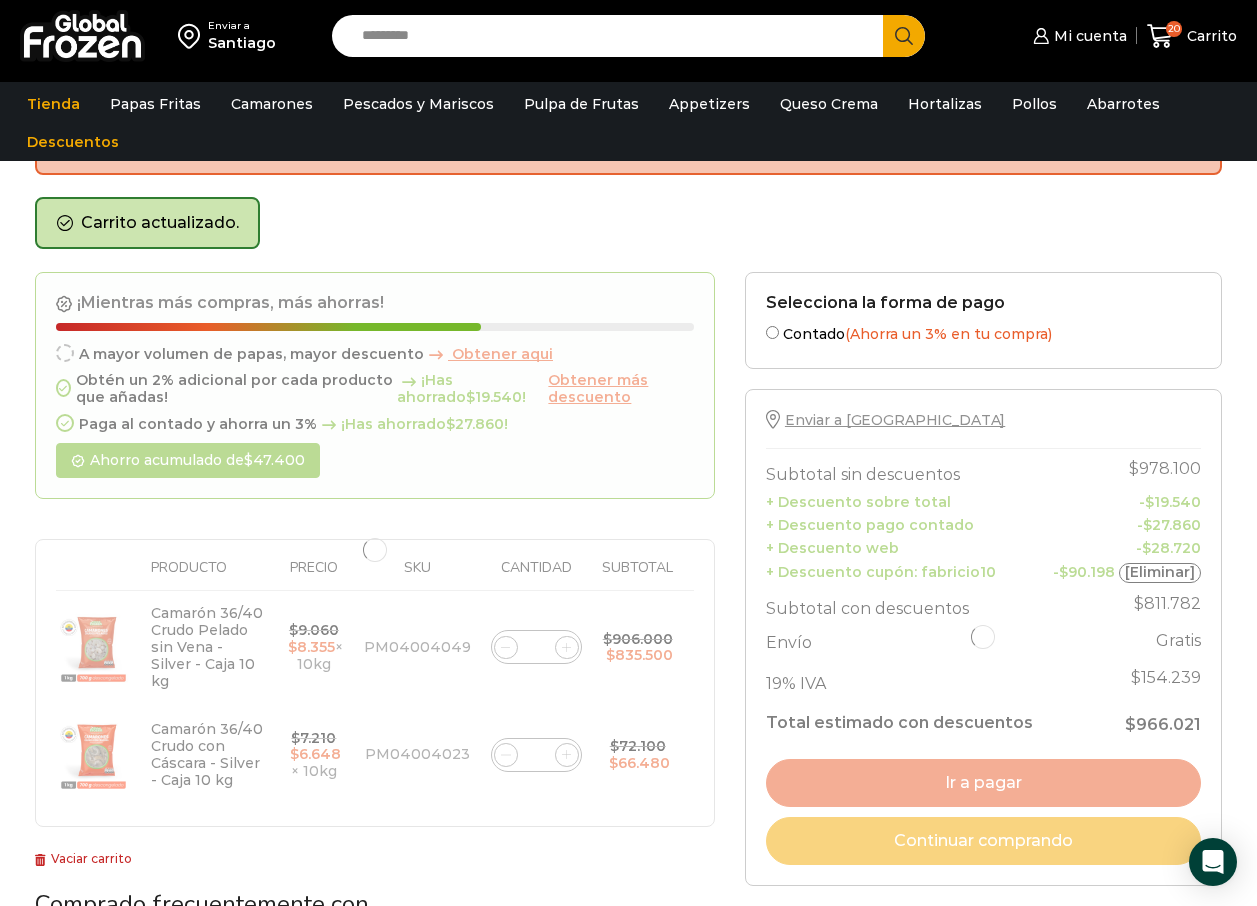type on "*" 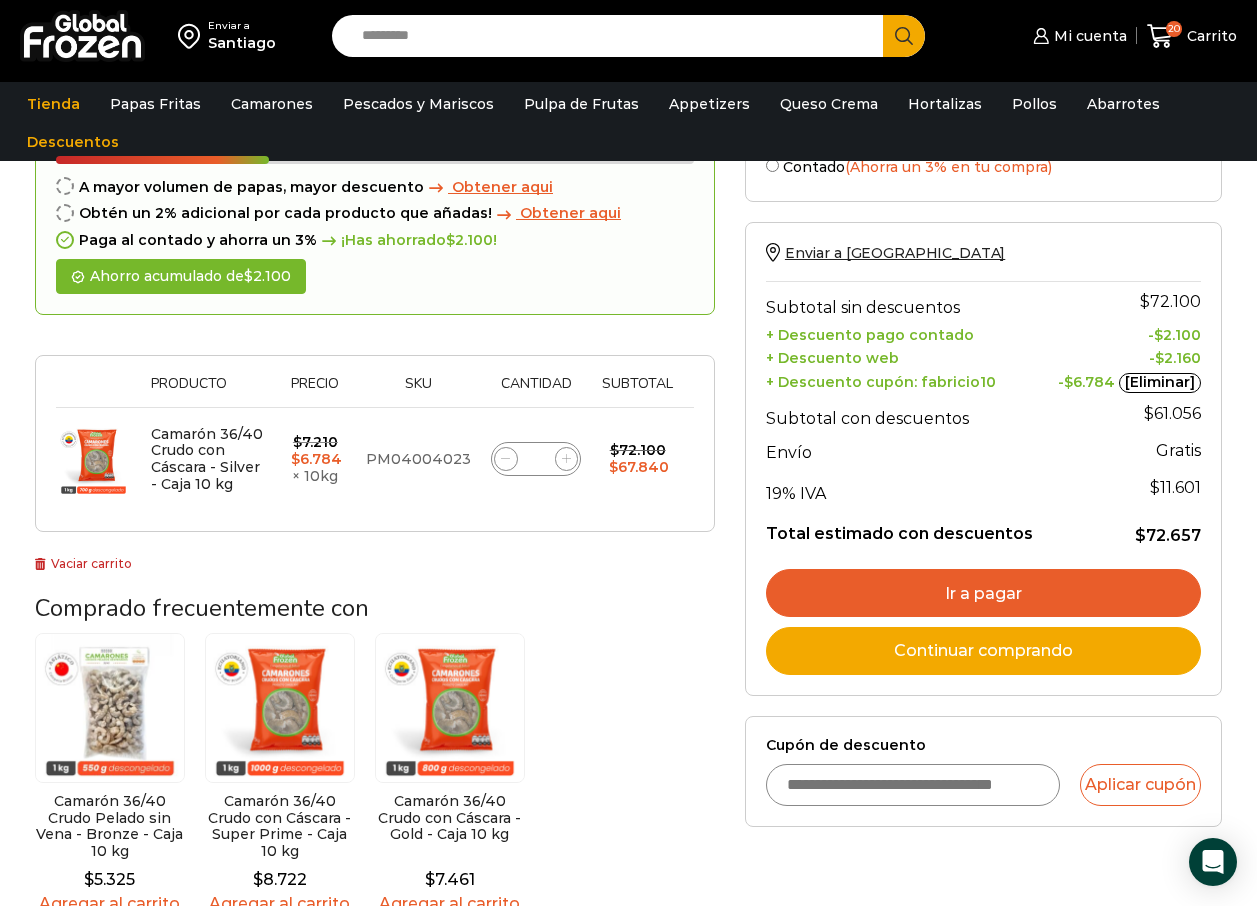 scroll, scrollTop: 351, scrollLeft: 0, axis: vertical 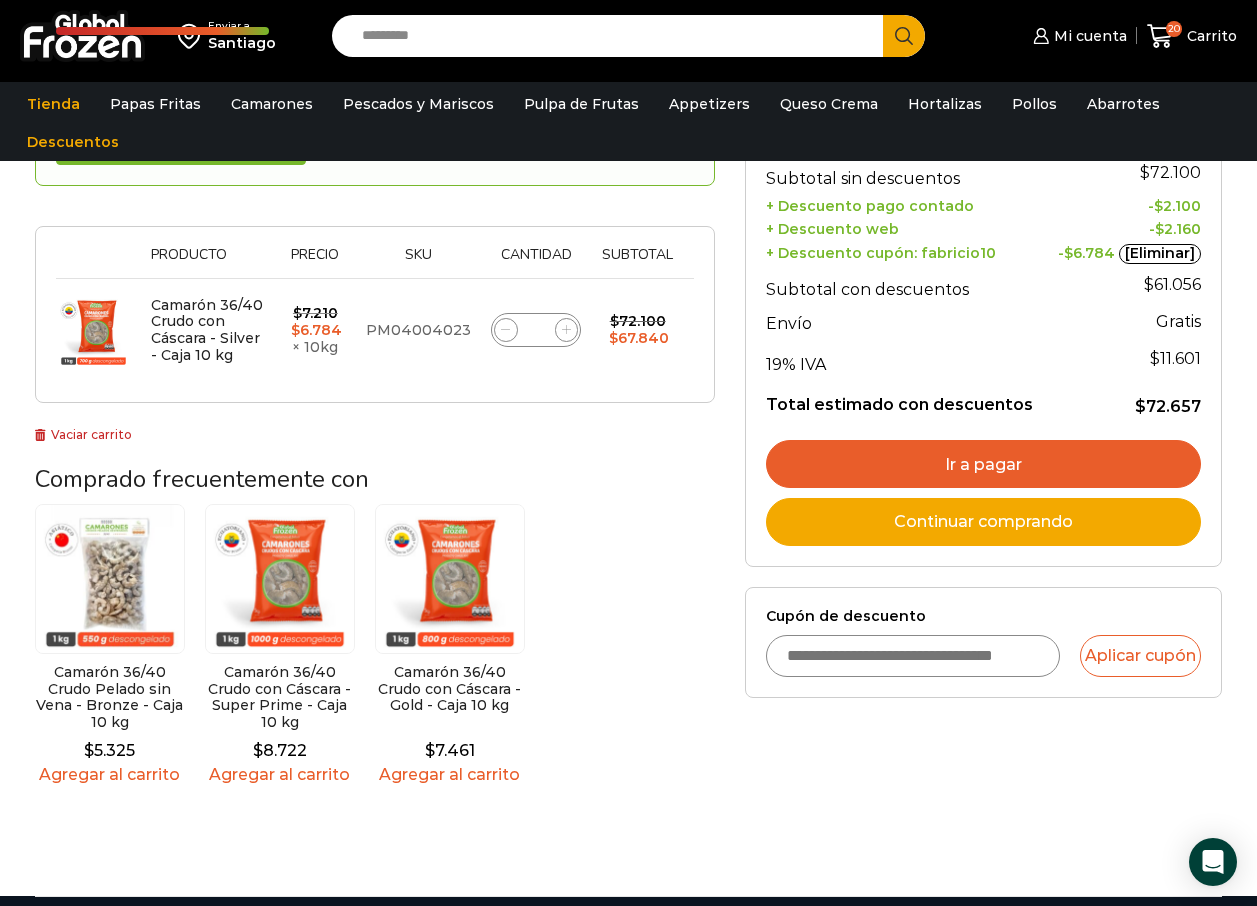 click on "[Eliminar]" at bounding box center [1160, 254] 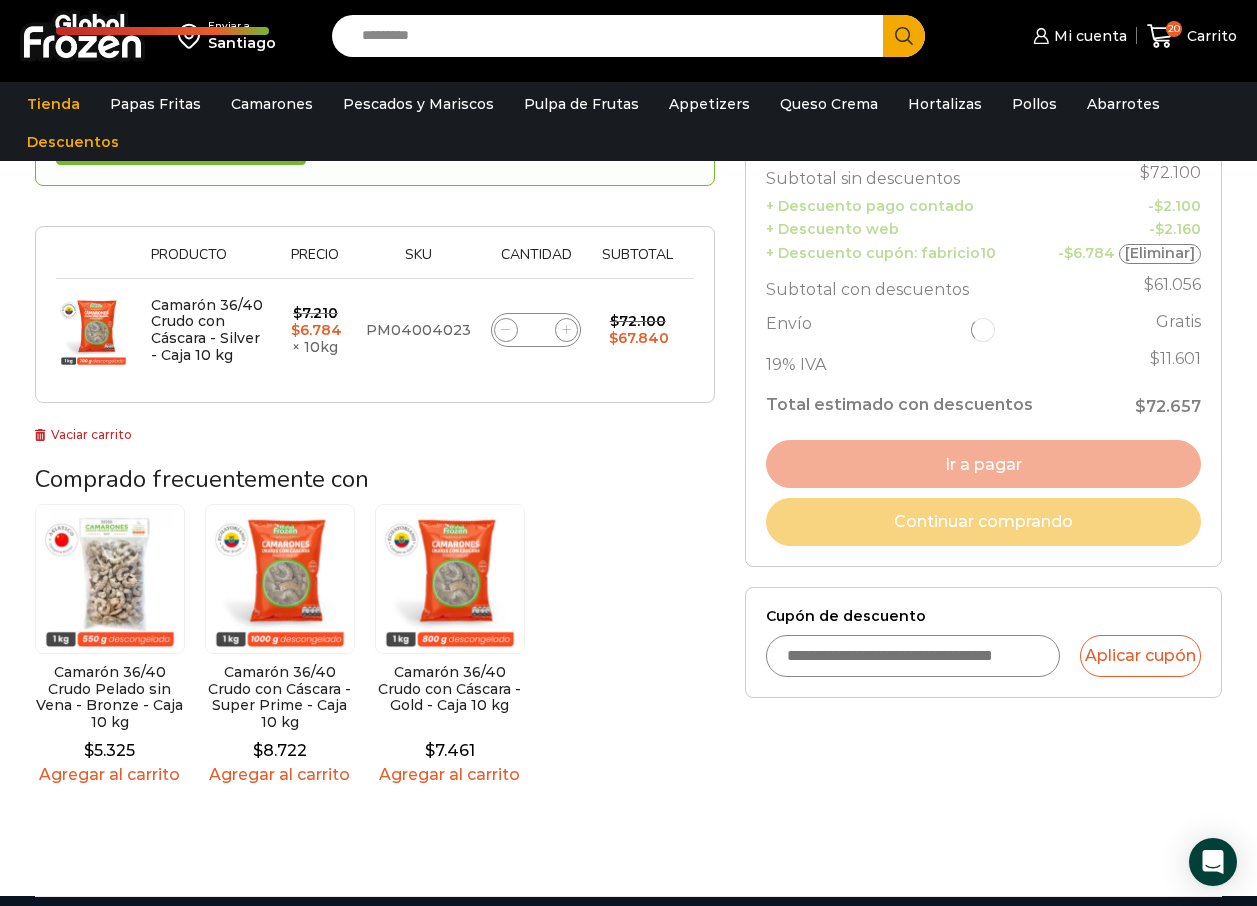 click on "Cupón de descuento" at bounding box center (913, 656) 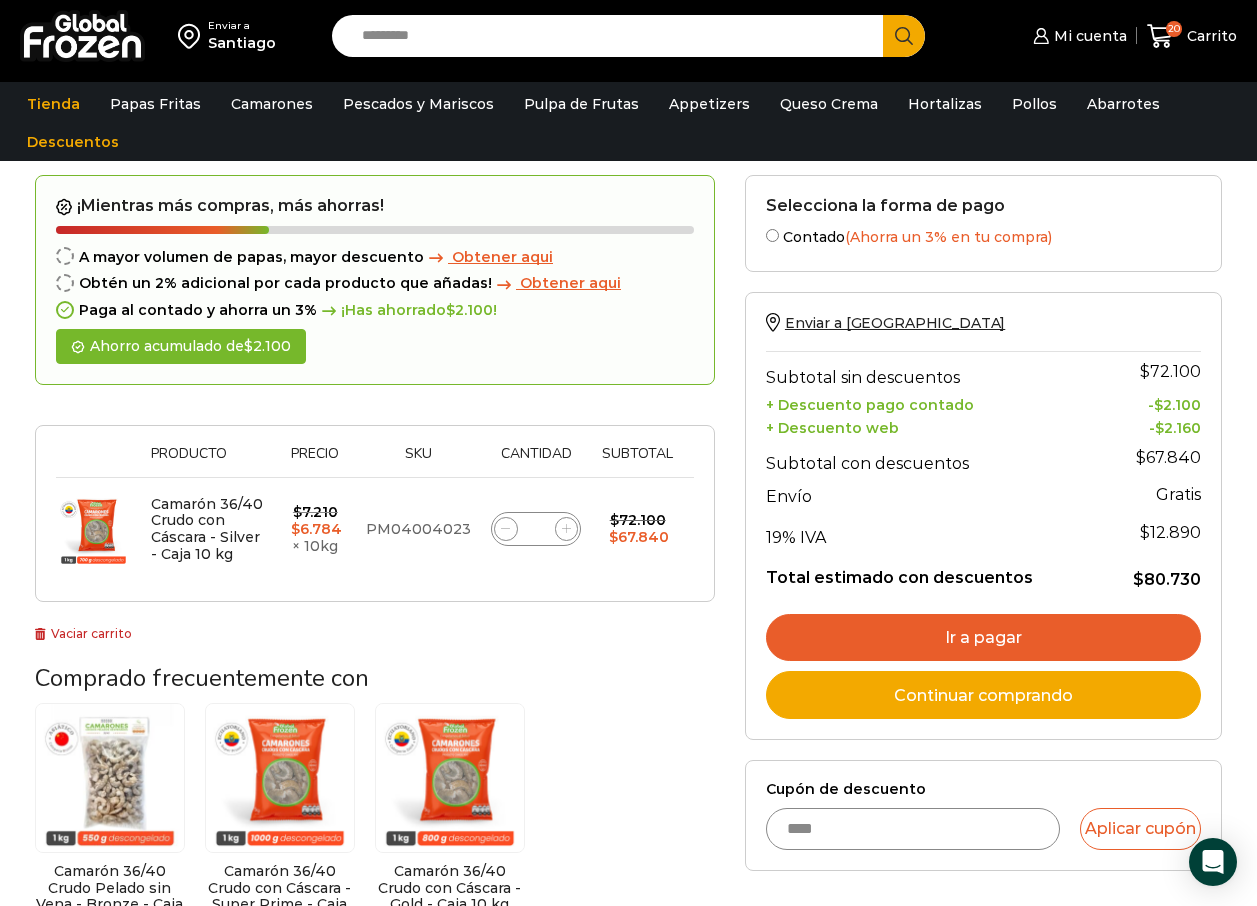 scroll, scrollTop: 151, scrollLeft: 0, axis: vertical 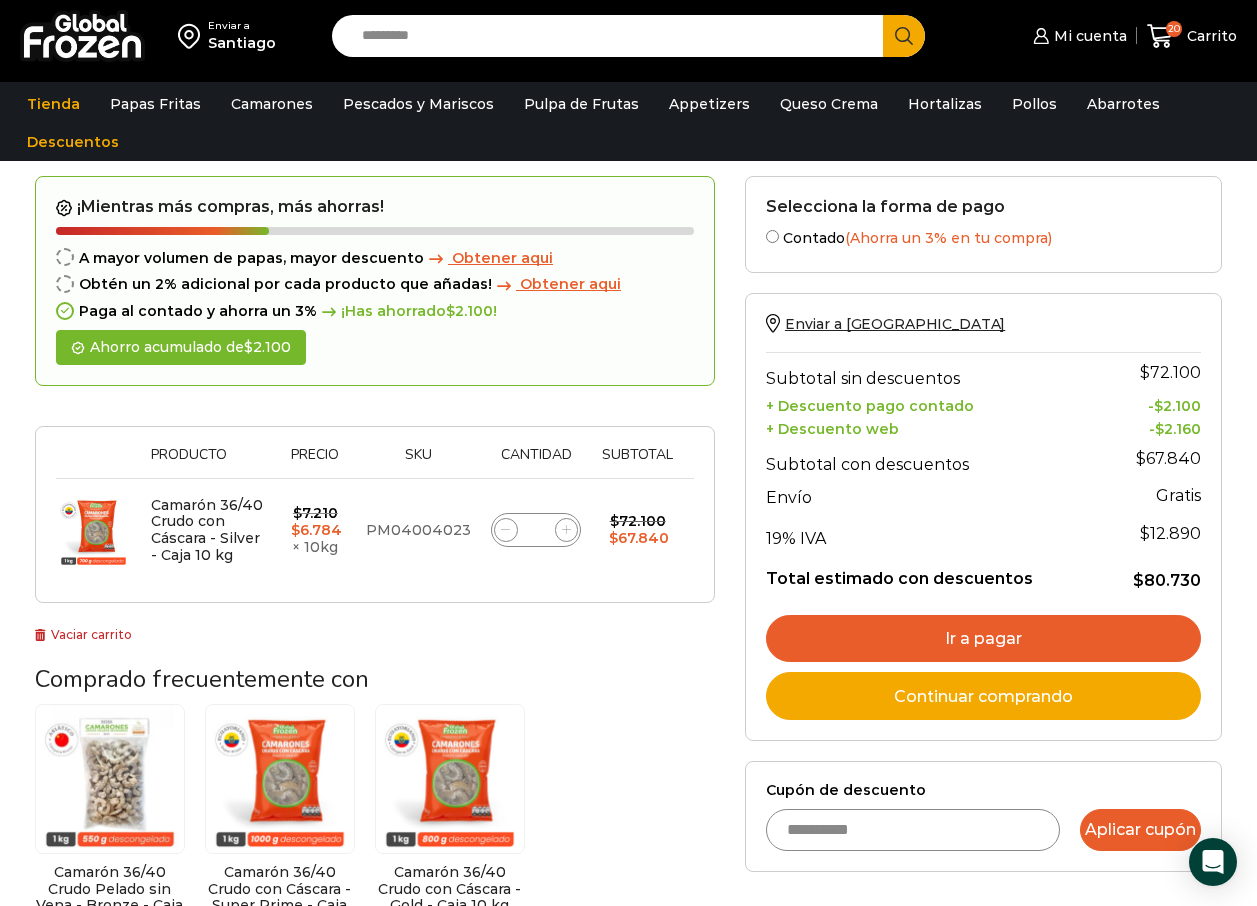 type on "**********" 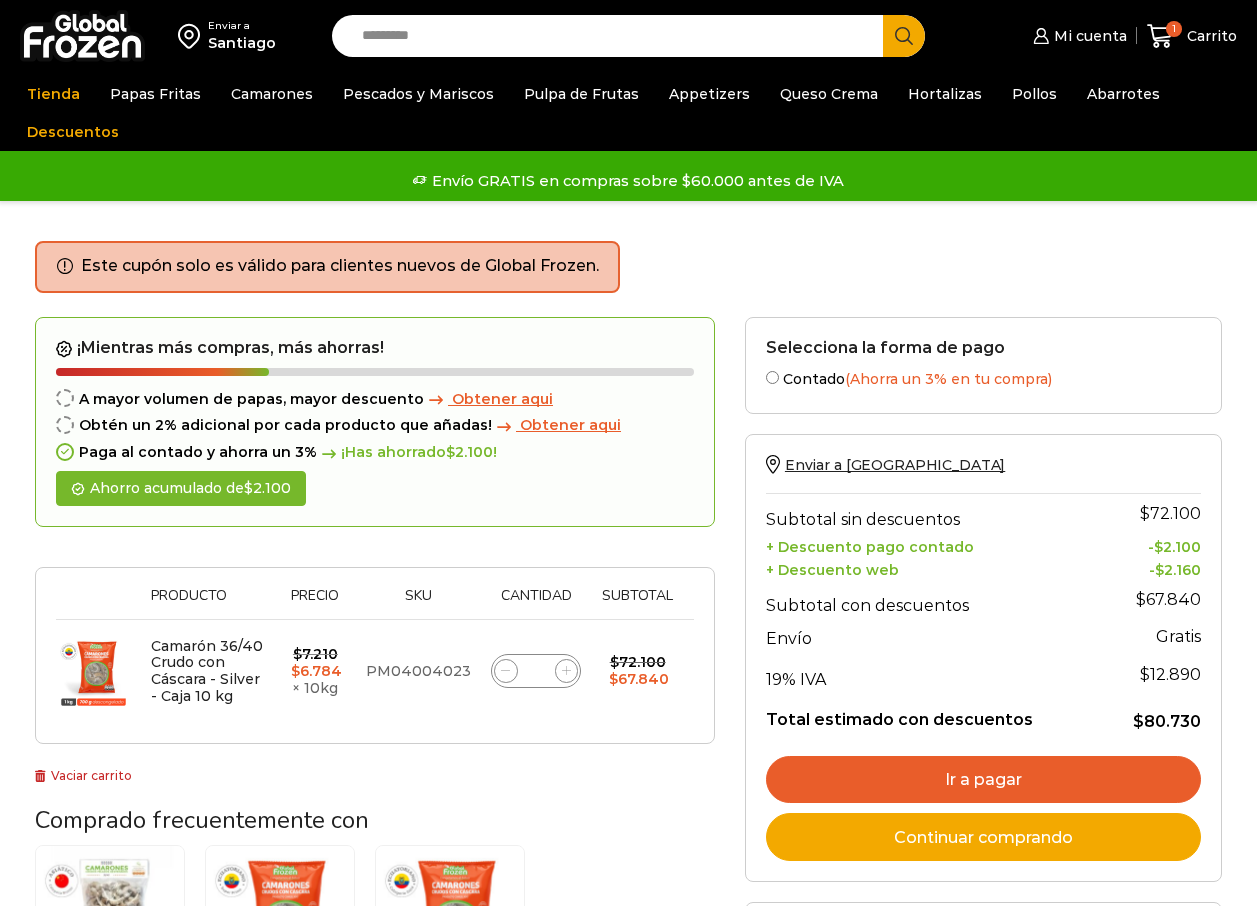 scroll, scrollTop: 0, scrollLeft: 0, axis: both 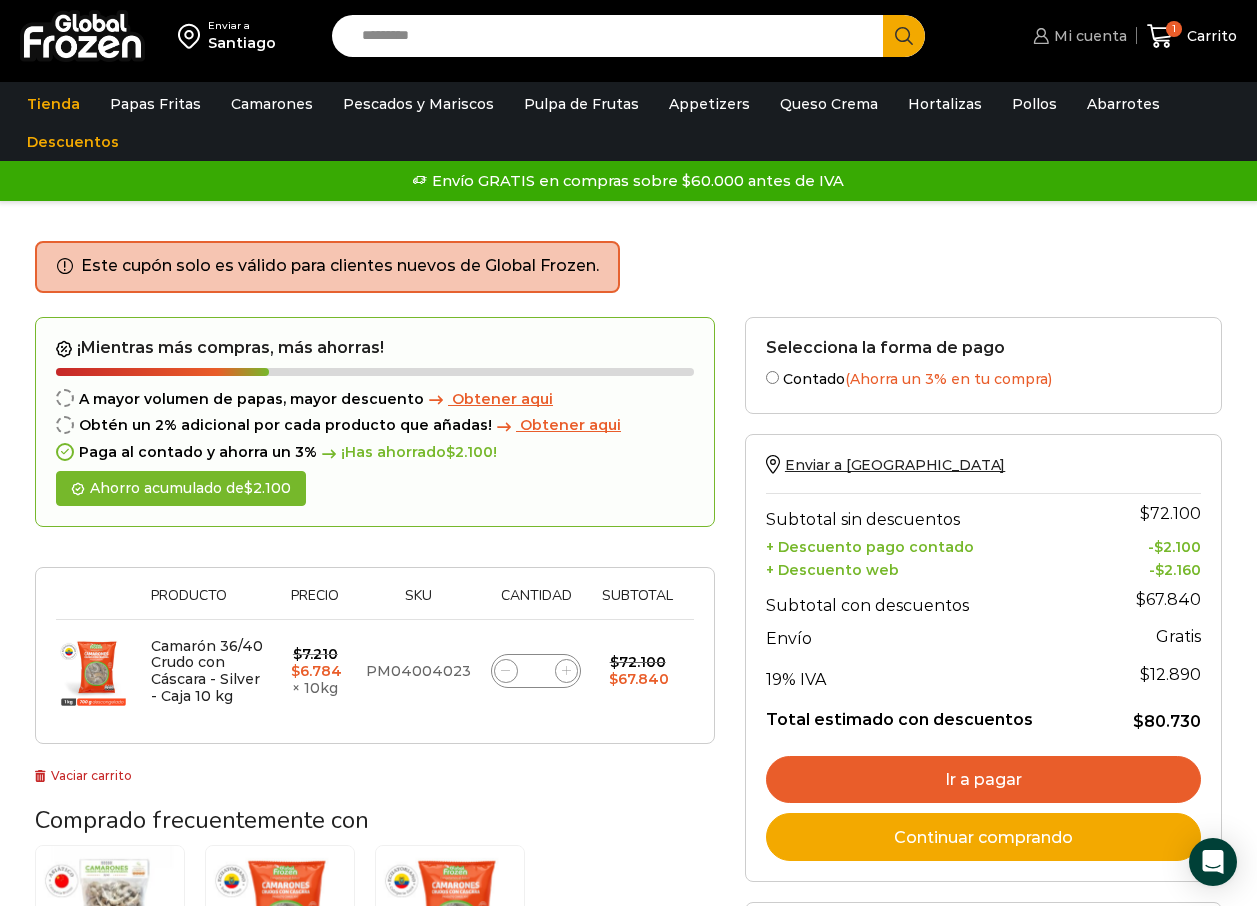click on "Mi cuenta" at bounding box center [1088, 36] 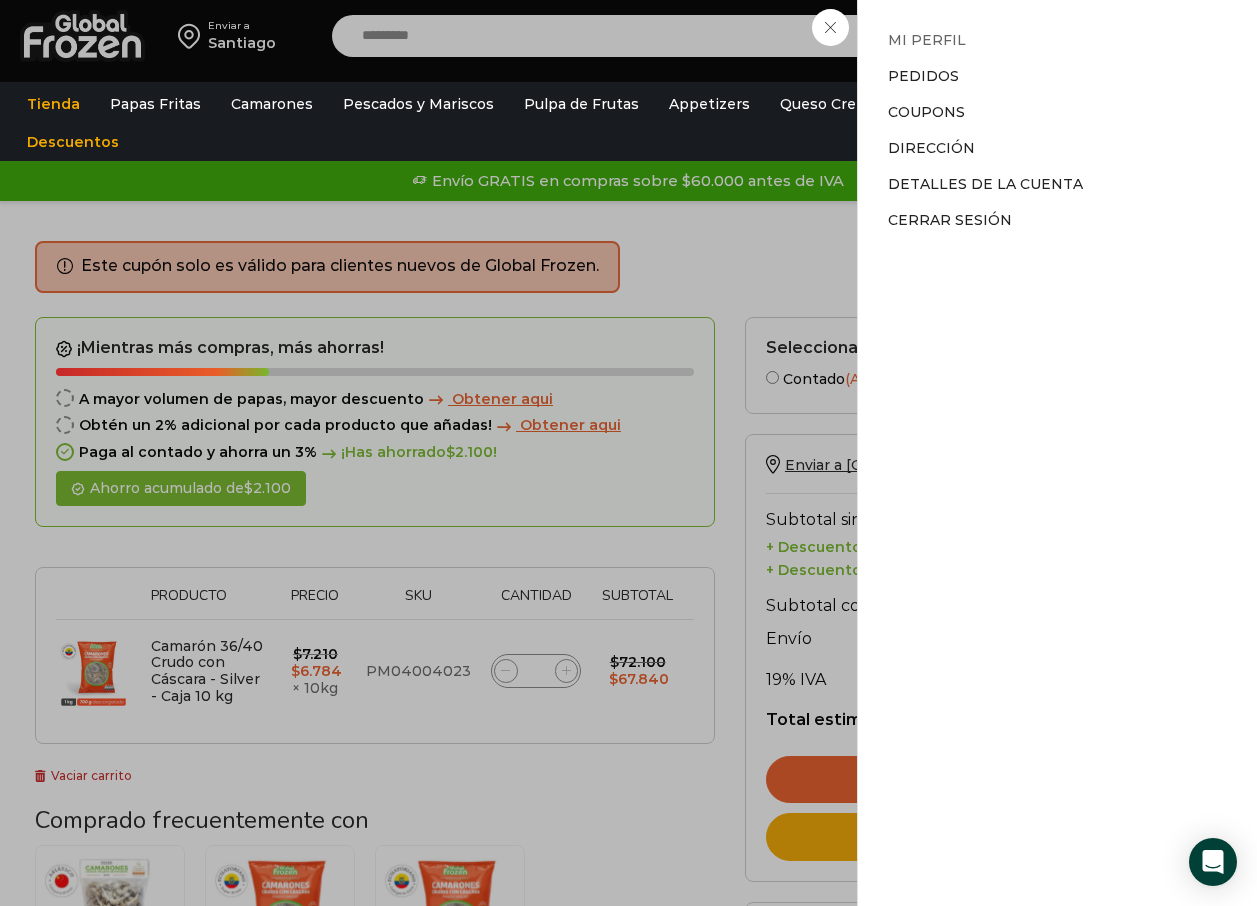 click on "Mi perfil" at bounding box center [927, 40] 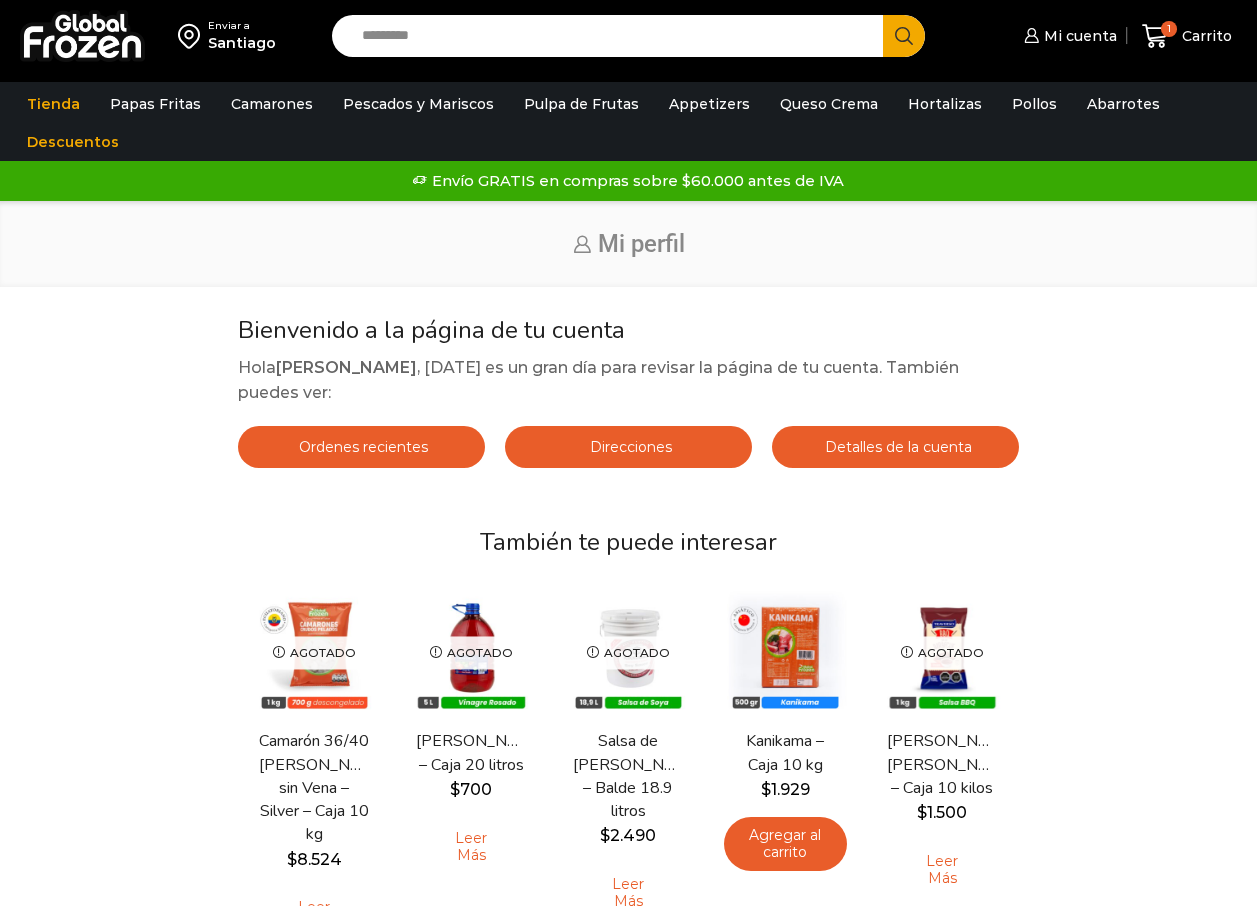 scroll, scrollTop: 0, scrollLeft: 0, axis: both 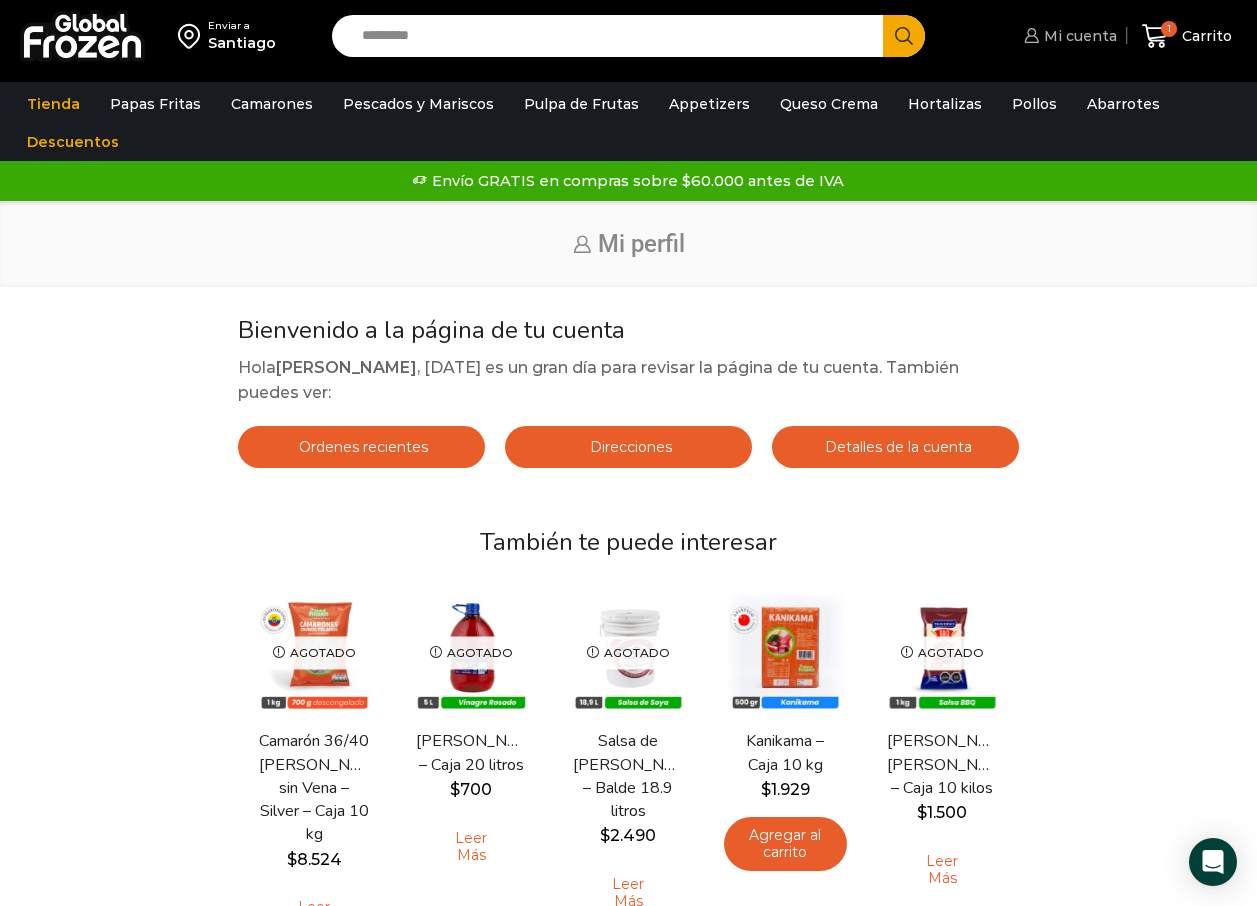 click on "Mi cuenta" at bounding box center (1078, 36) 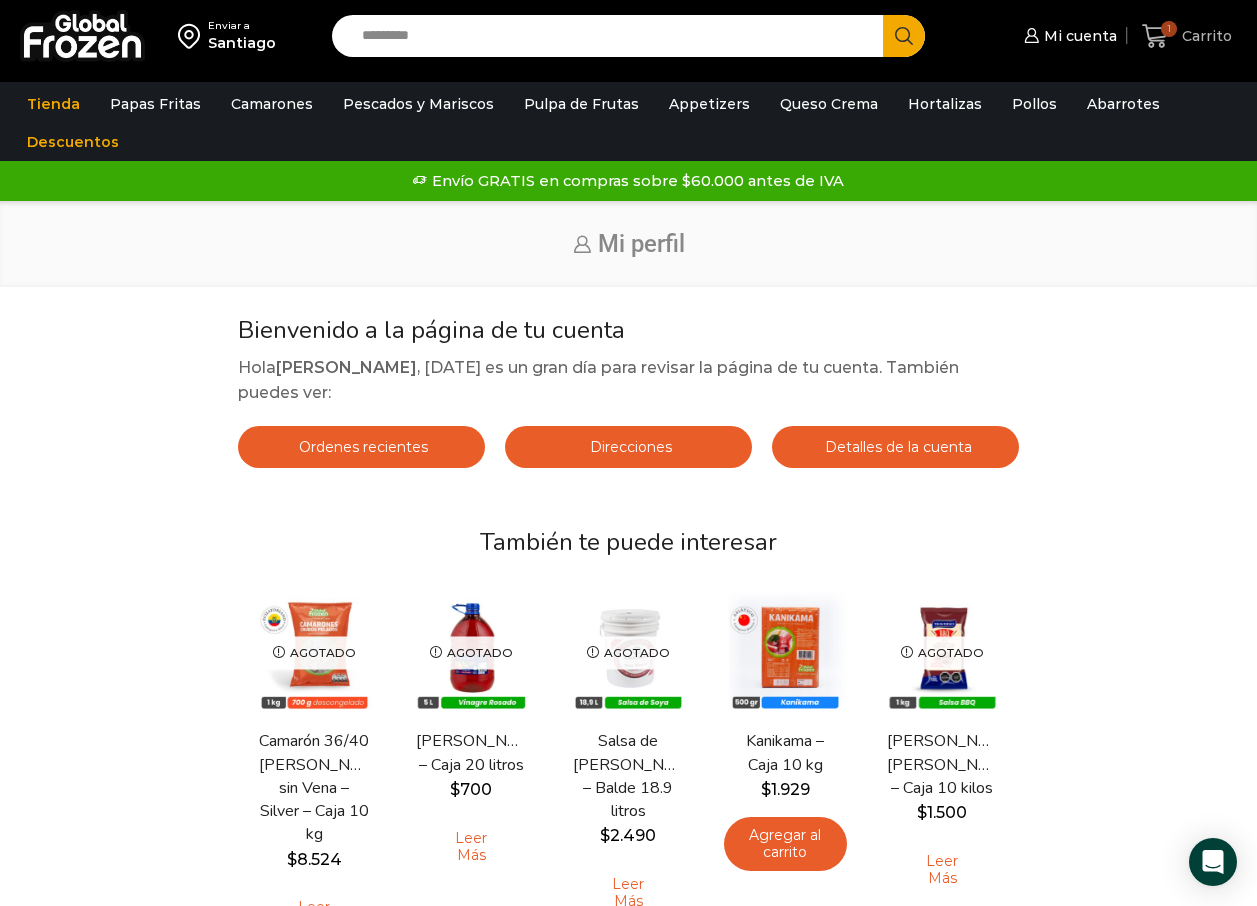 click 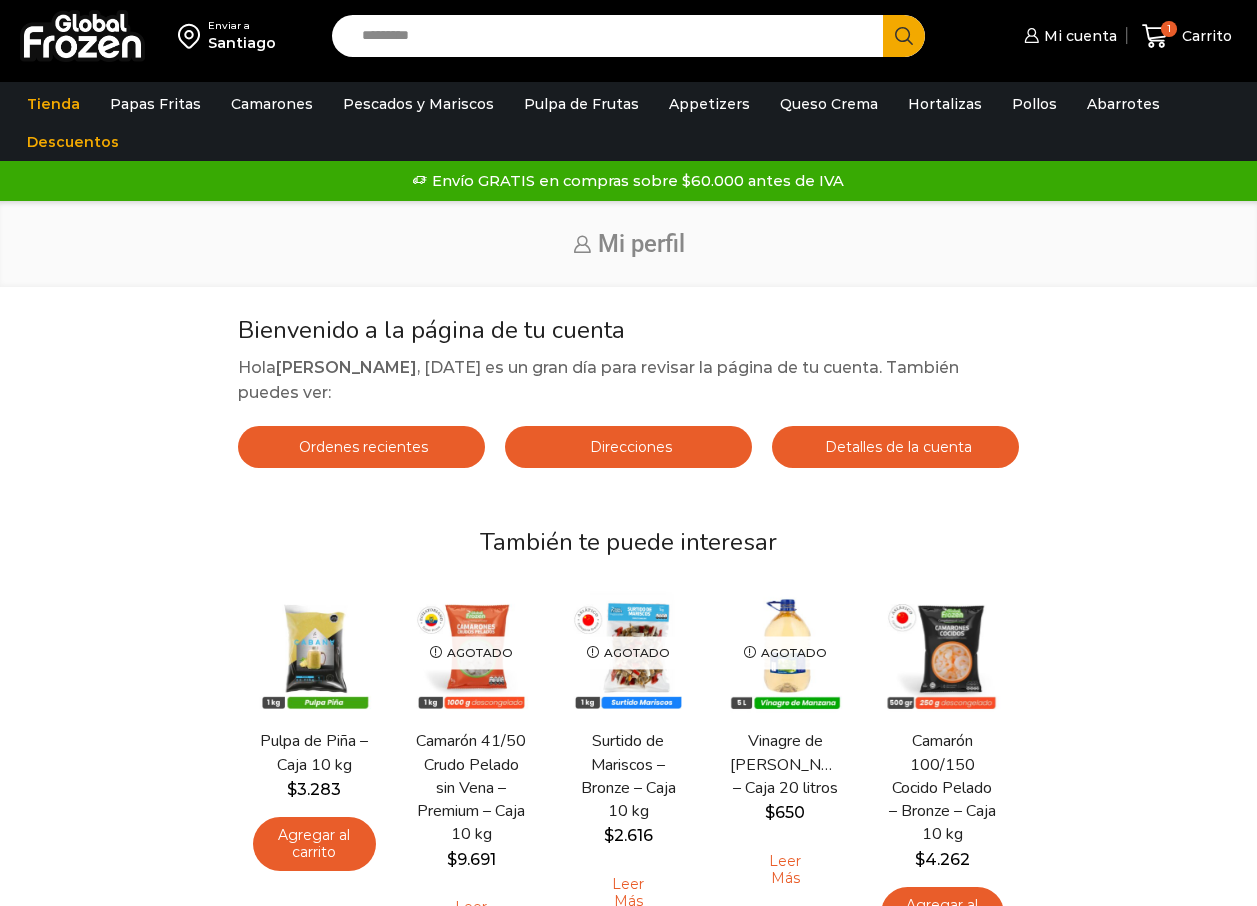 scroll, scrollTop: 0, scrollLeft: 0, axis: both 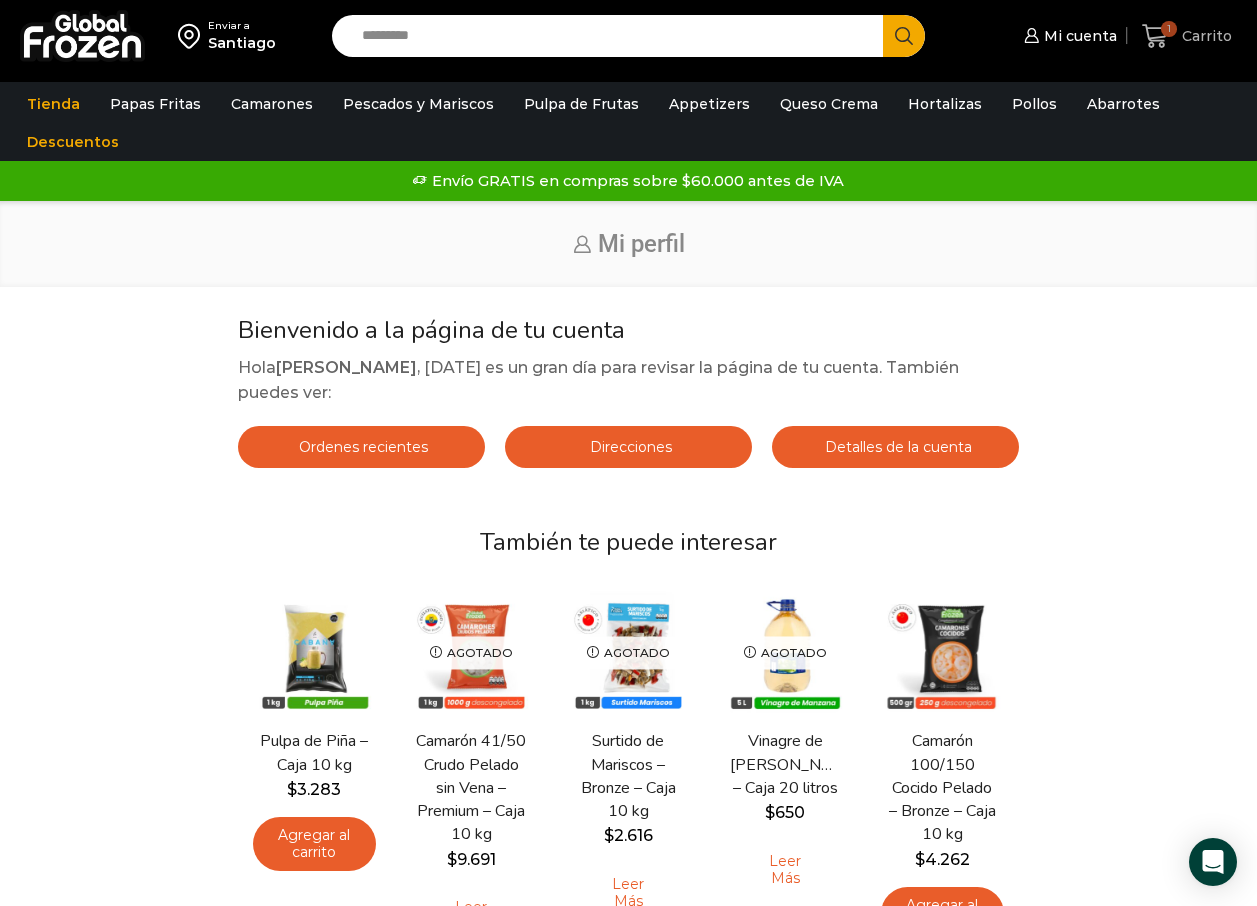 click on "Carrito" at bounding box center [1204, 36] 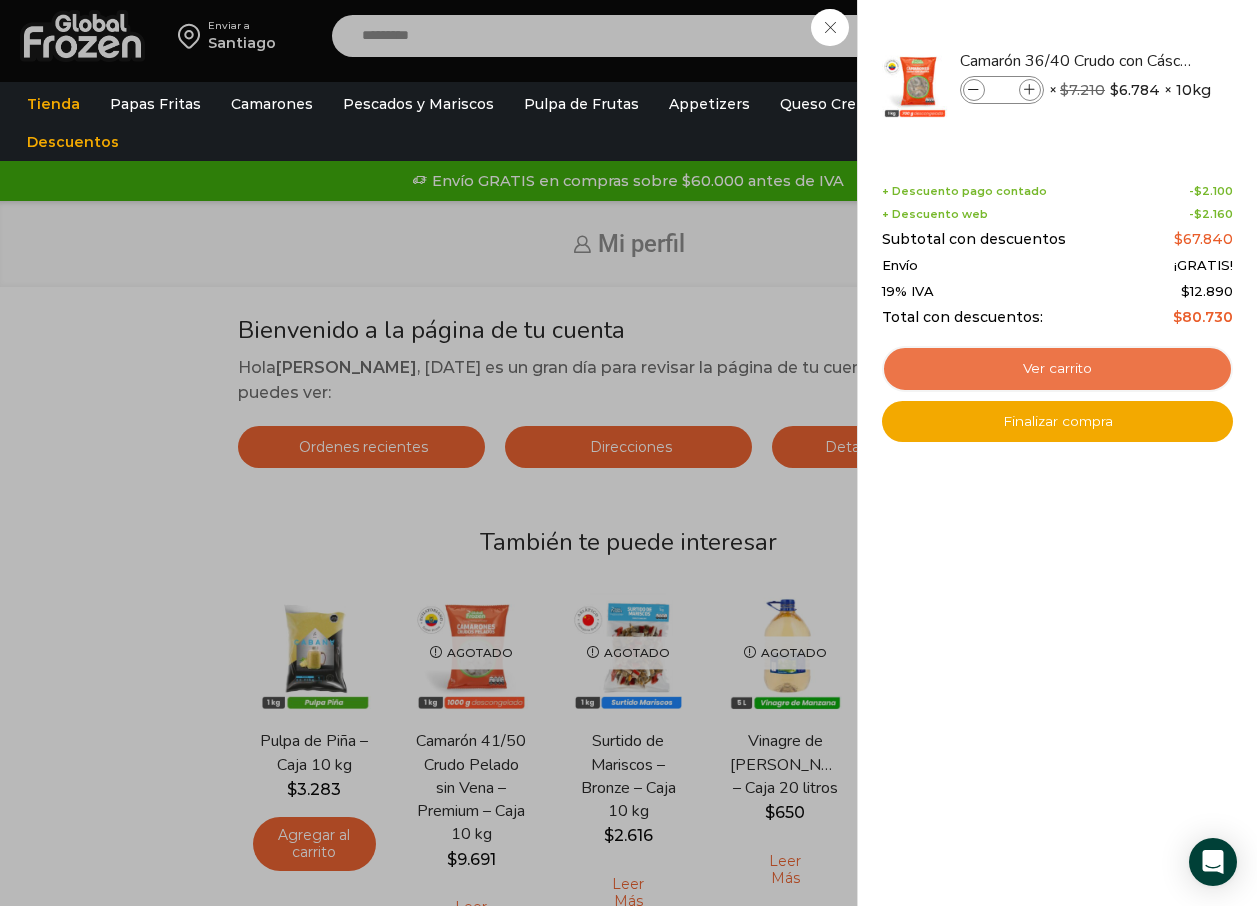 click on "Ver carrito" at bounding box center [1057, 369] 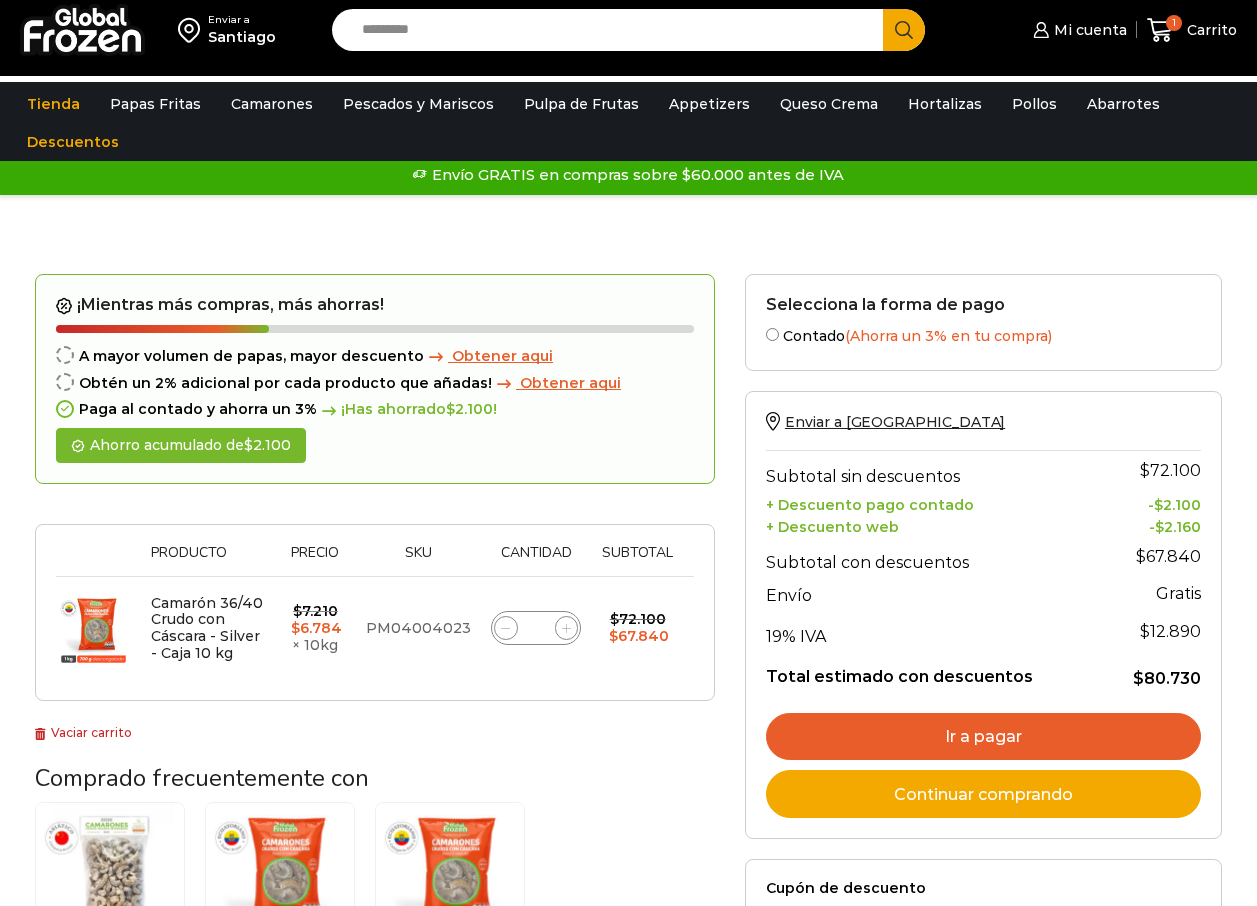 scroll, scrollTop: 68, scrollLeft: 0, axis: vertical 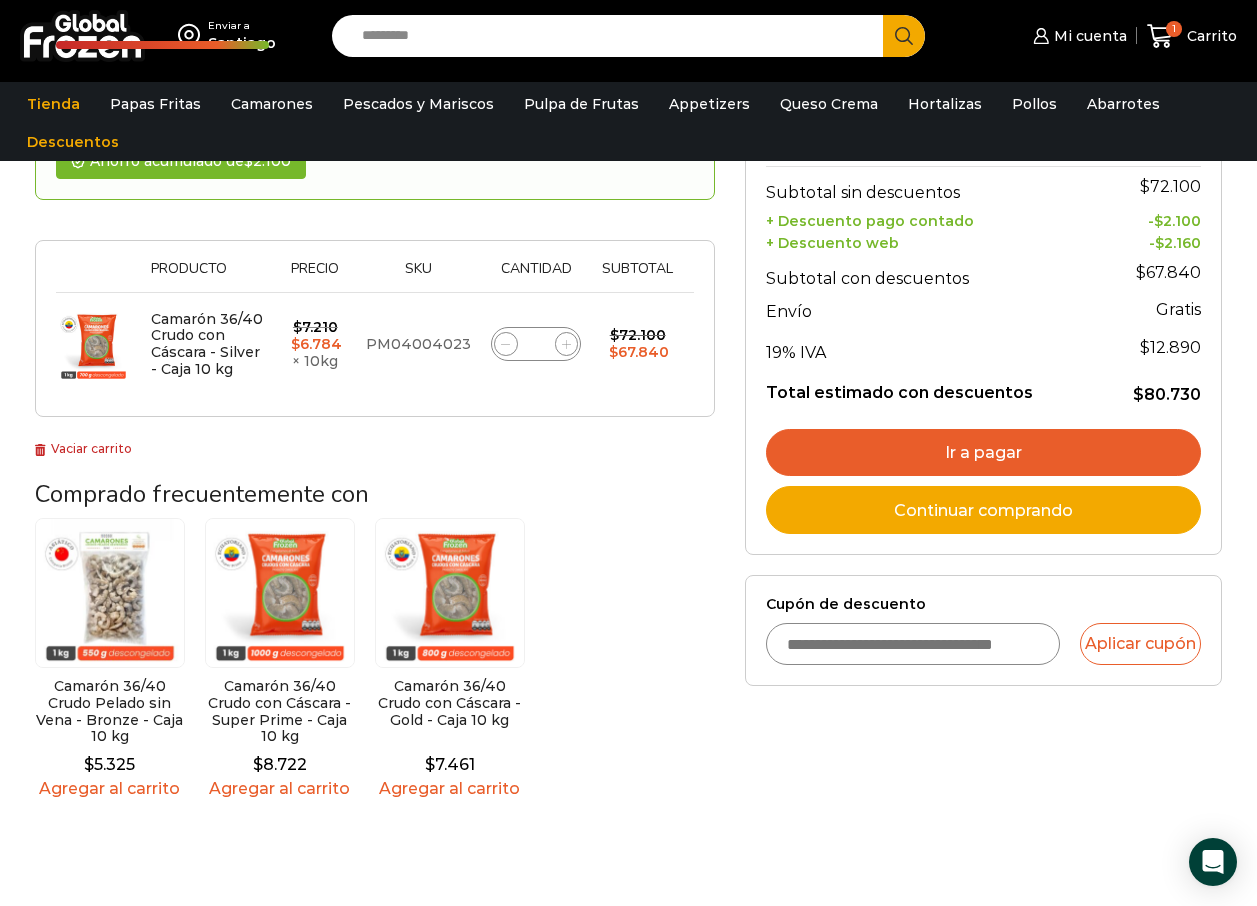 click on "Cupón de descuento" at bounding box center [913, 644] 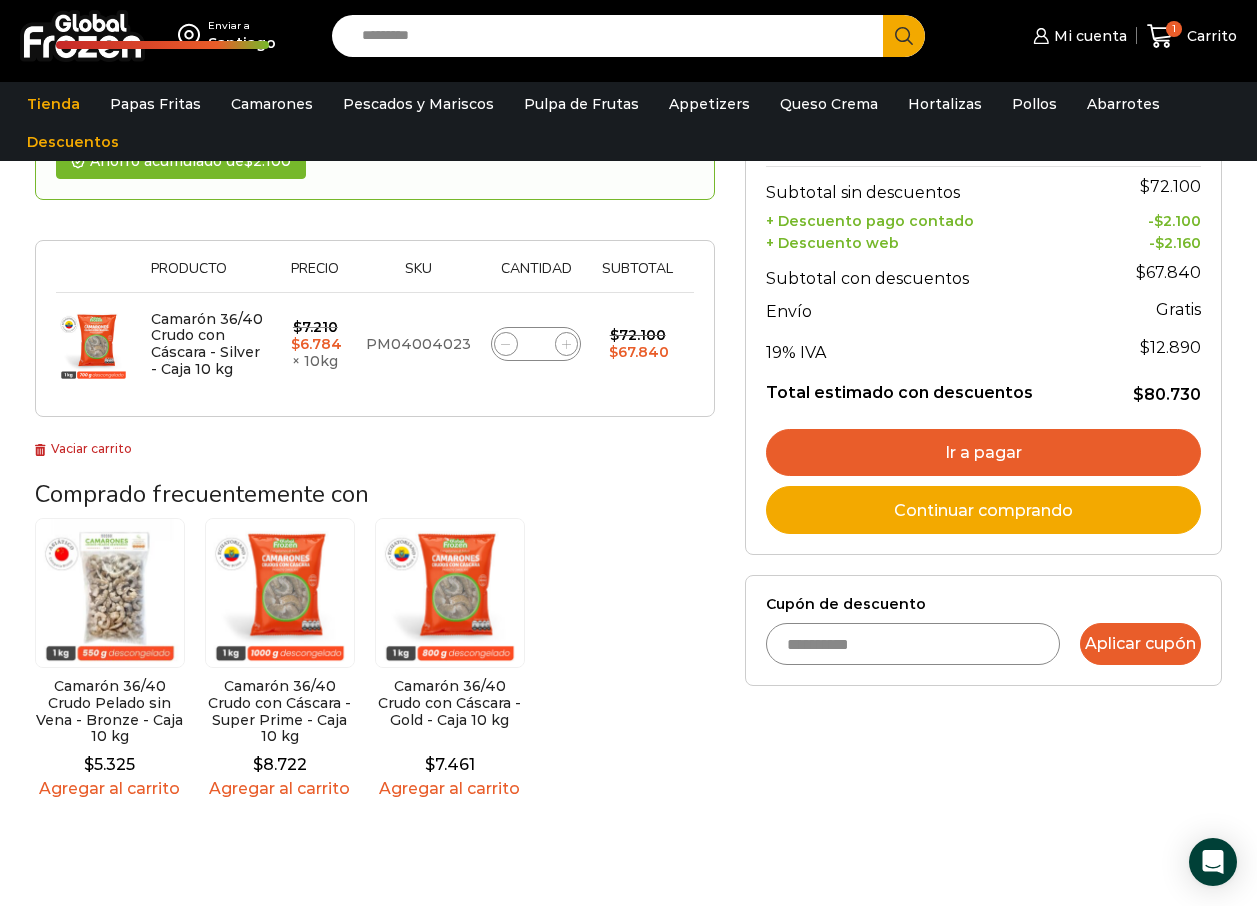 type on "**********" 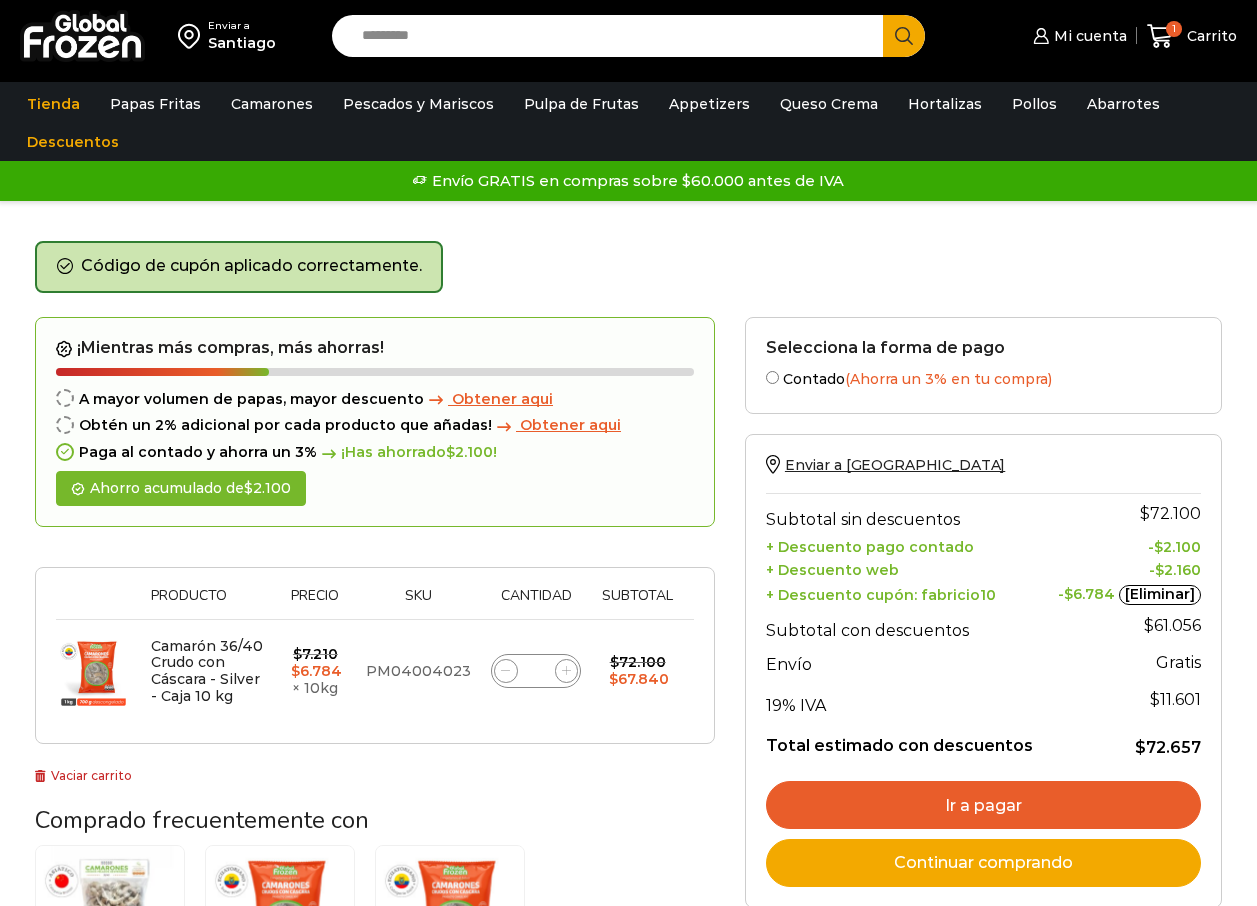 scroll, scrollTop: 0, scrollLeft: 0, axis: both 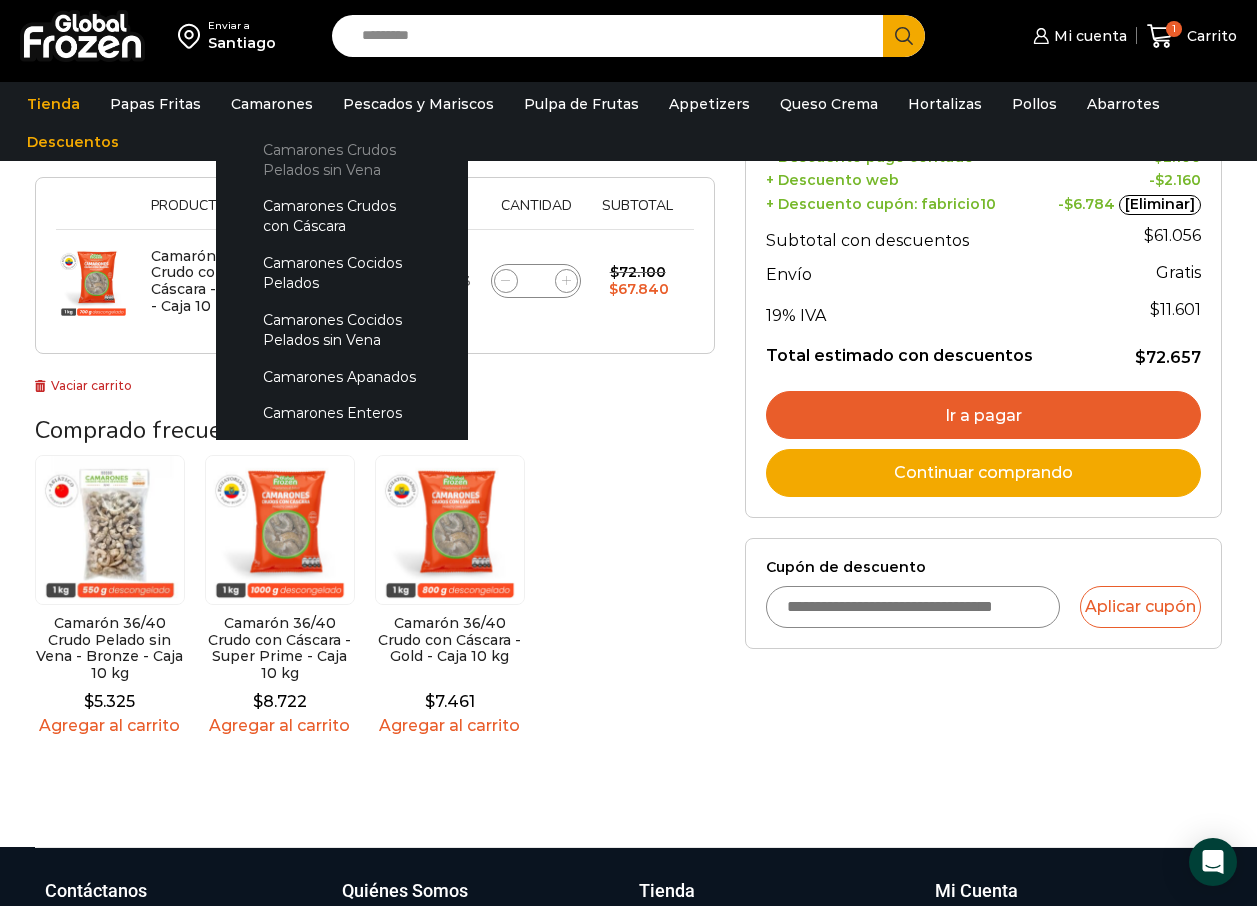 click on "Camarones Crudos Pelados sin Vena" at bounding box center (342, 159) 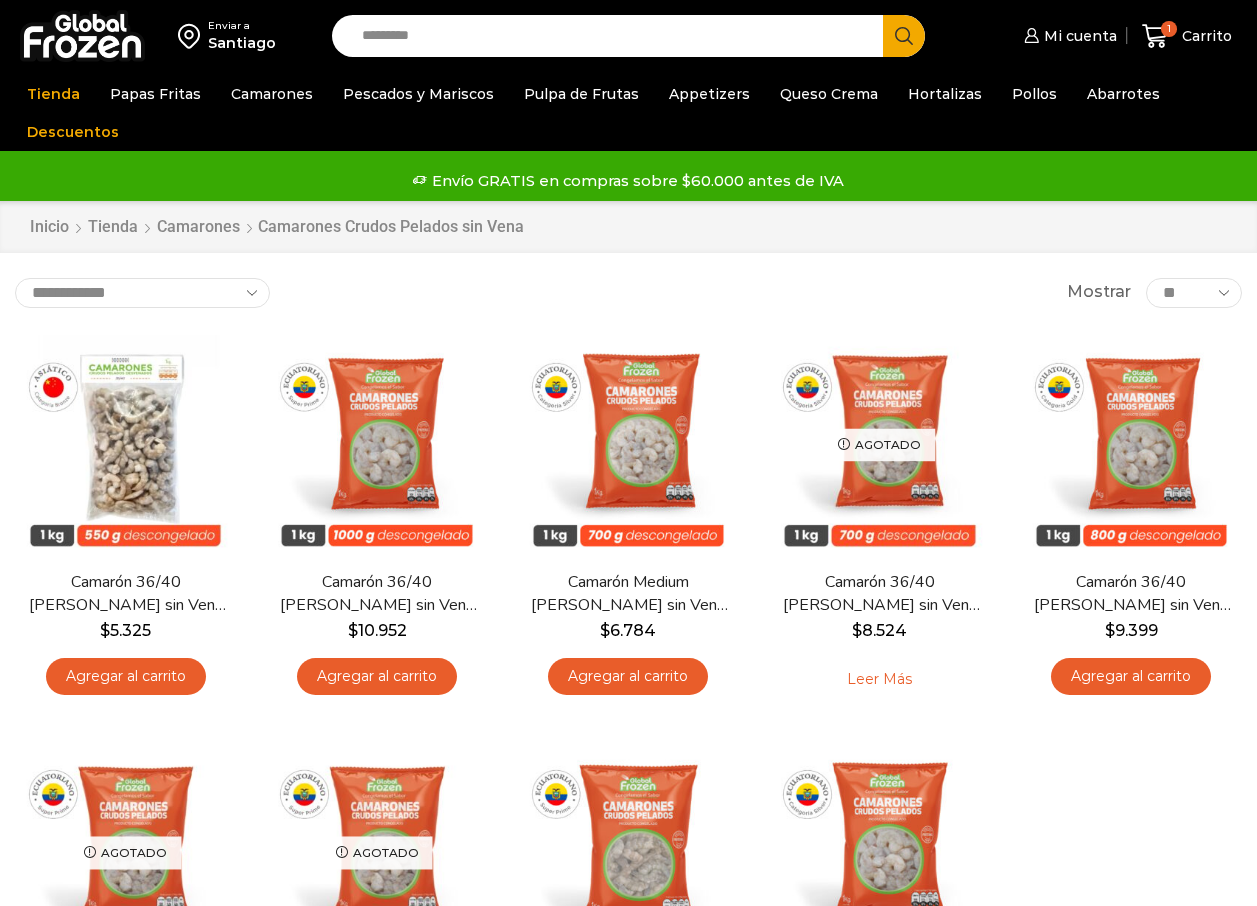 scroll, scrollTop: 0, scrollLeft: 0, axis: both 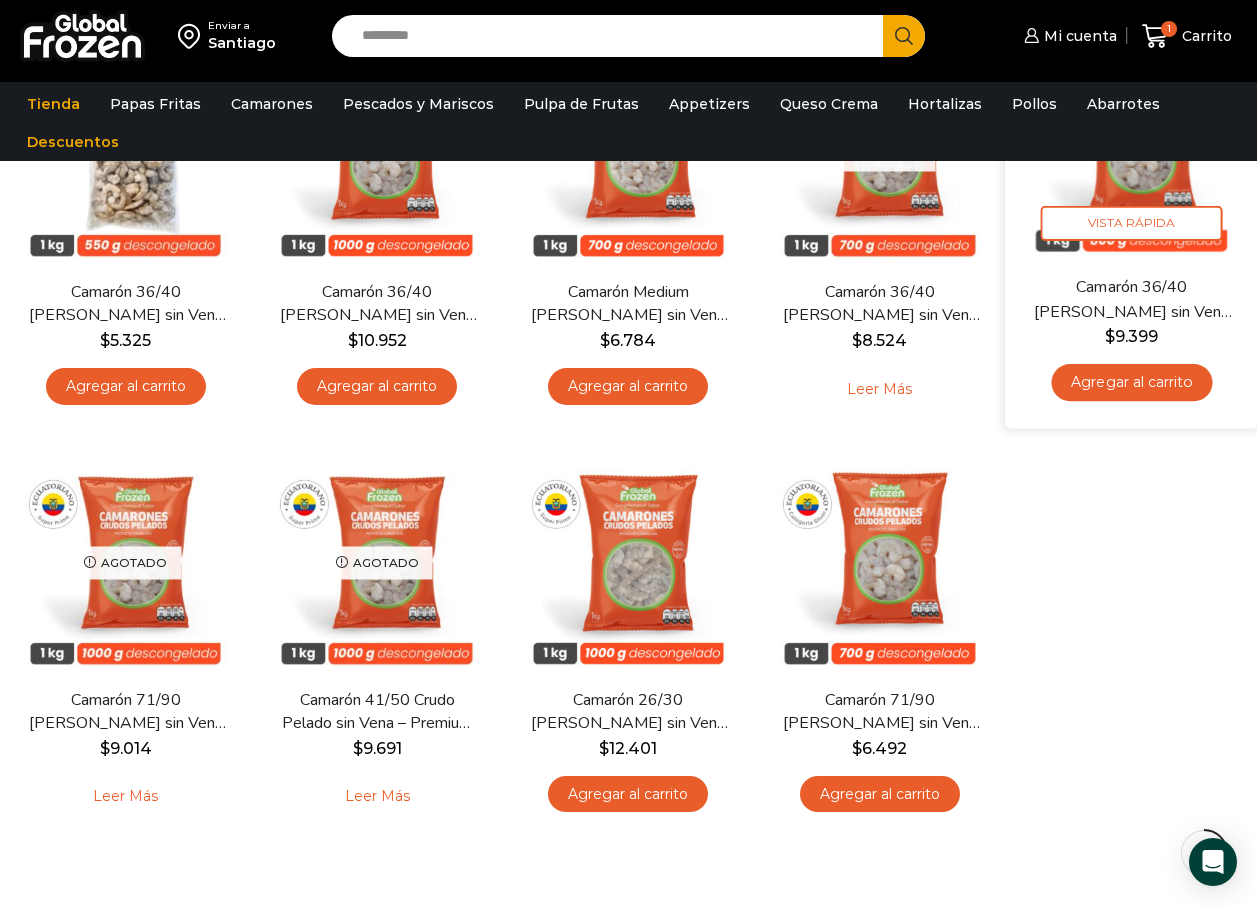 click on "Hay stock
[GEOGRAPHIC_DATA]
Camarón 36/40 [PERSON_NAME] sin Vena – Gold – Caja 10 kg
$ 9.399
Agregar al carrito" at bounding box center [1131, 225] 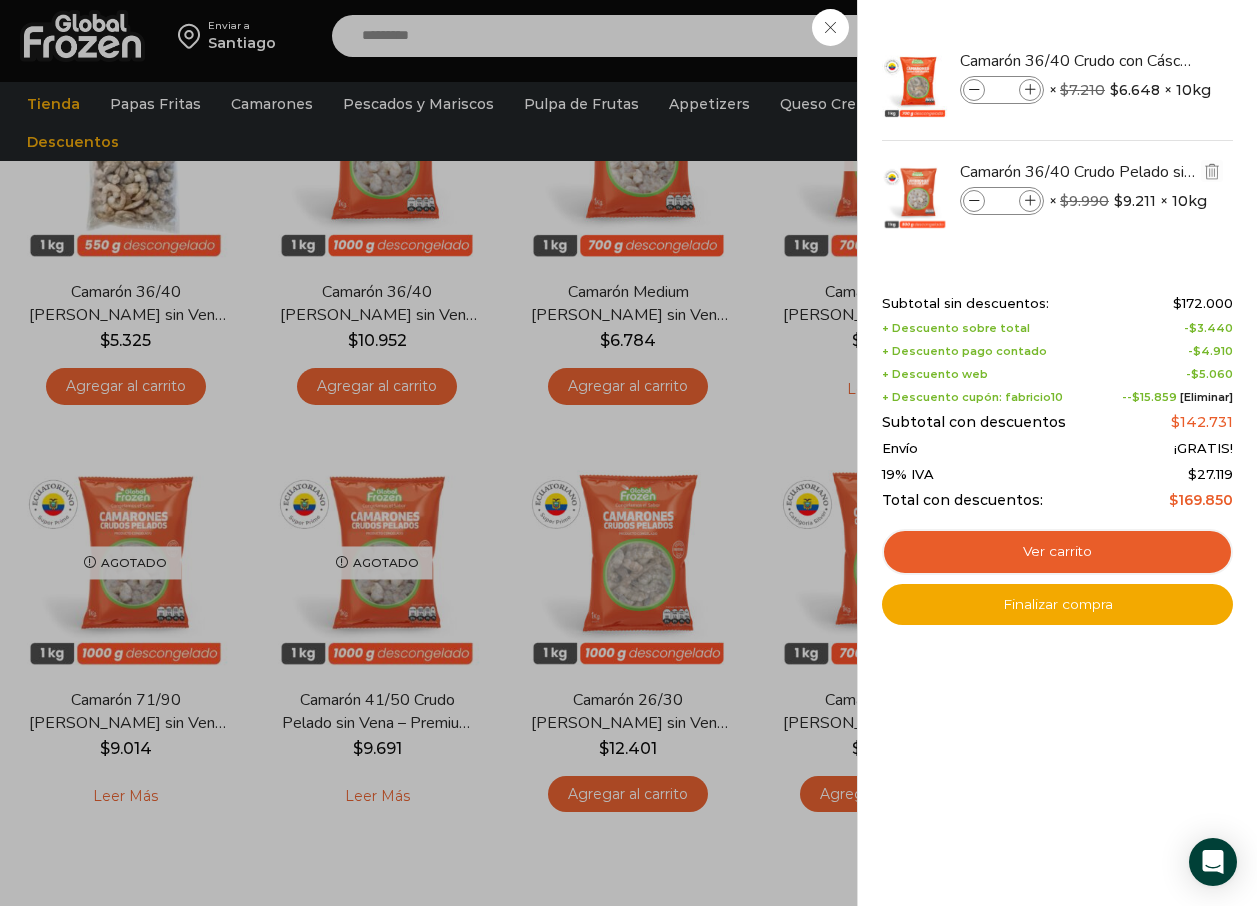 click at bounding box center (1030, 201) 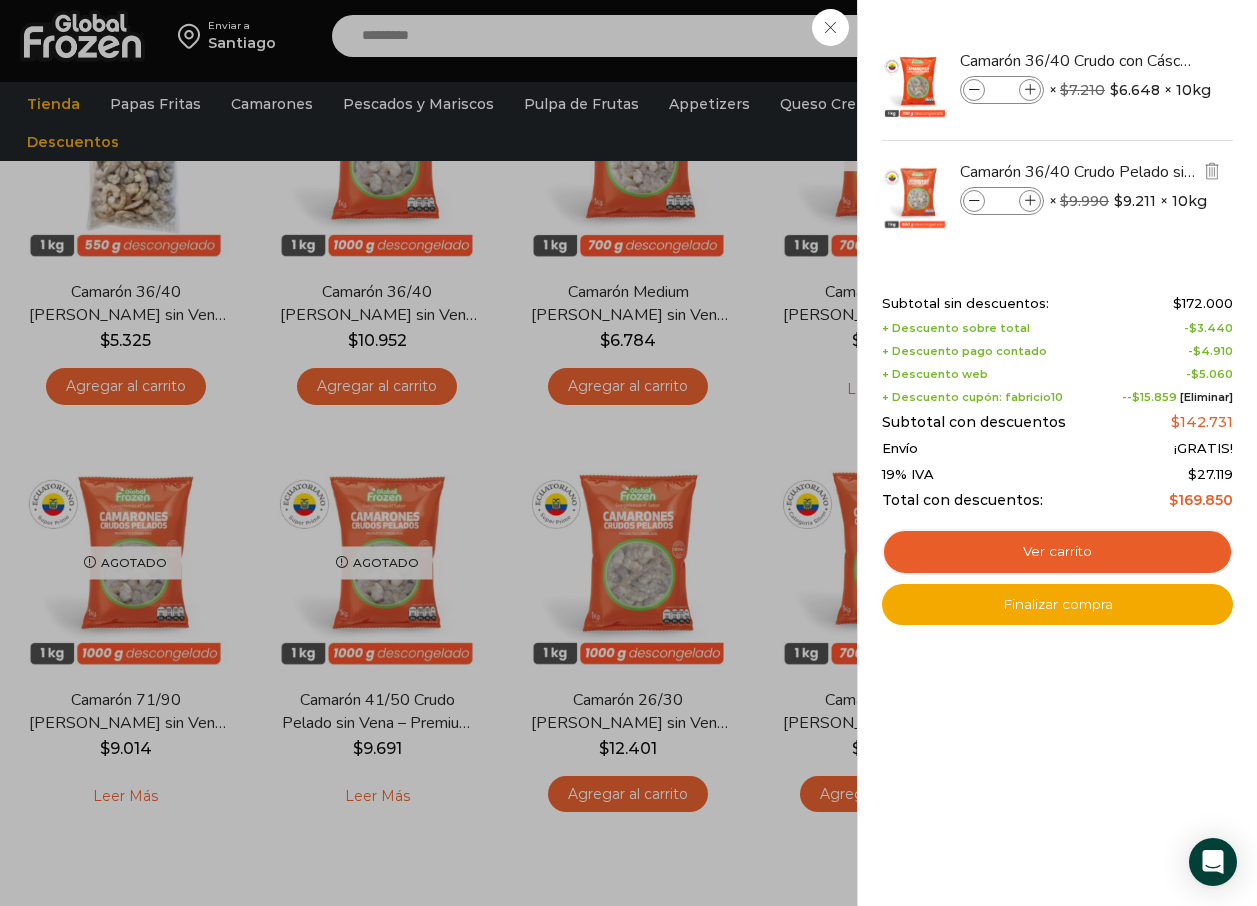 type on "*" 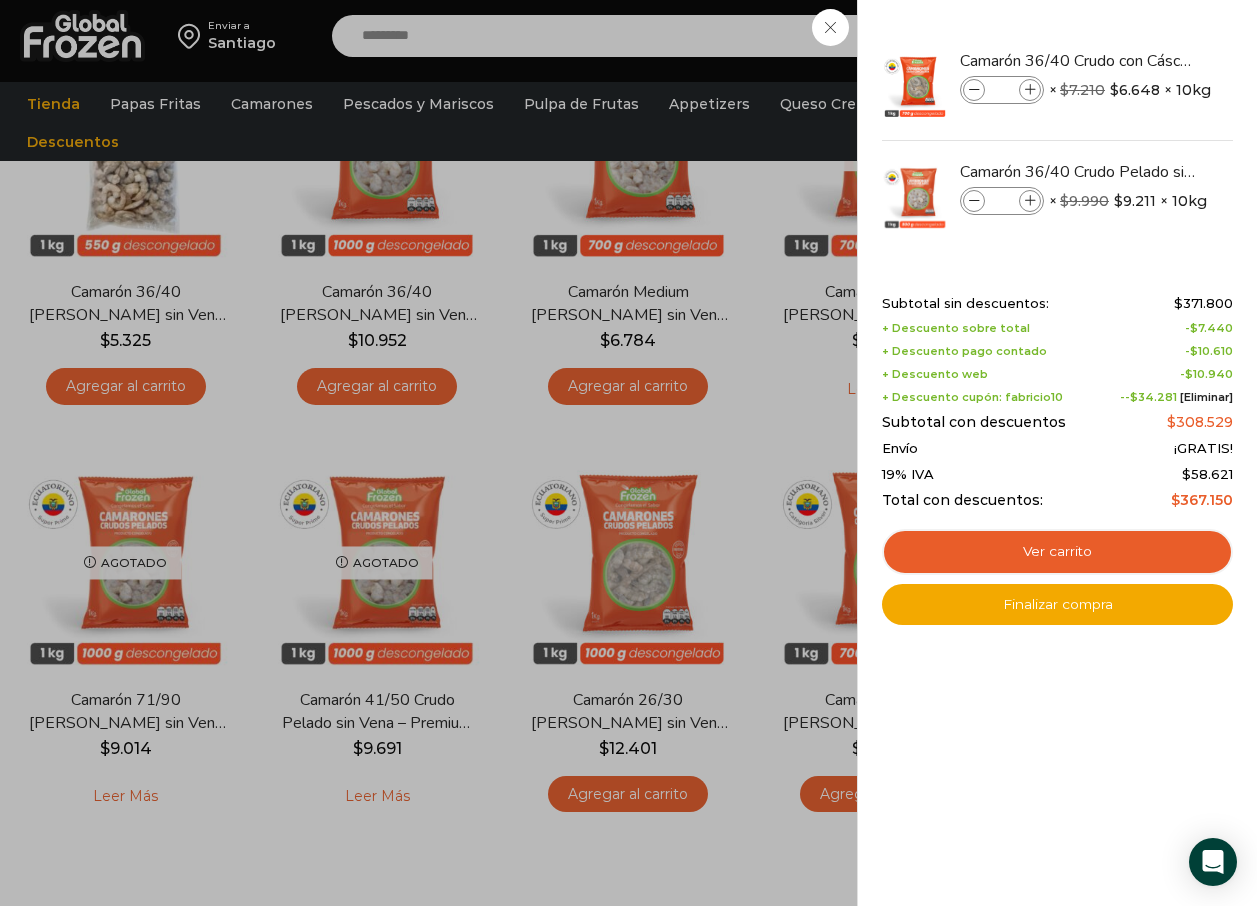 click on "4
Carrito
4
4
Shopping Cart
*" at bounding box center (1187, 36) 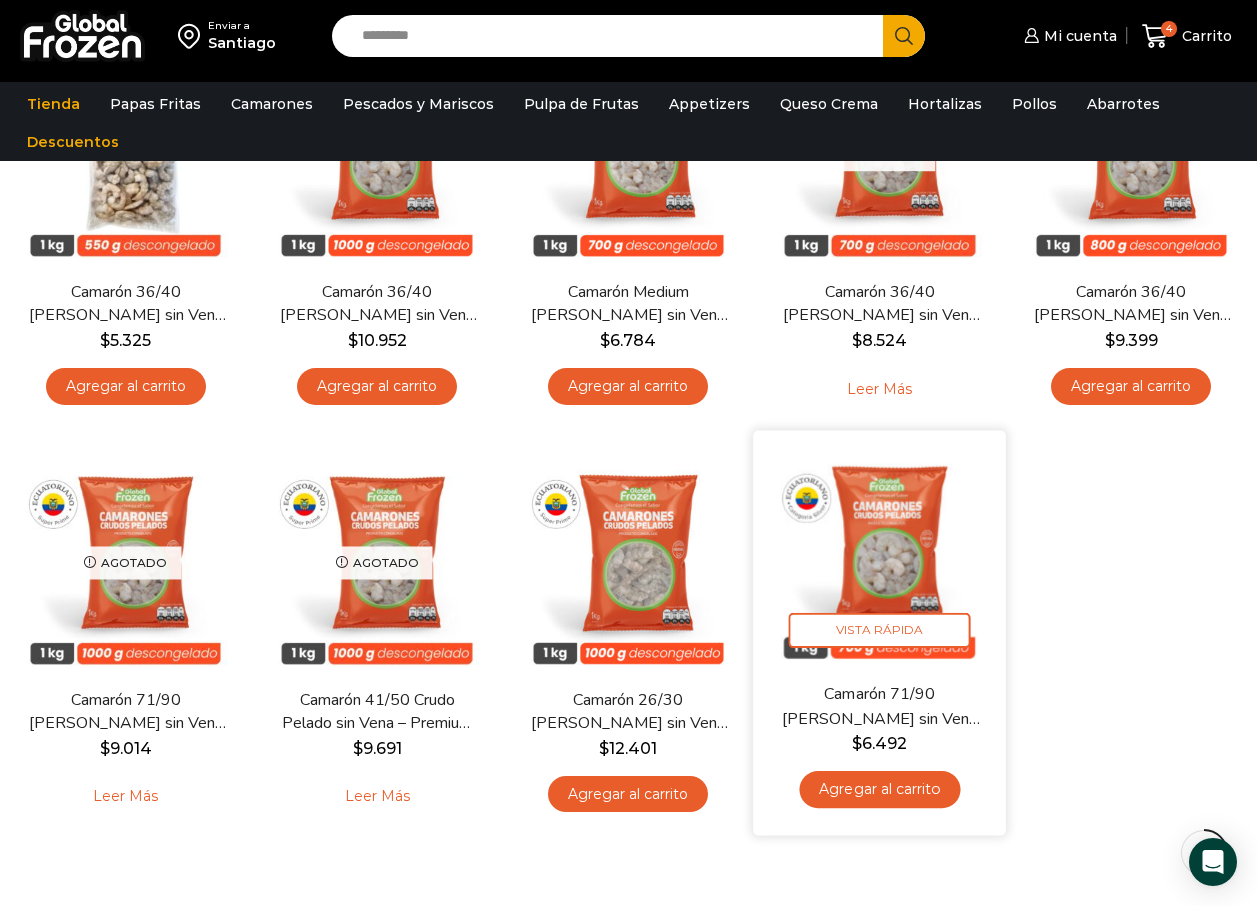 scroll, scrollTop: 0, scrollLeft: 0, axis: both 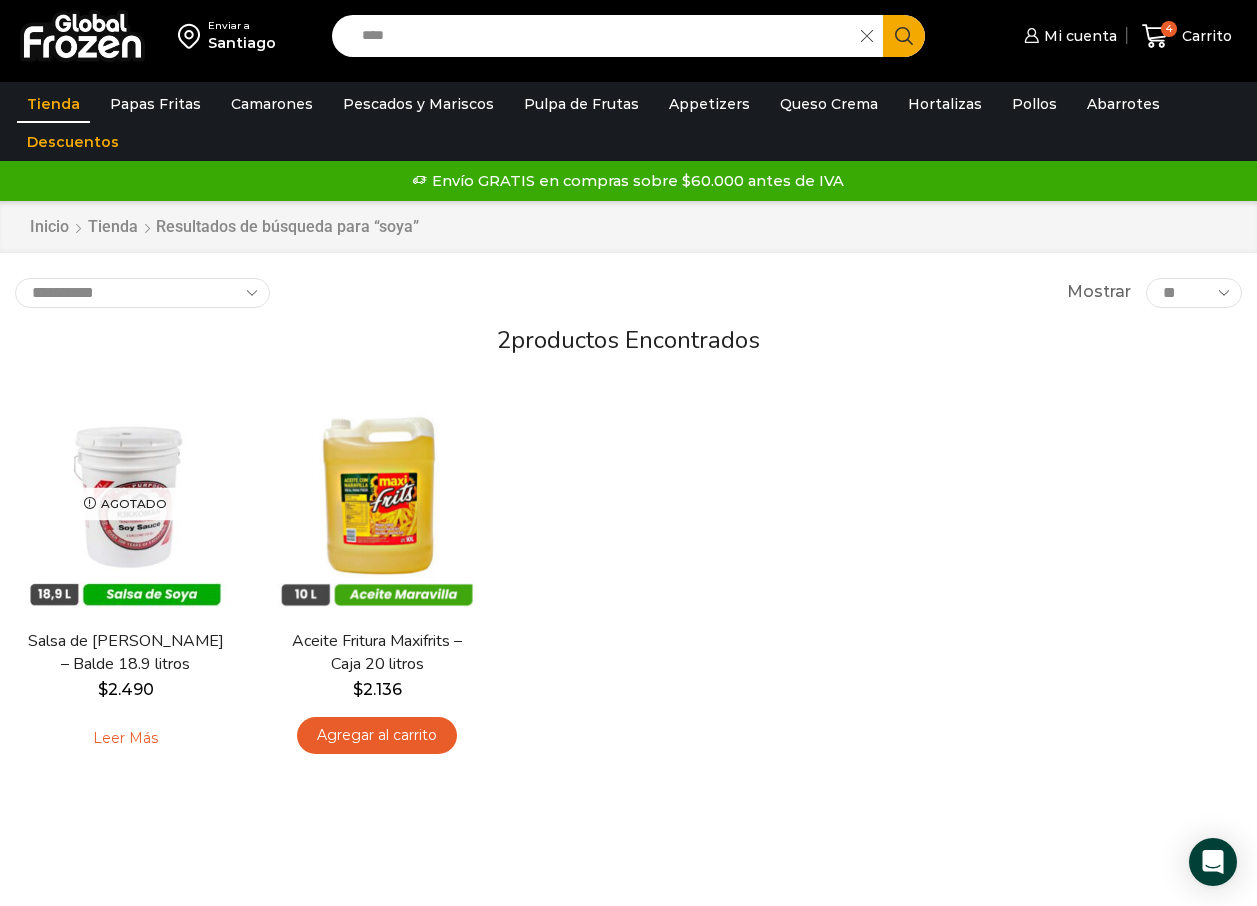 click on "****" at bounding box center [602, 36] 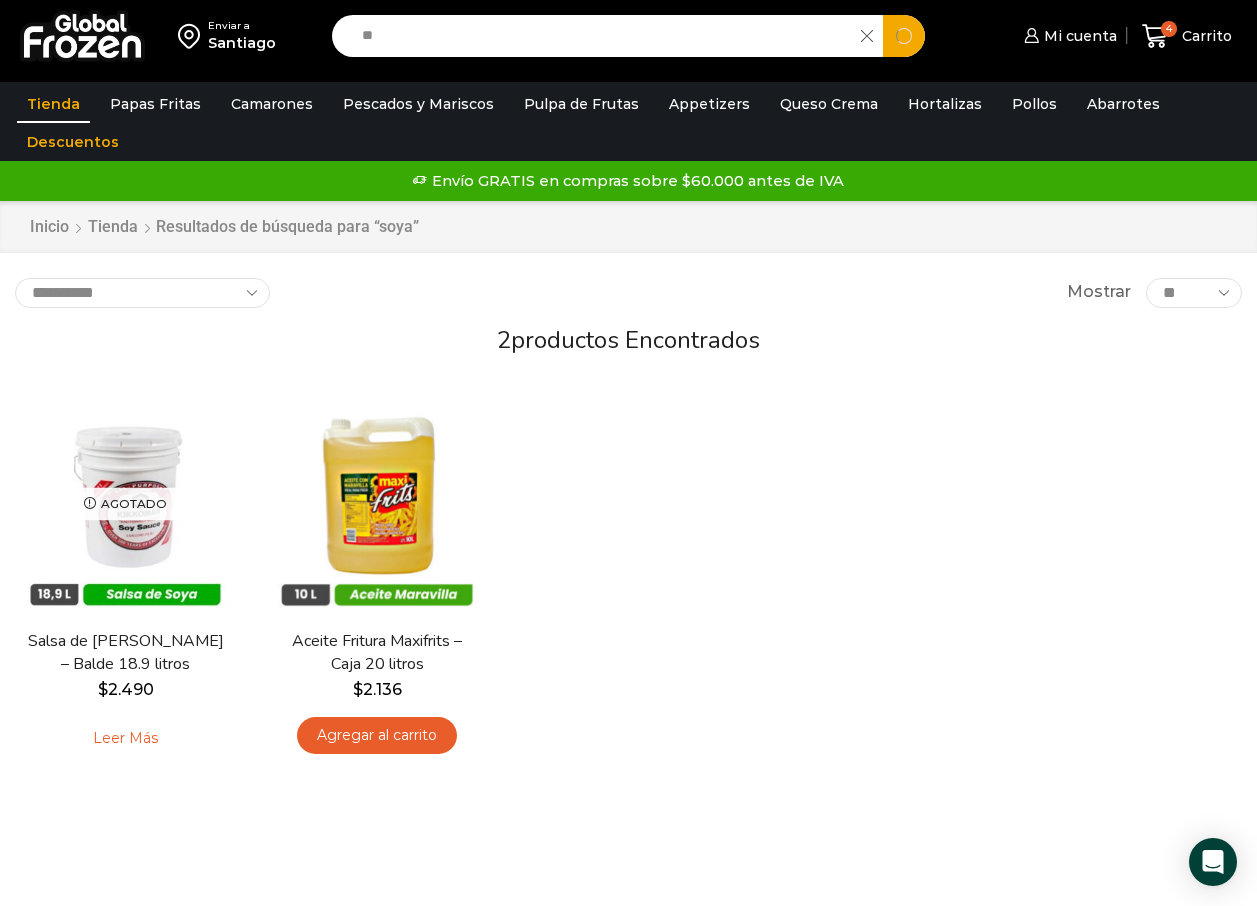 type on "*" 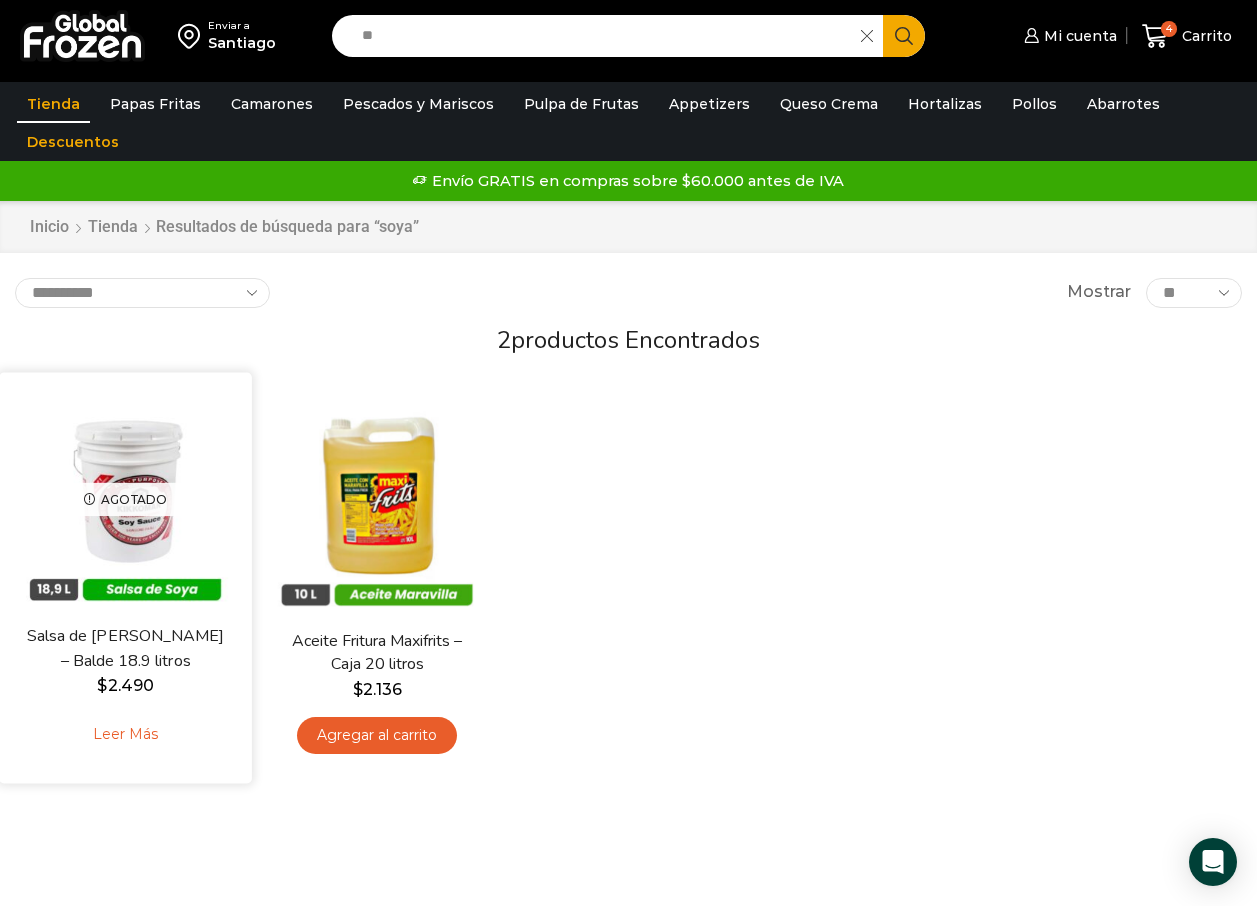 type on "**" 